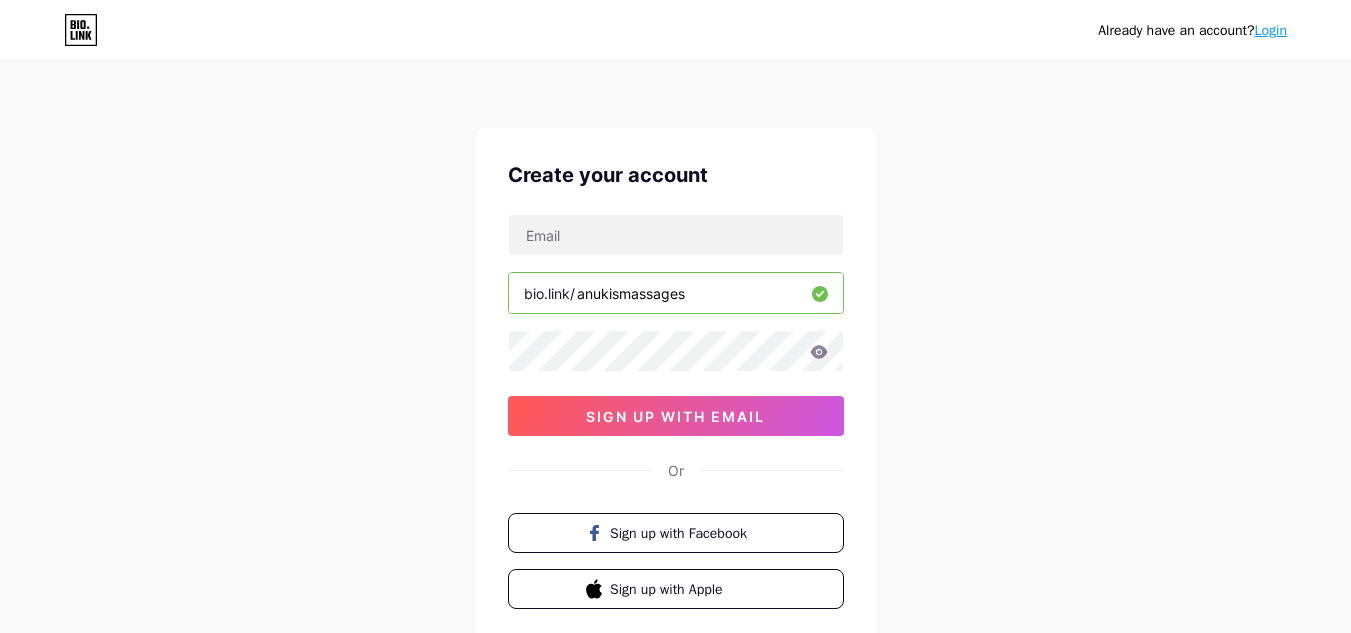 scroll, scrollTop: 0, scrollLeft: 0, axis: both 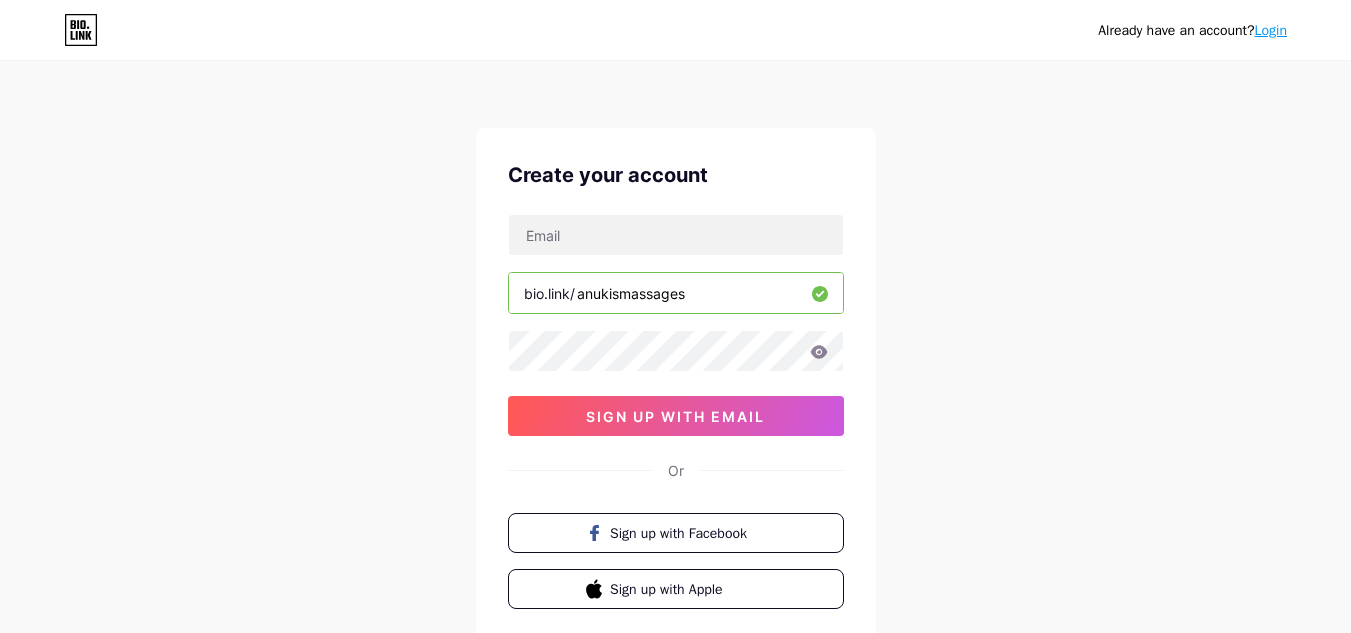 click on "Already have an account?  Login   Create your account         bio.link/   anukismassages                     sign up with email         Or       Sign up with Facebook
Sign up with Apple
By signing up, you agree to our  Terms of Service  and  Privacy Policy ." at bounding box center (675, 382) 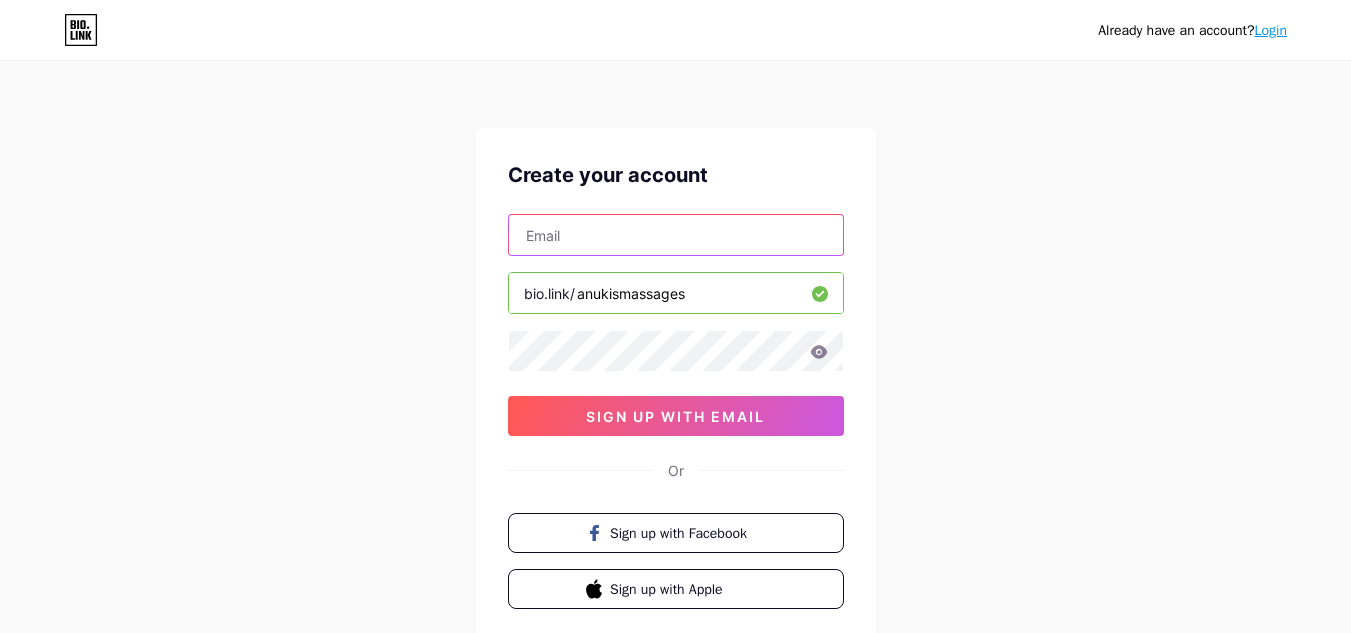 click at bounding box center [676, 235] 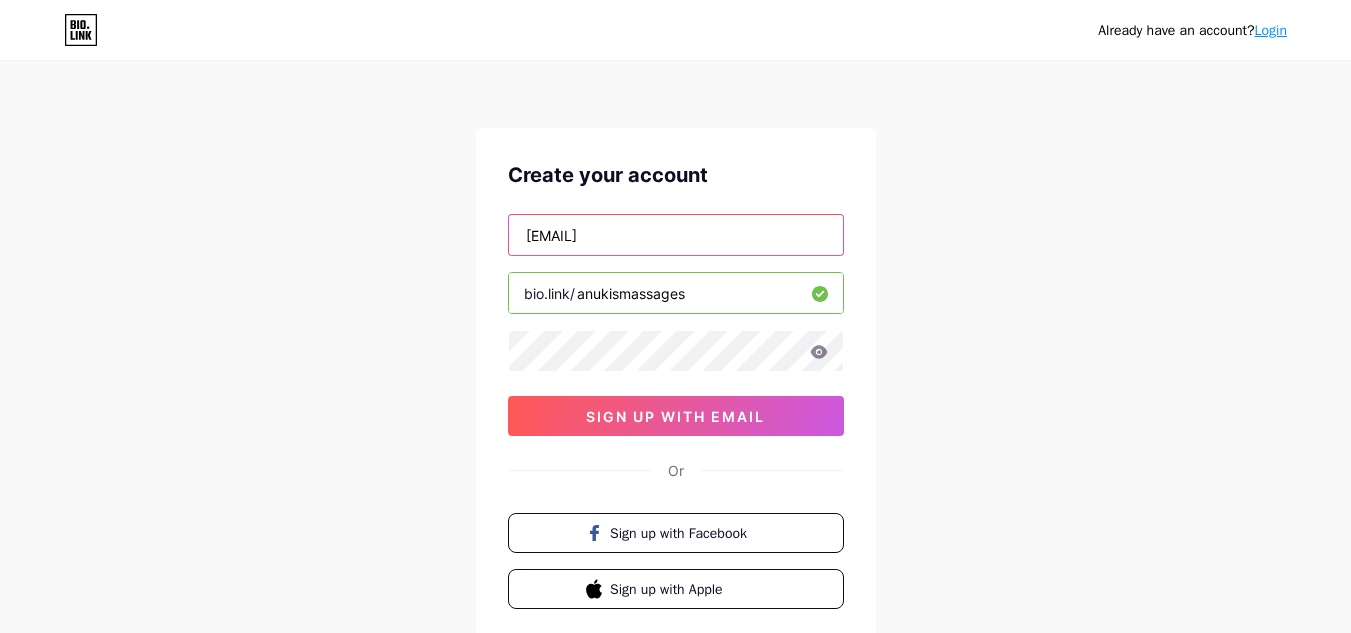 type on "[EMAIL]" 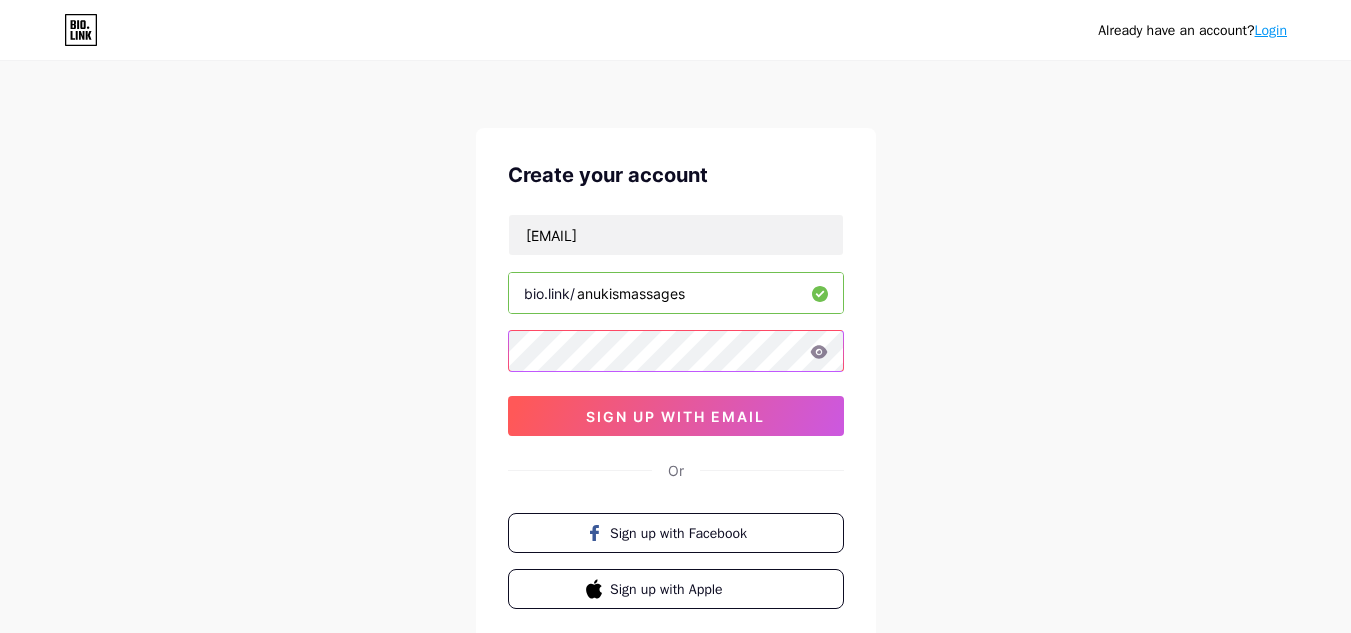 click on "Already have an account?  Login   Create your account     [EMAIL]     bio.link/   anukismassages                     sign up with email         Or       Sign up with Facebook
Sign up with Apple
By signing up, you agree to our  Terms of Service  and  Privacy Policy ." at bounding box center [675, 382] 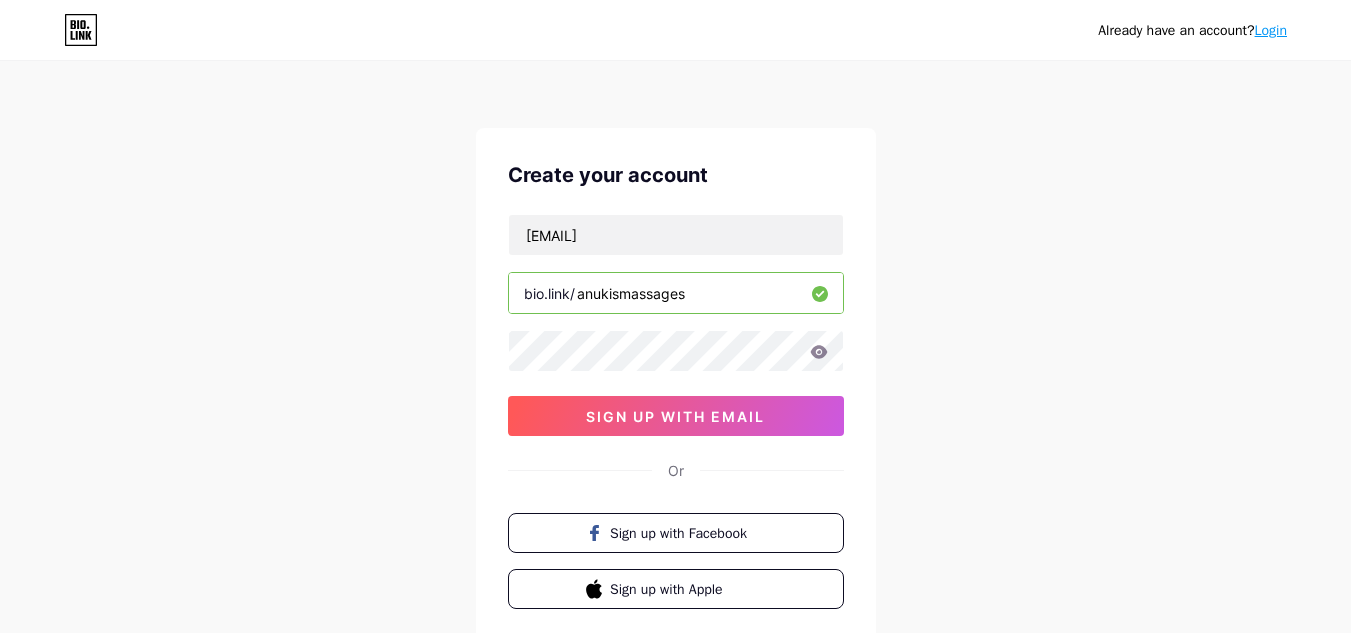 click on "Already have an account?  Login   Create your account     [EMAIL]     bio.link/   anukismassages                     sign up with email         Or       Sign up with Facebook
Sign up with Apple
By signing up, you agree to our  Terms of Service  and  Privacy Policy ." at bounding box center [675, 382] 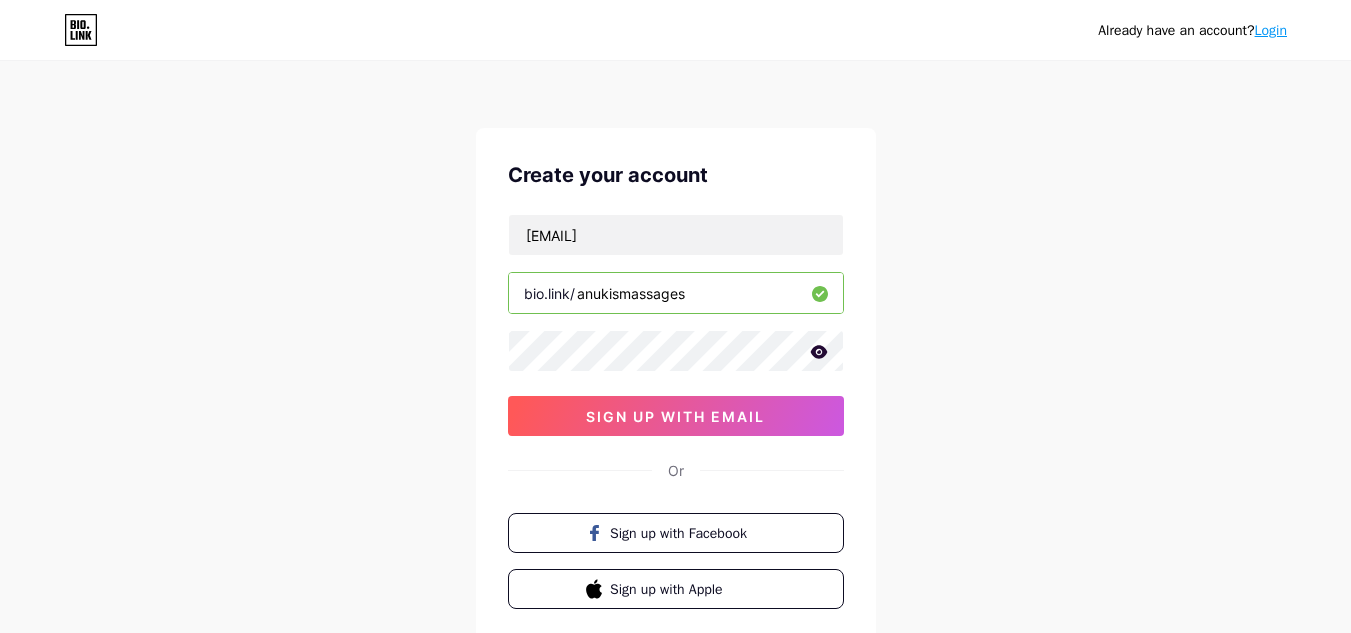 click 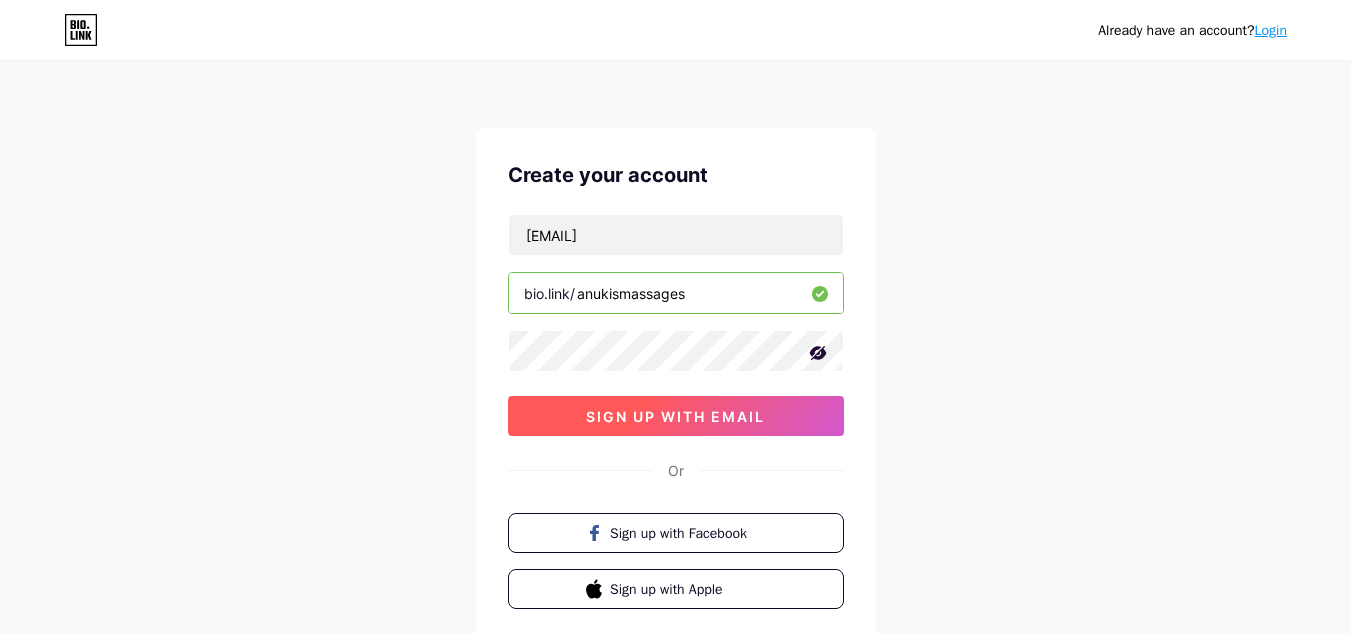 click on "sign up with email" at bounding box center (675, 416) 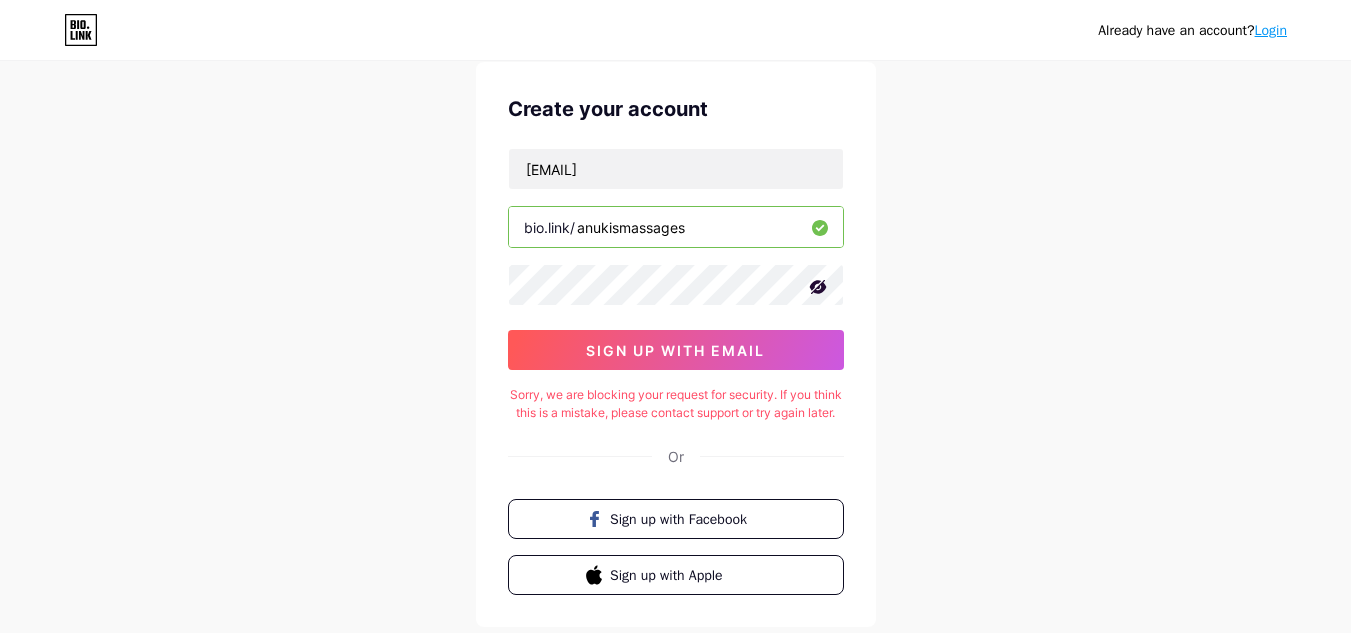 scroll, scrollTop: 100, scrollLeft: 0, axis: vertical 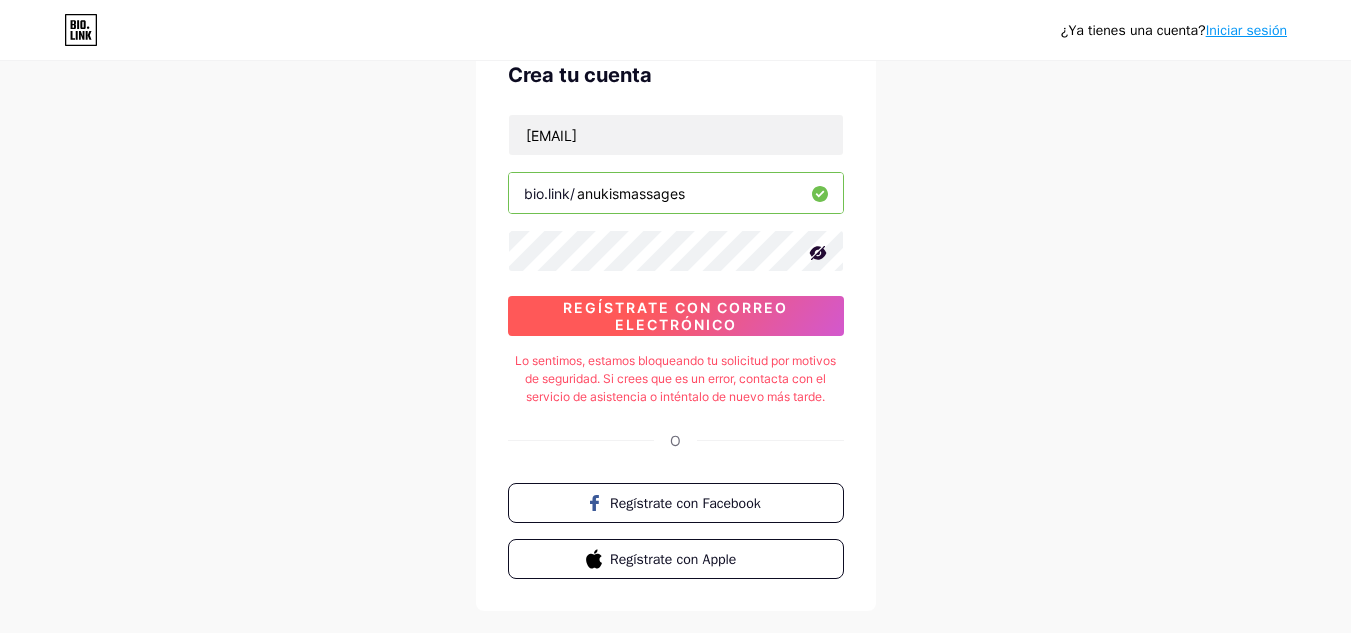 click on "Regístrate con correo electrónico" at bounding box center [675, 316] 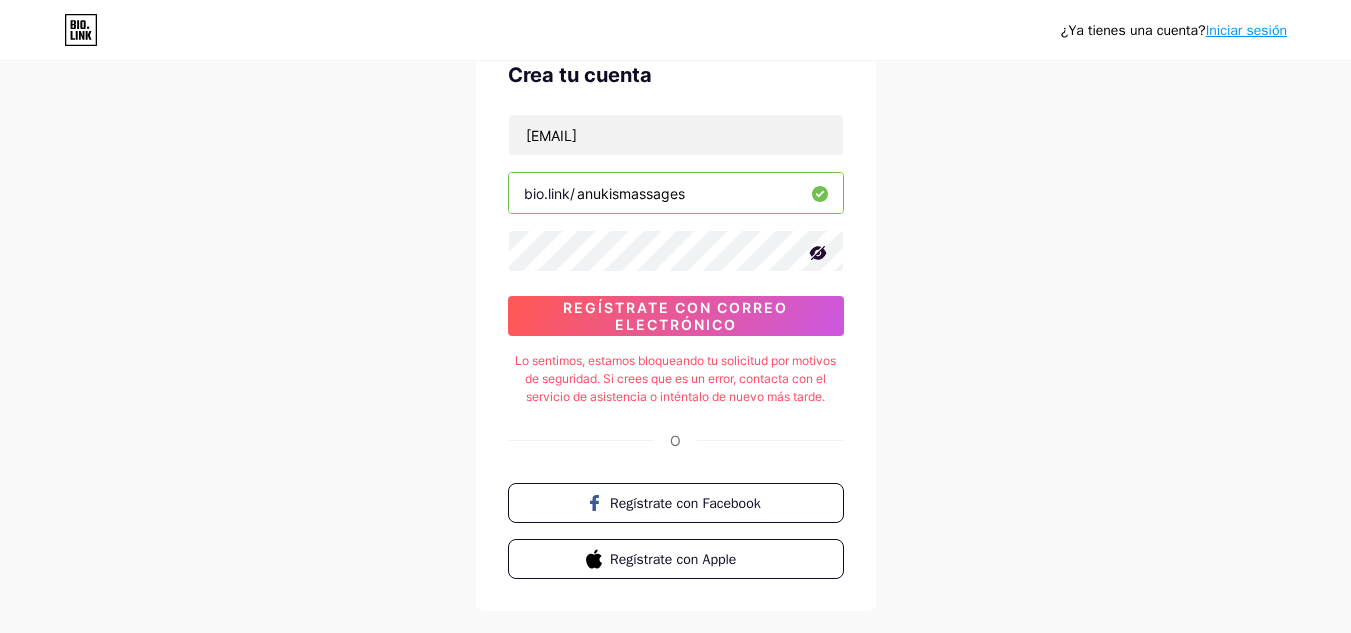click on "Iniciar sesión" at bounding box center (1246, 30) 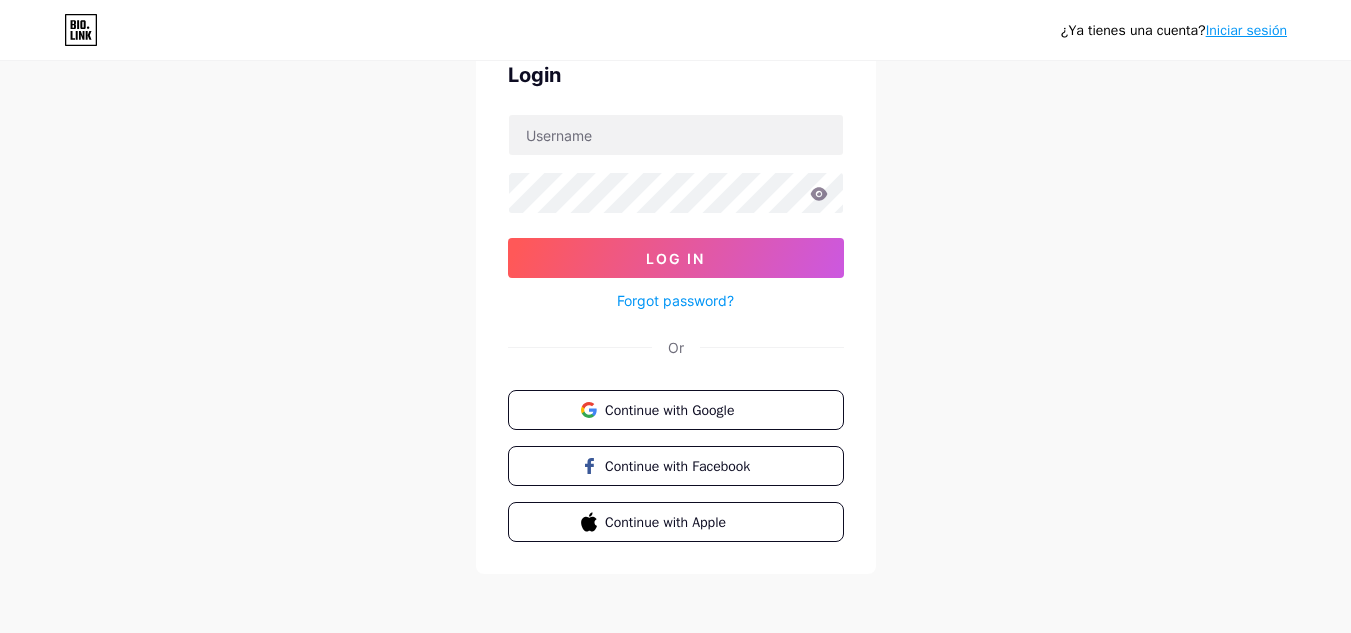 scroll, scrollTop: 0, scrollLeft: 0, axis: both 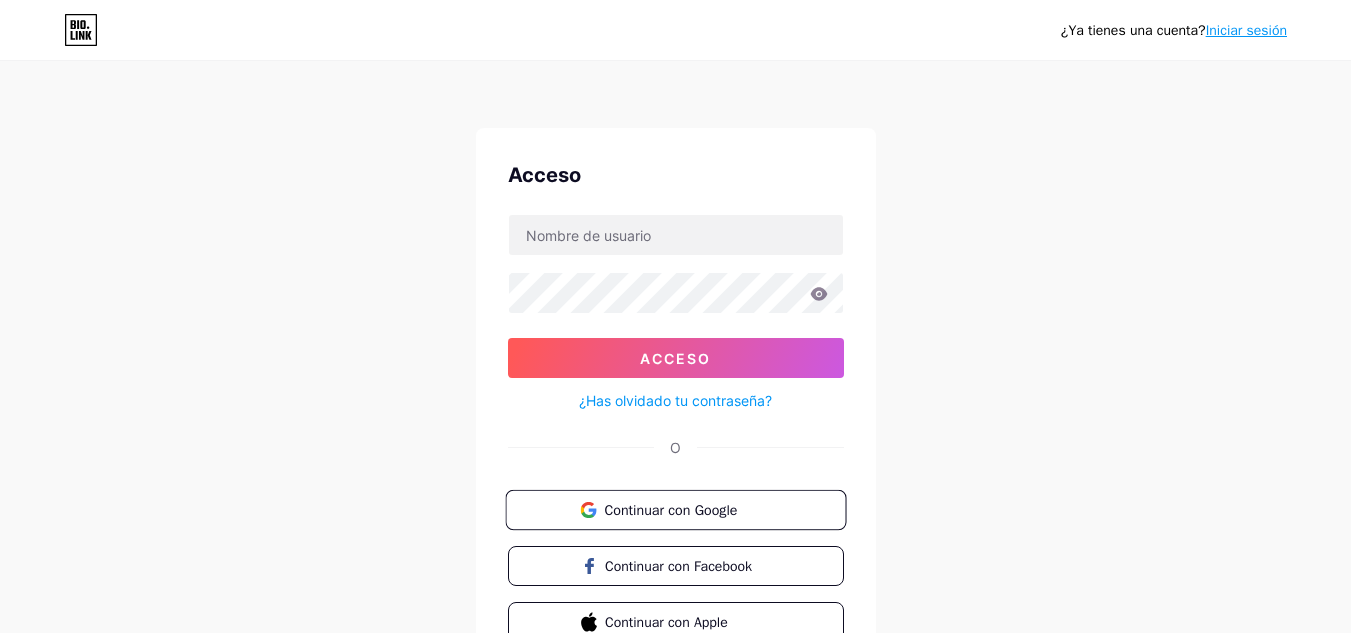 click on "Continuar con Google" at bounding box center [670, 509] 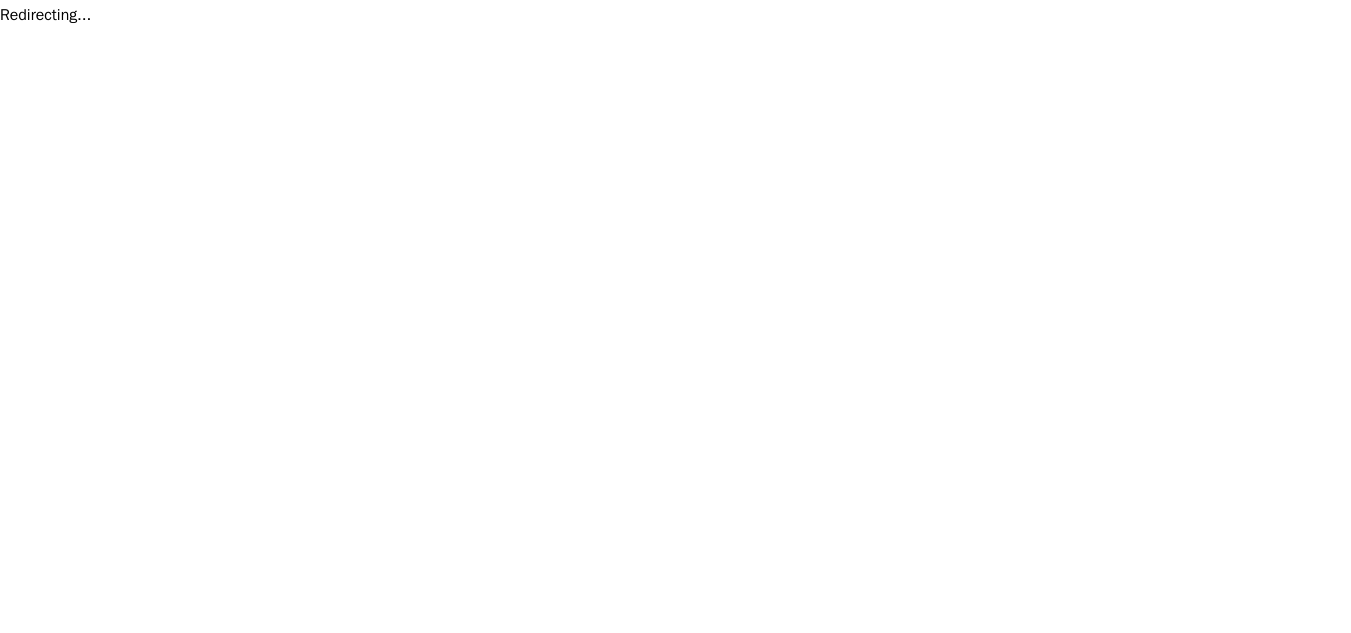 scroll, scrollTop: 0, scrollLeft: 0, axis: both 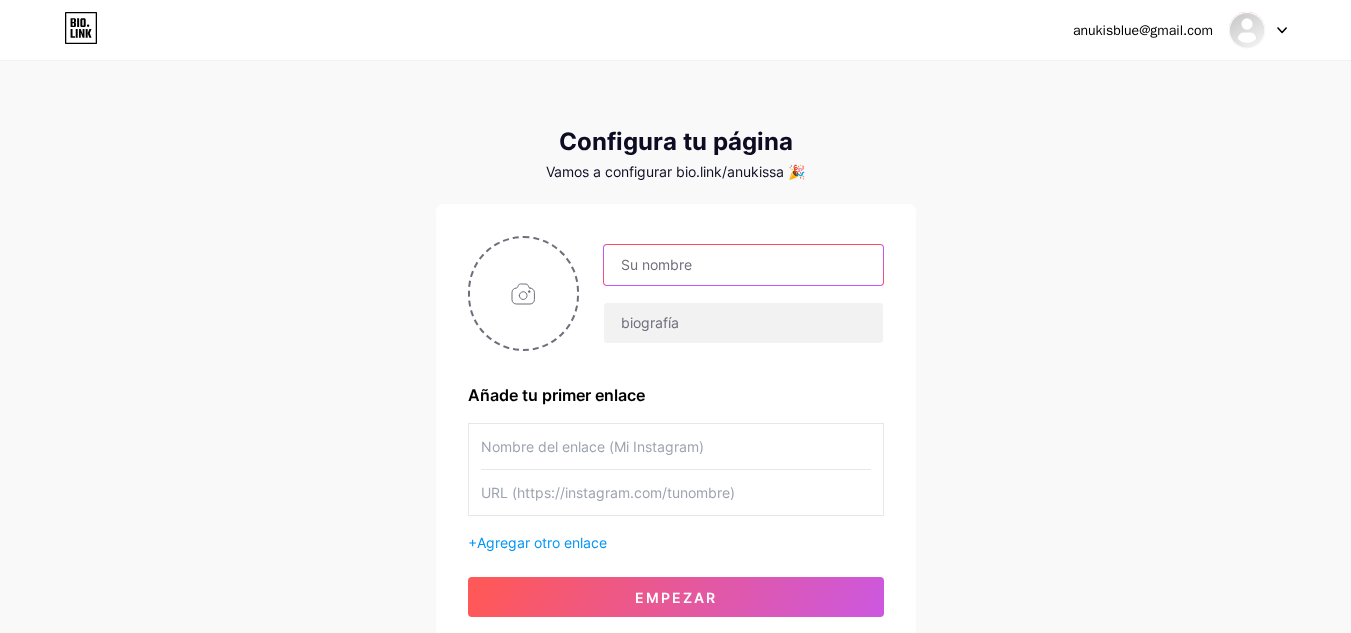 click at bounding box center (743, 265) 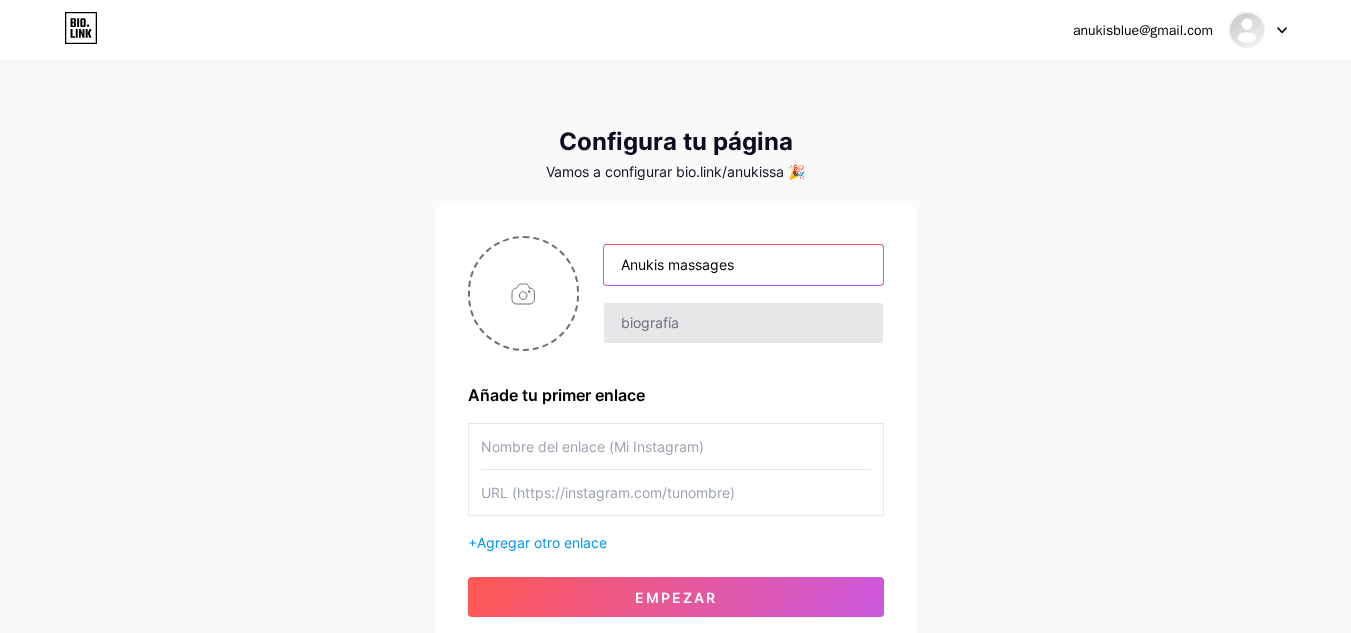type on "Anukis massages" 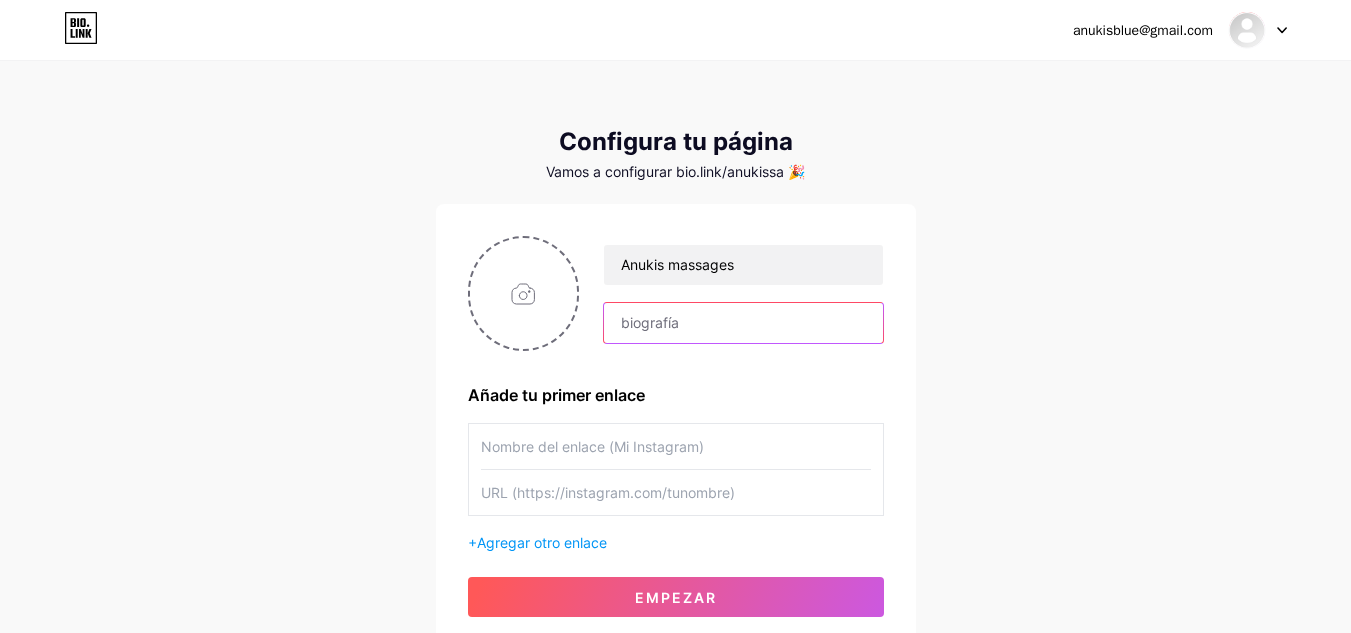 click at bounding box center [743, 323] 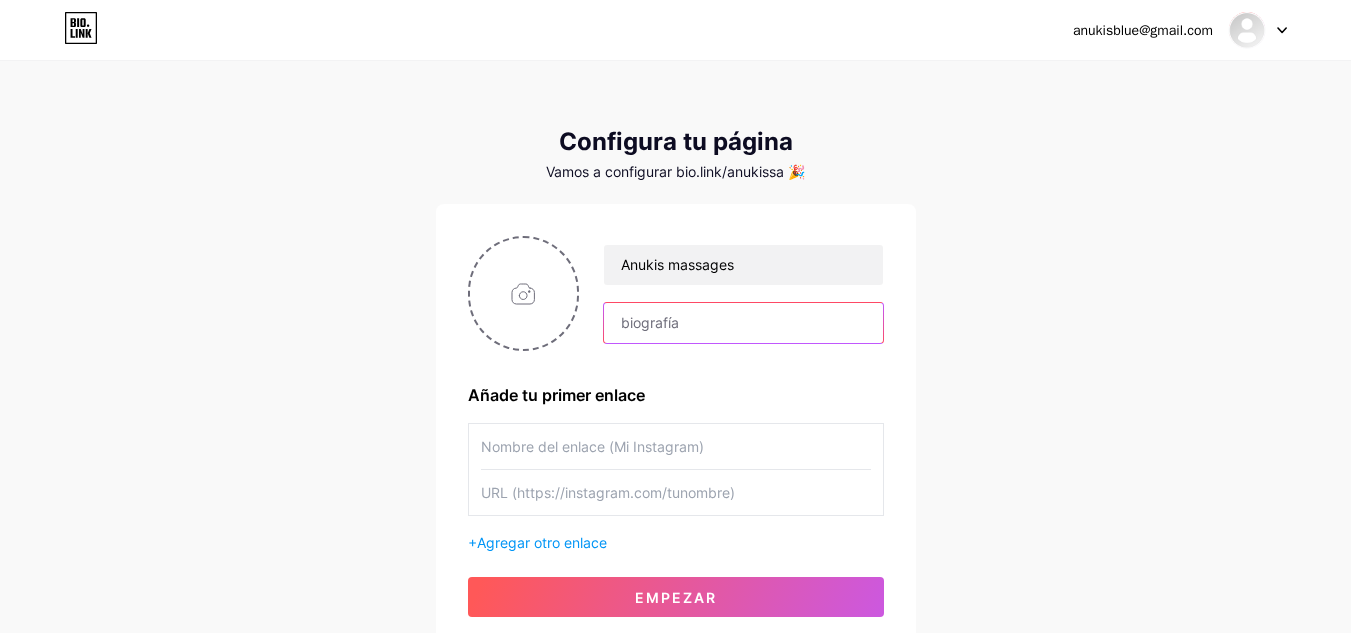 scroll, scrollTop: 100, scrollLeft: 0, axis: vertical 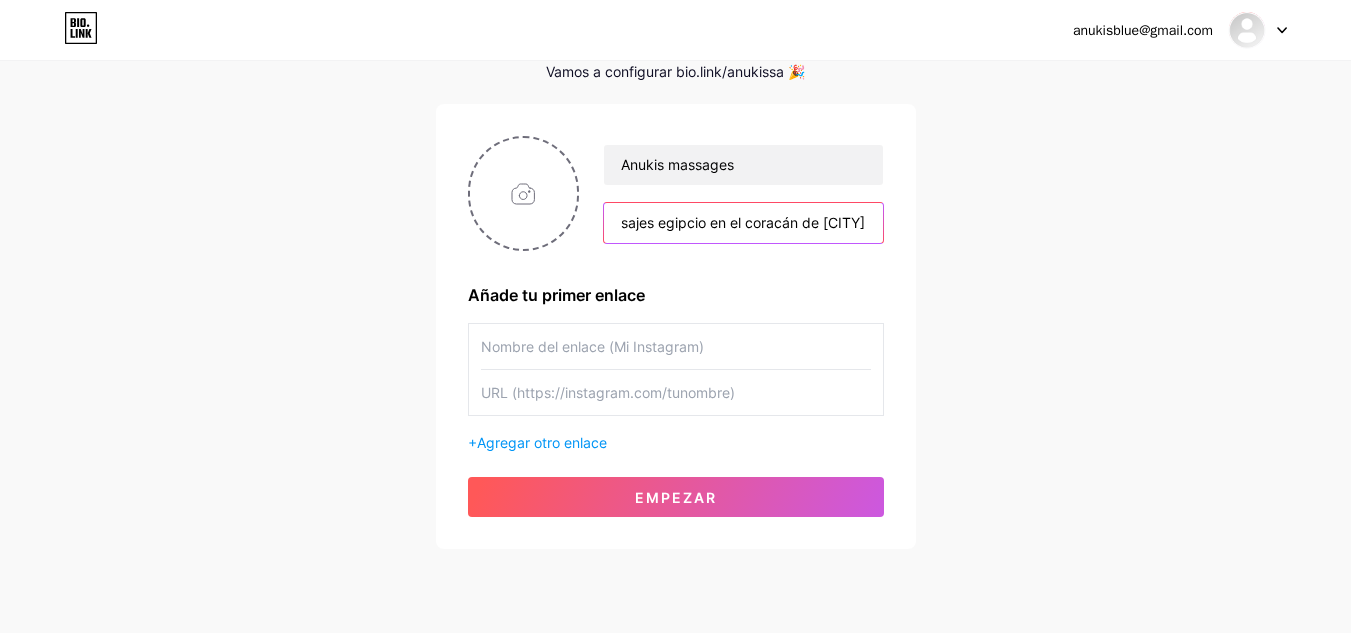 drag, startPoint x: 774, startPoint y: 226, endPoint x: 750, endPoint y: 225, distance: 24.020824 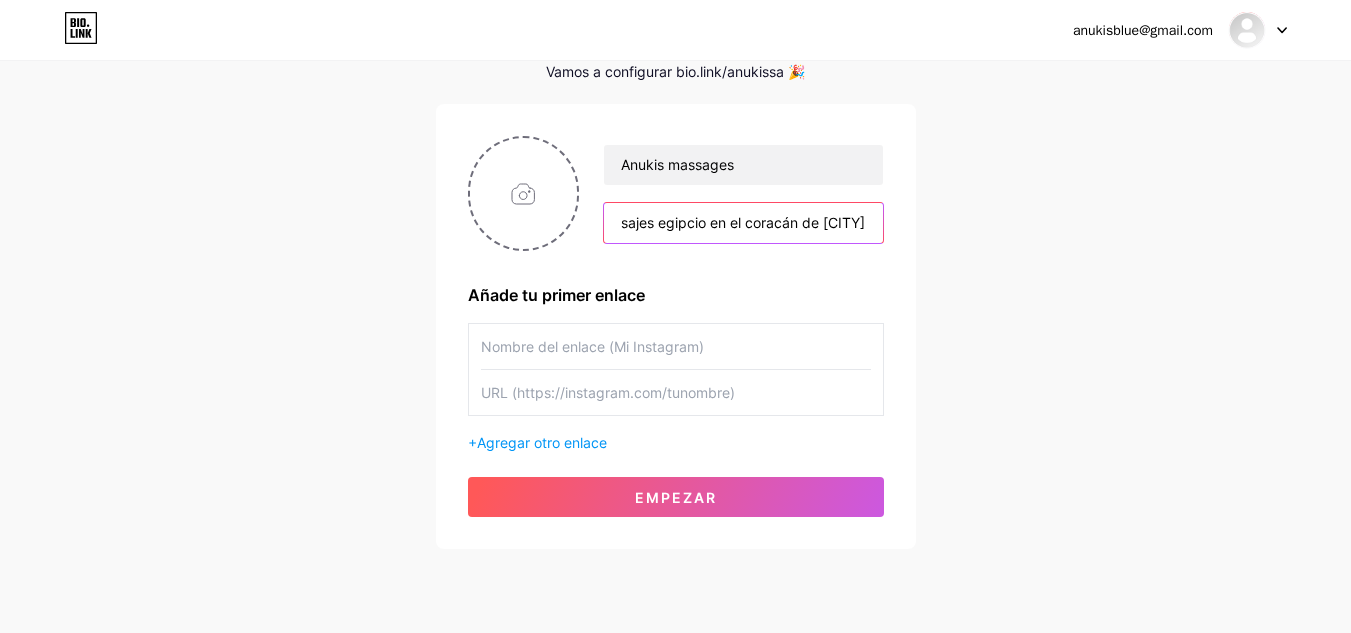 click on "Masajes egipcio en el coracán de [CITY]" at bounding box center (743, 223) 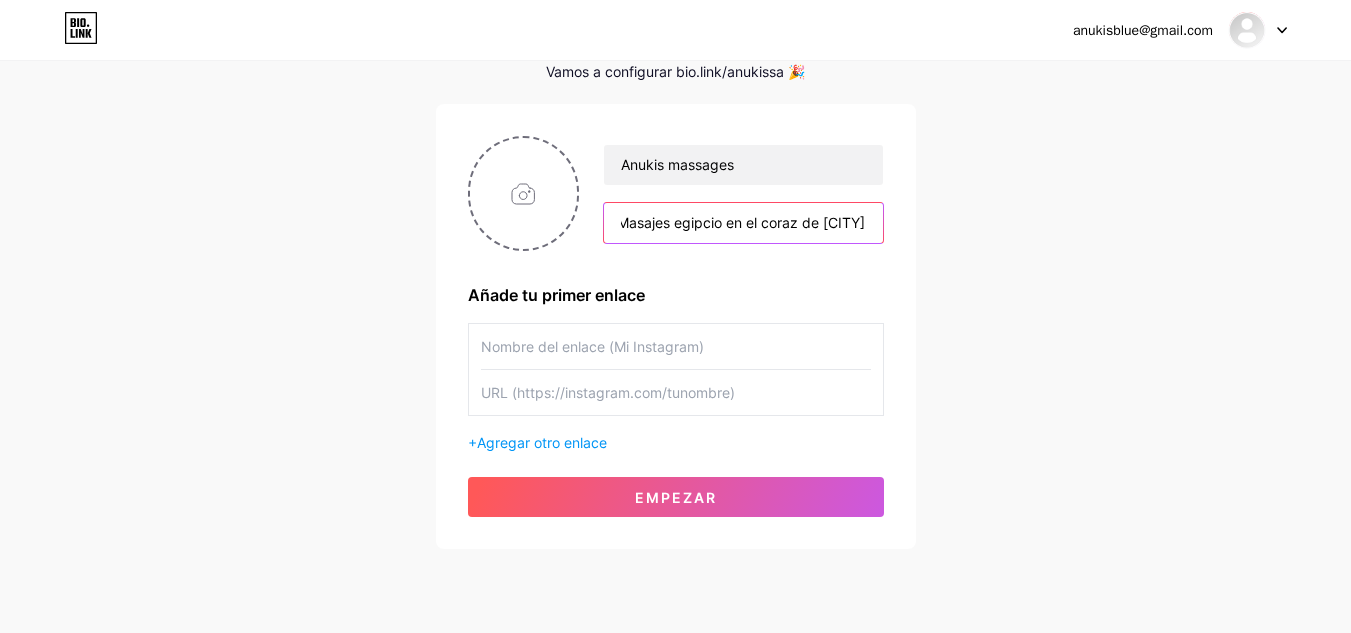 scroll, scrollTop: 0, scrollLeft: 29, axis: horizontal 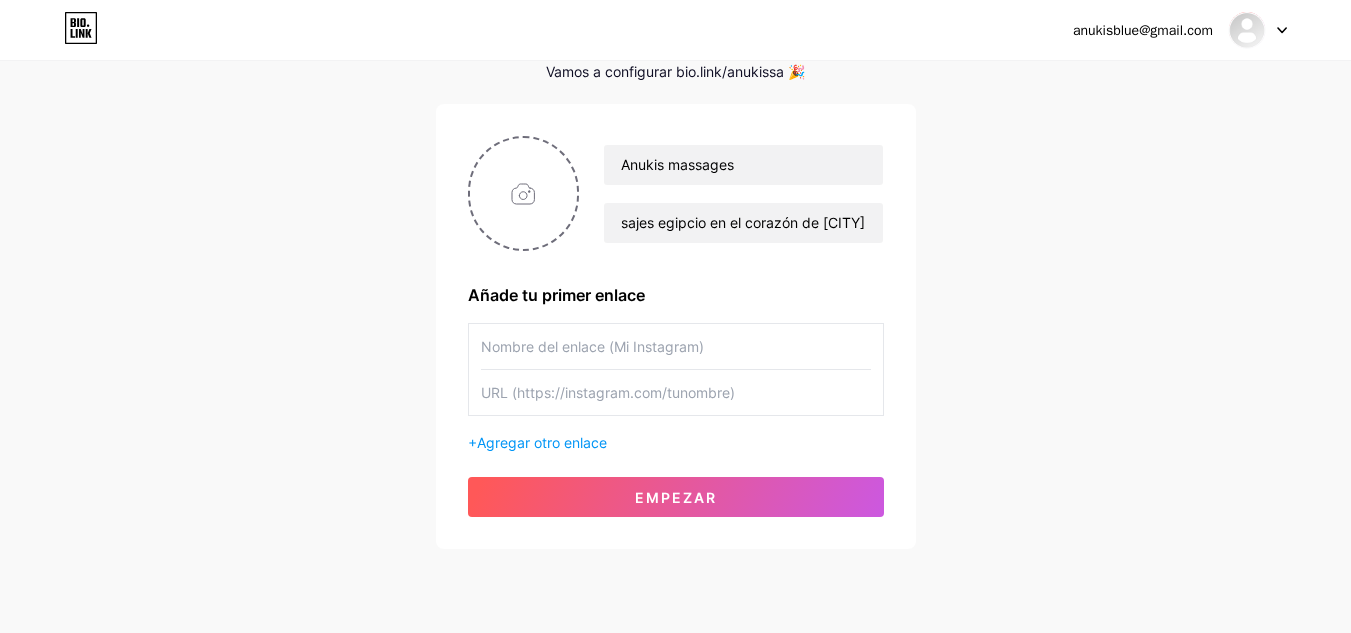 click on "Anukis massages Masajes egipcio en el corazón de [CITY] Añade tu primer enlace + Agregar otro enlace Empezar" at bounding box center (676, 326) 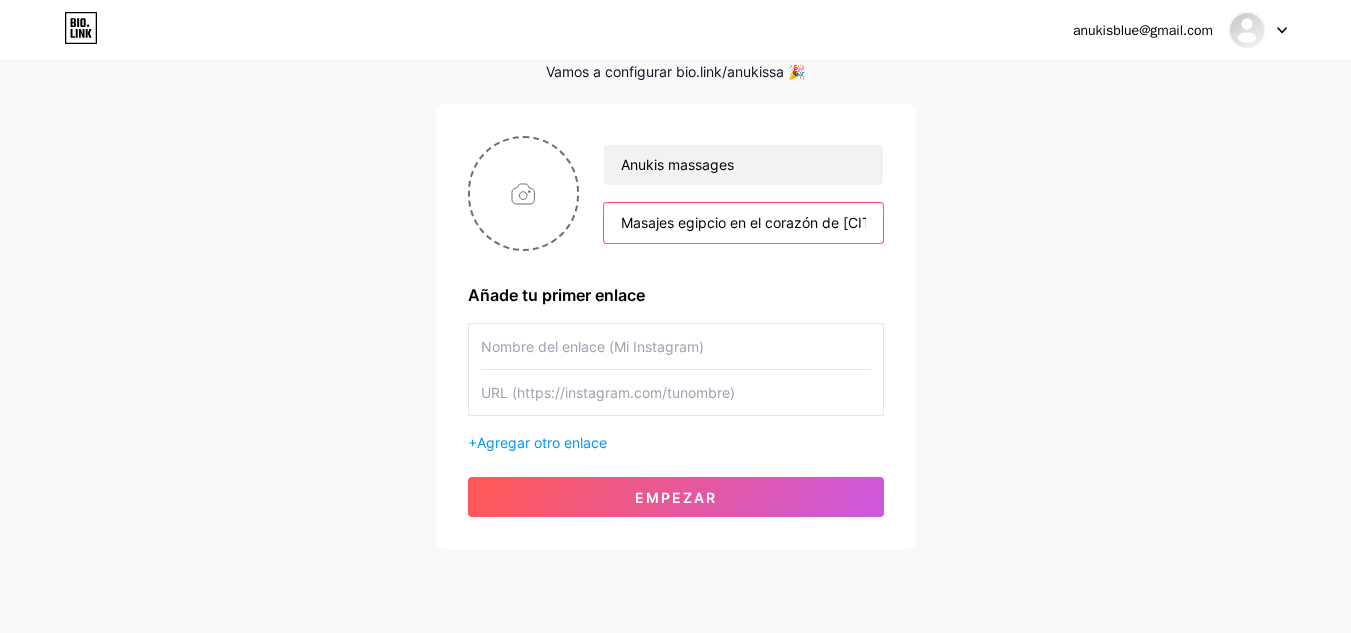 click on "Masajes egipcio en el corazón de [CITY]" at bounding box center [743, 223] 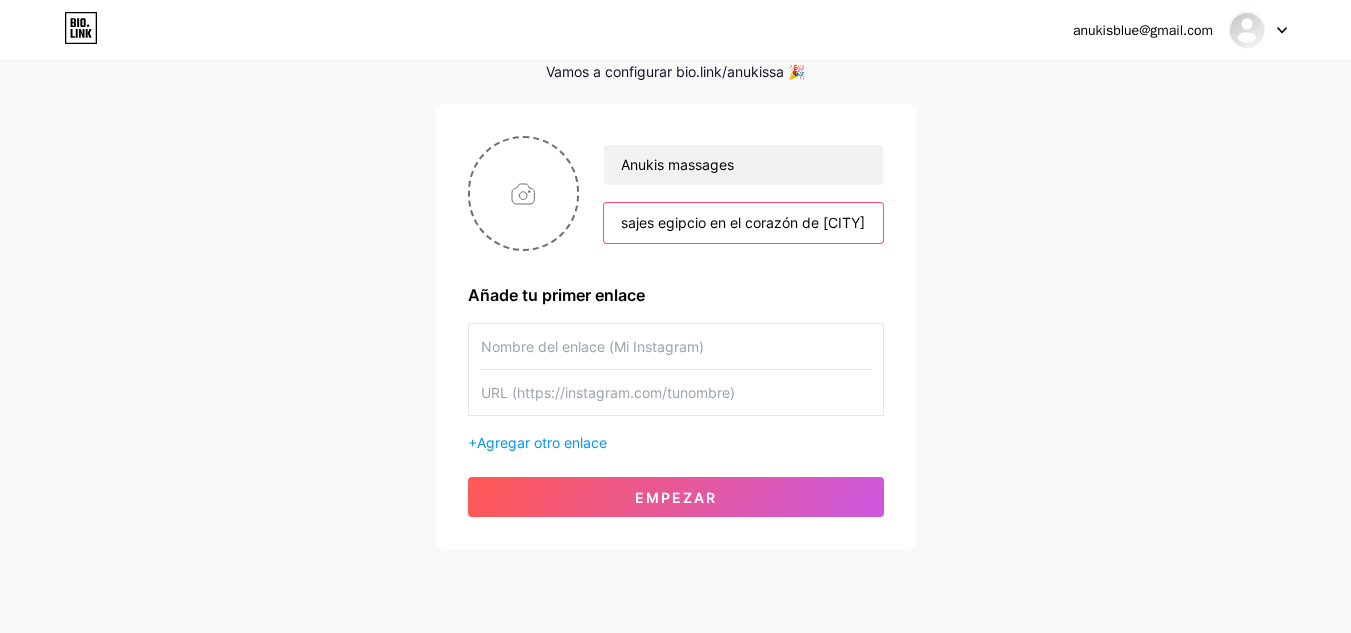 drag, startPoint x: 840, startPoint y: 220, endPoint x: 895, endPoint y: 216, distance: 55.145264 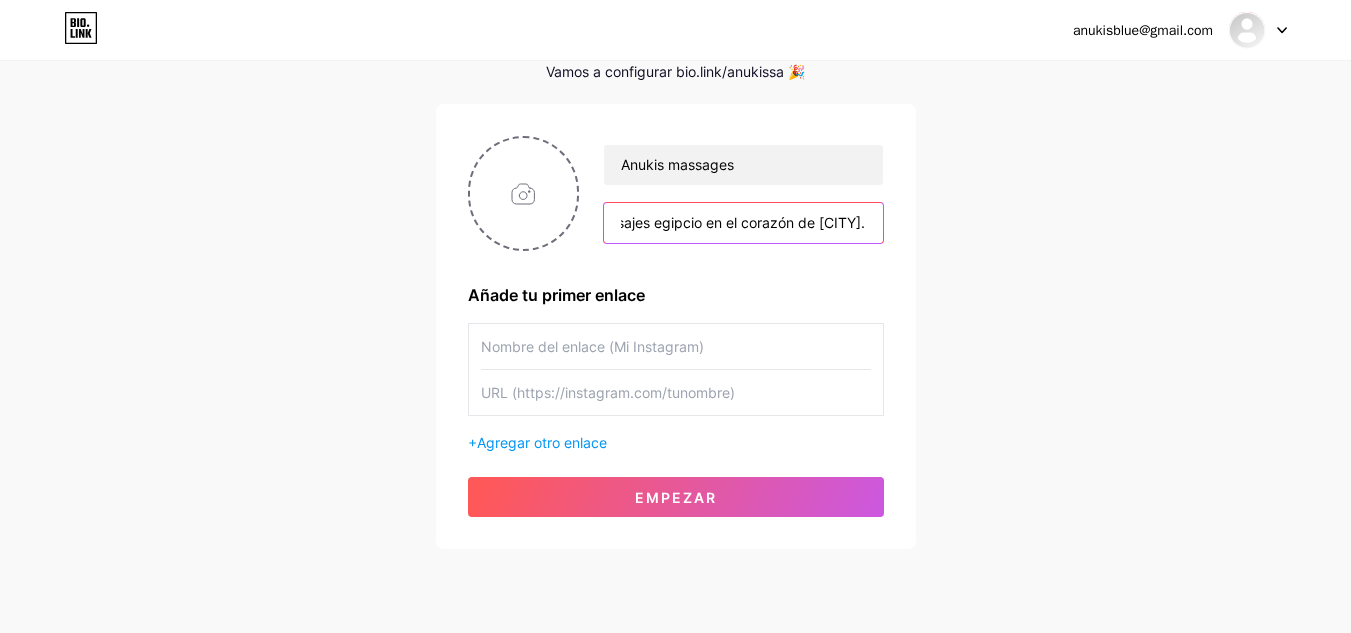 scroll, scrollTop: 0, scrollLeft: 53, axis: horizontal 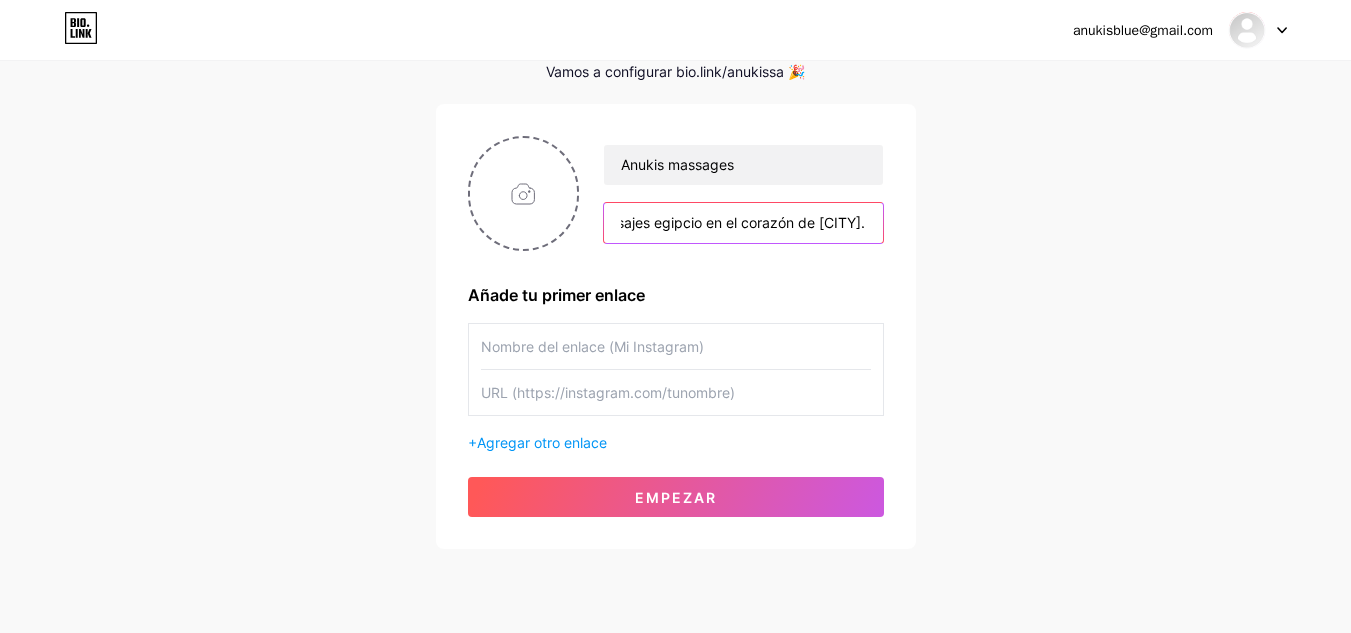 click on "Masajes egipcio en el corazón de [CITY]." at bounding box center [743, 223] 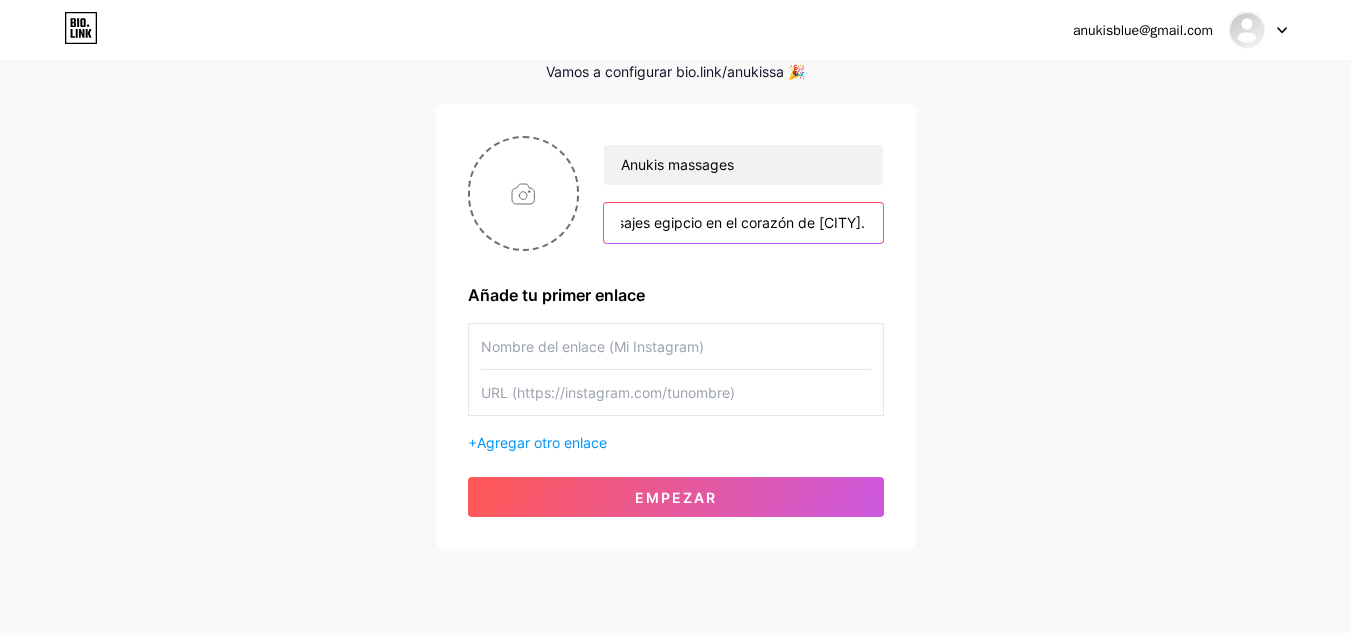 paste on "✨ Relajación, energía y bienestar en un solo lugar." 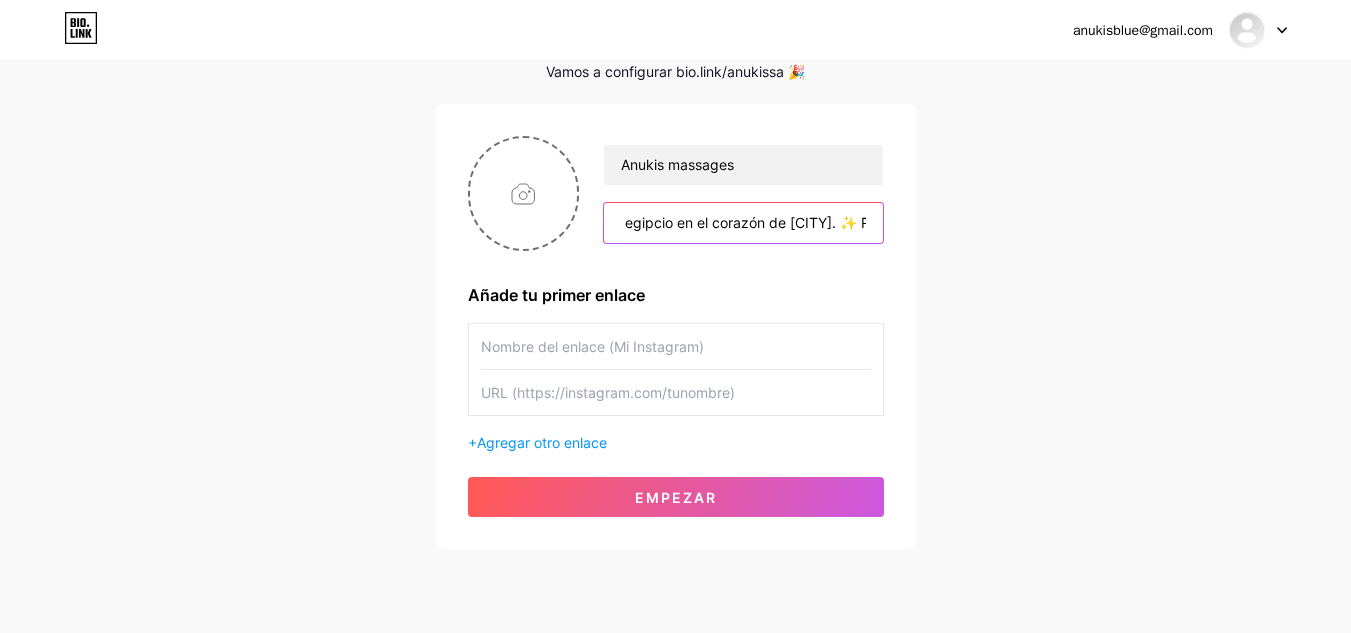scroll, scrollTop: 0, scrollLeft: 390, axis: horizontal 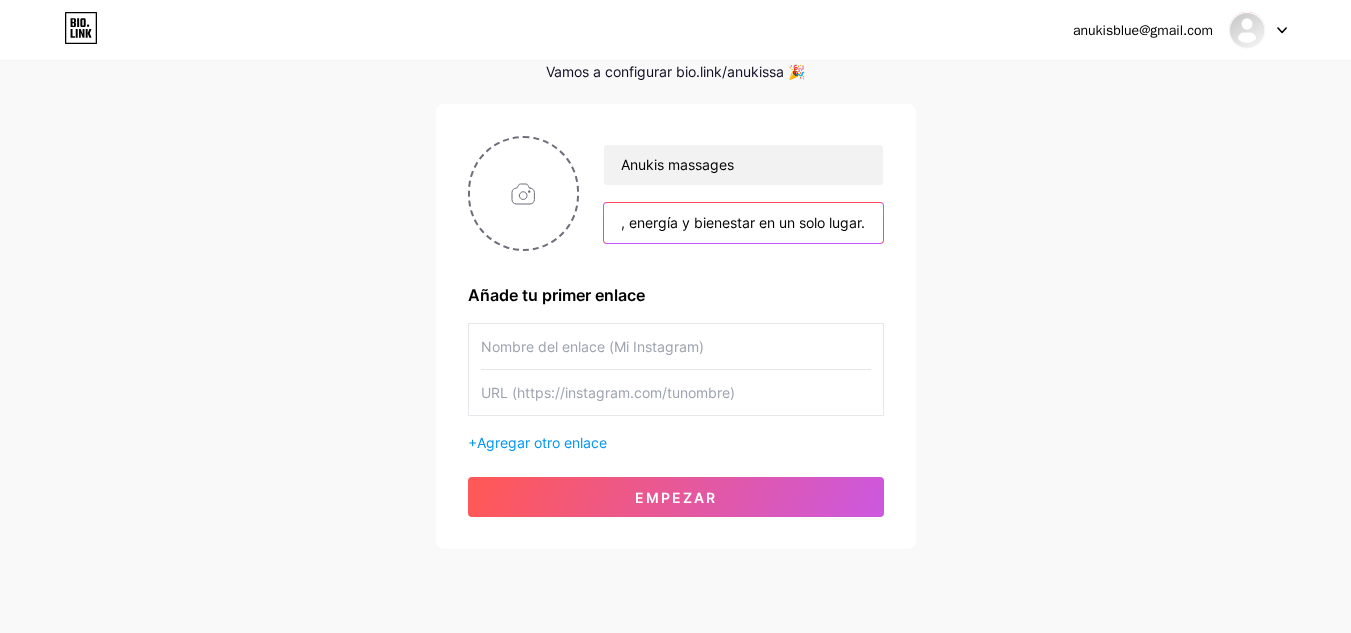 drag, startPoint x: 777, startPoint y: 226, endPoint x: 696, endPoint y: 232, distance: 81.22192 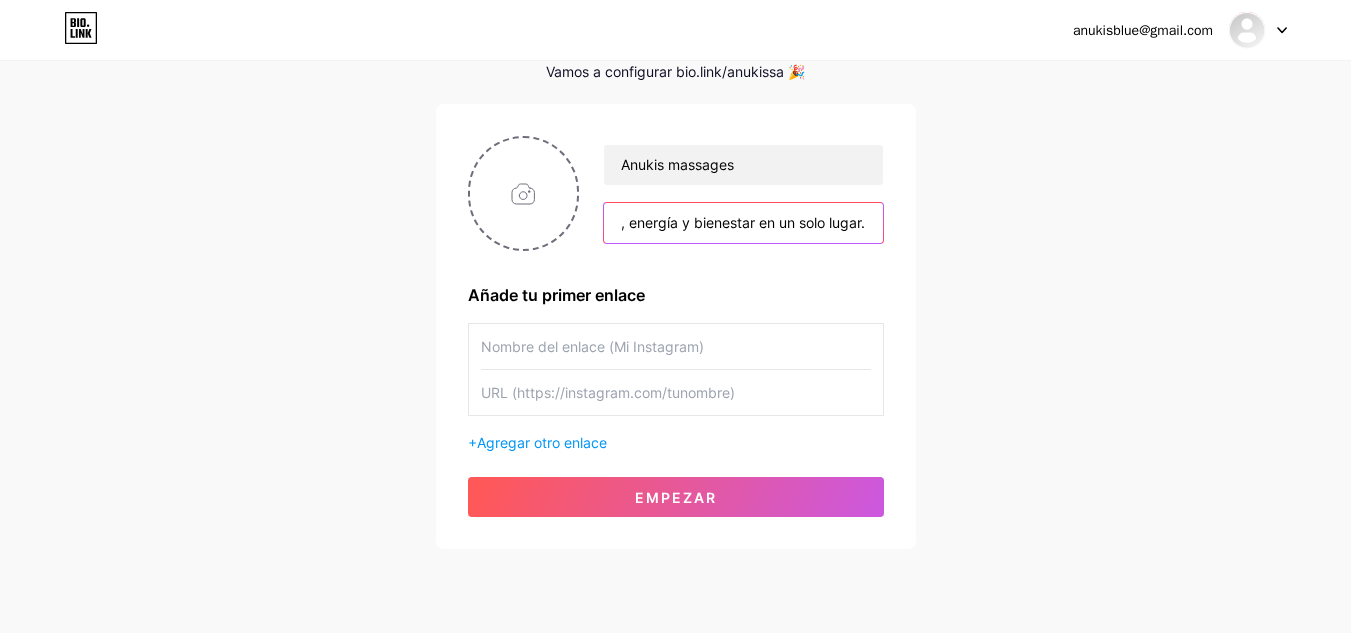 click on "Masajes egipcio en el corazón de [CITY]. ✨ Relajación, energía y bienestar en un solo lugar." at bounding box center [743, 223] 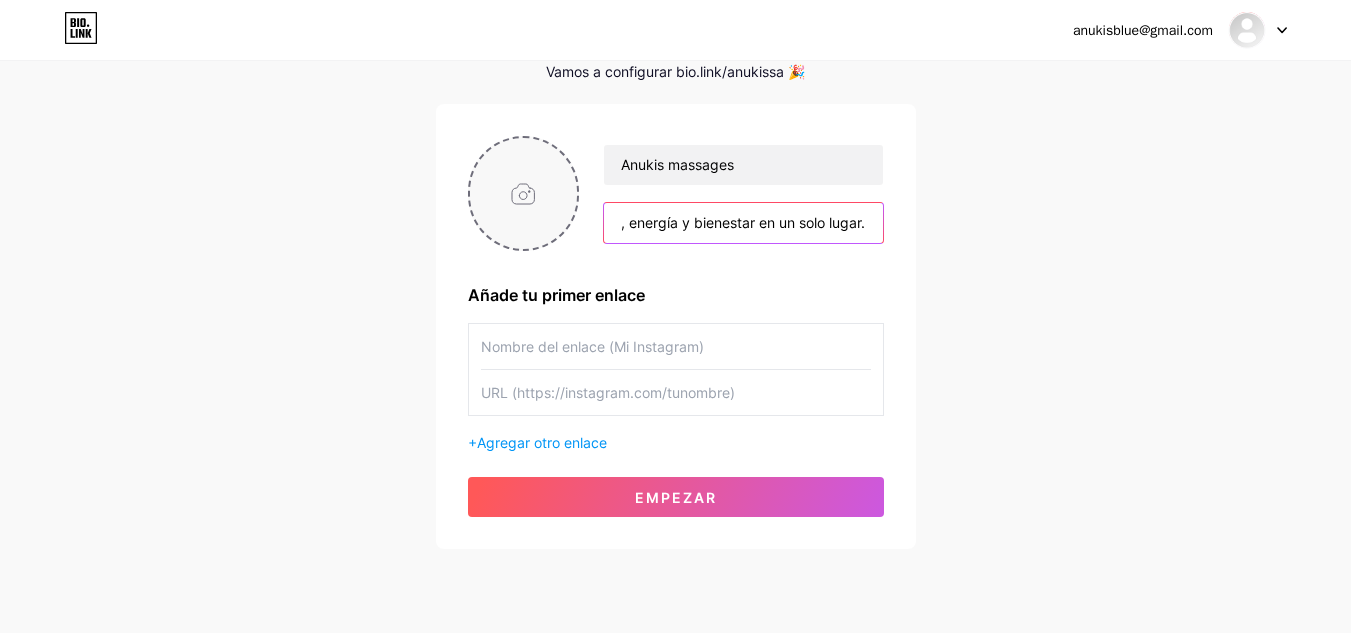type on "Masajes egipcio en el corazón de [CITY]. ✨ Relajación, energía y bienestar en un solo lugar." 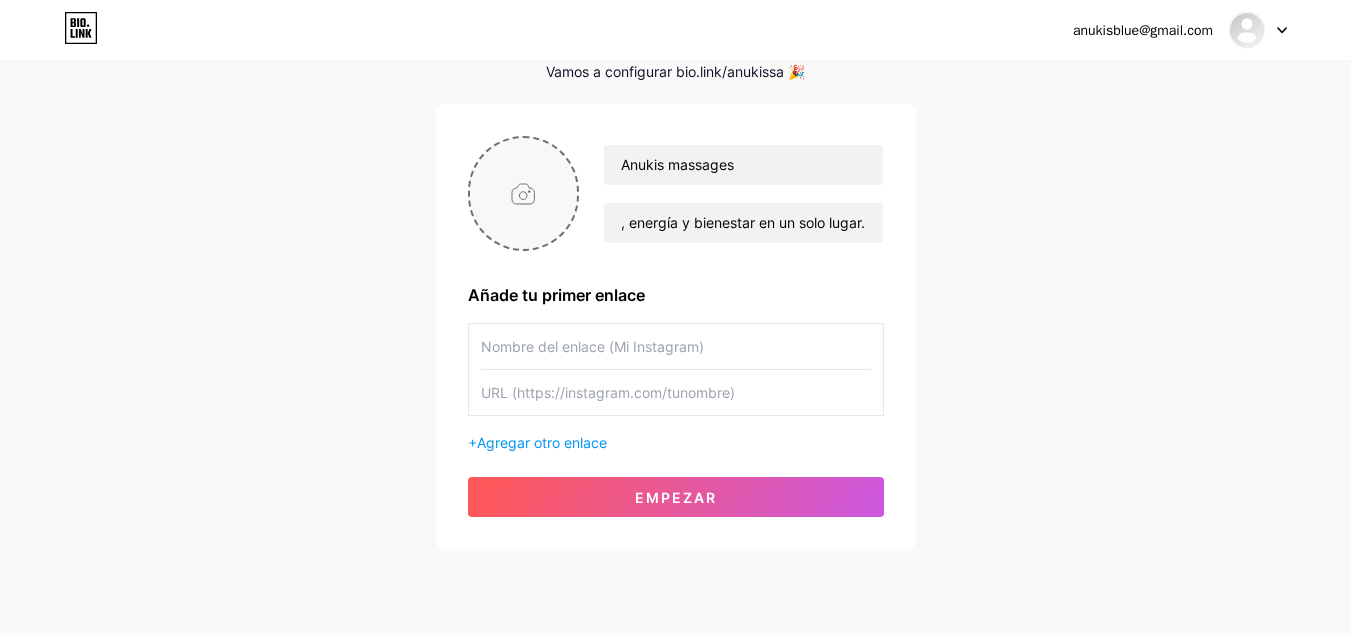 click at bounding box center (524, 193) 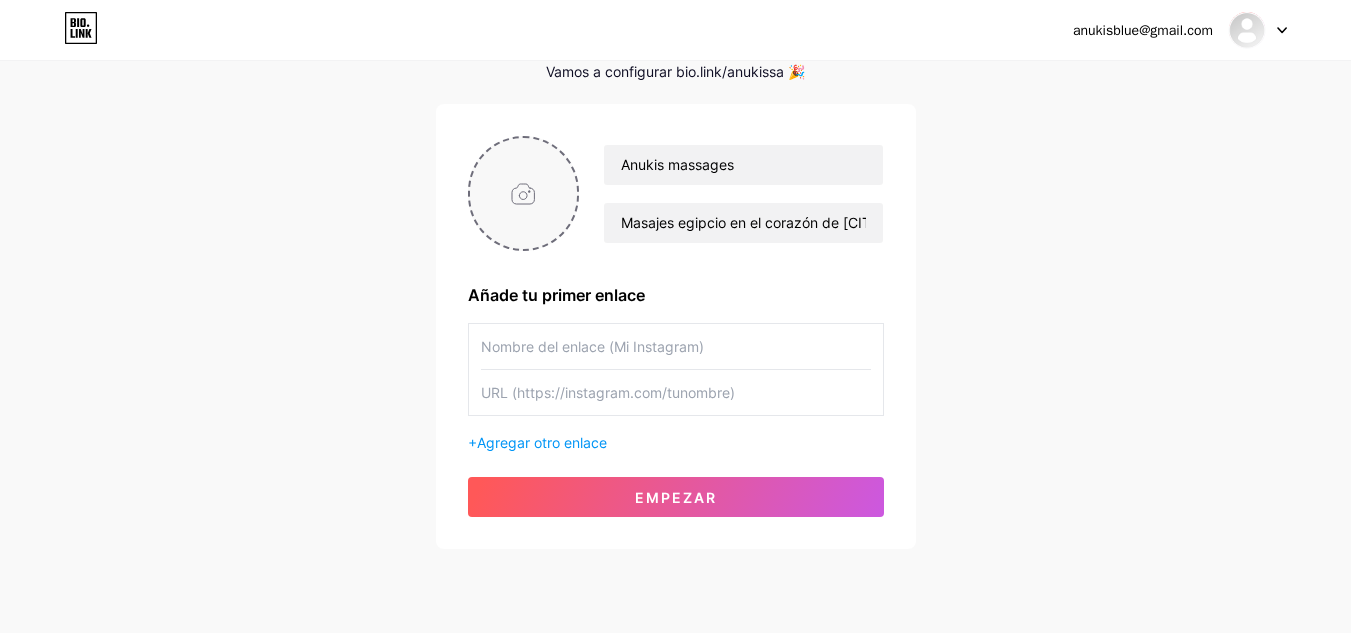 type on "C:\fakepath\Anukis logo blanco.jpg" 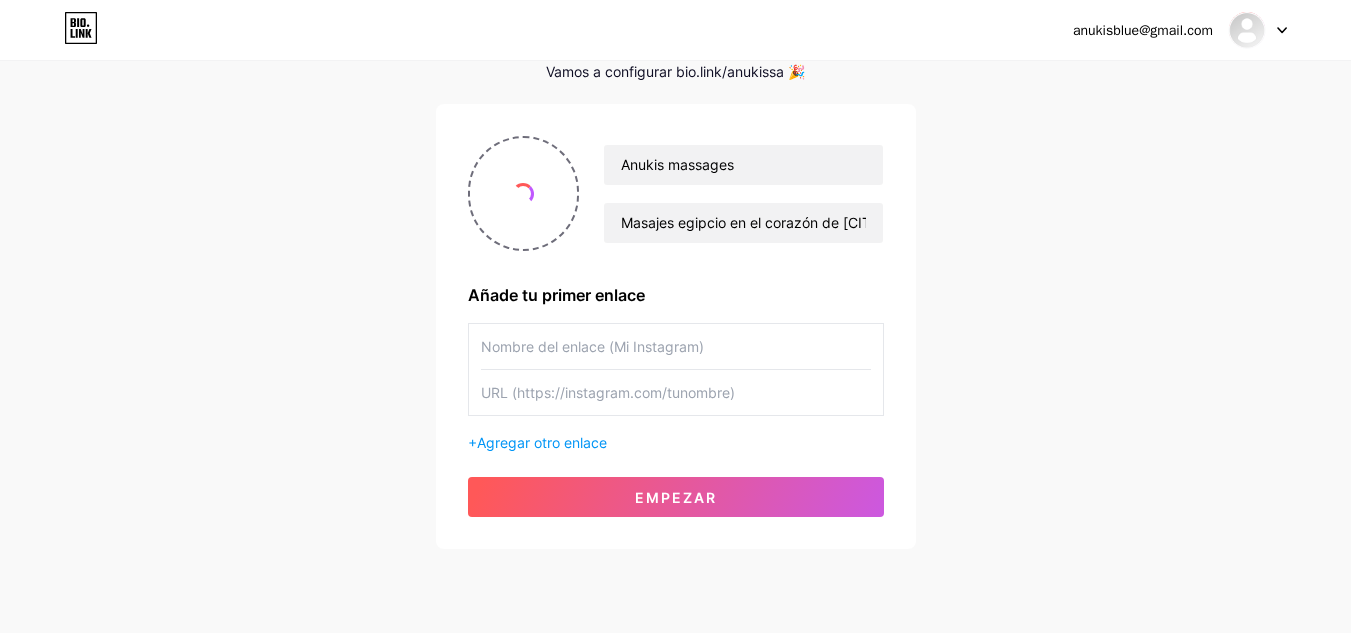 click at bounding box center [676, 346] 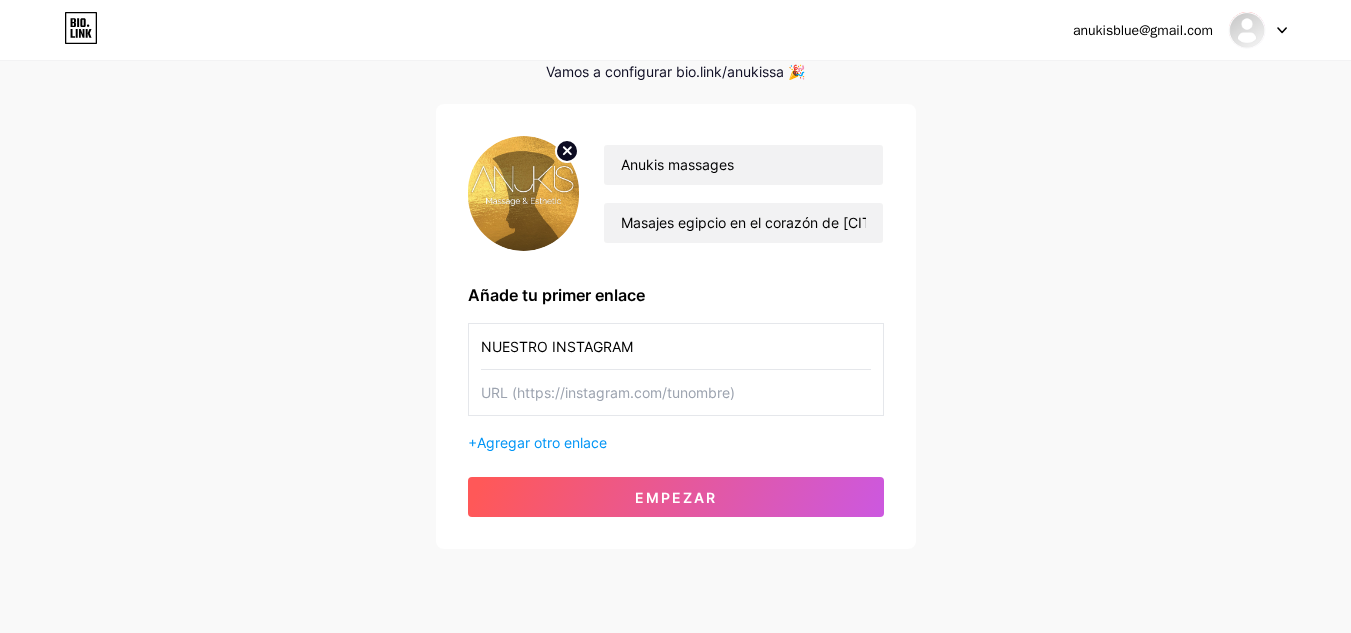 type on "NUESTRO INSTAGRAM" 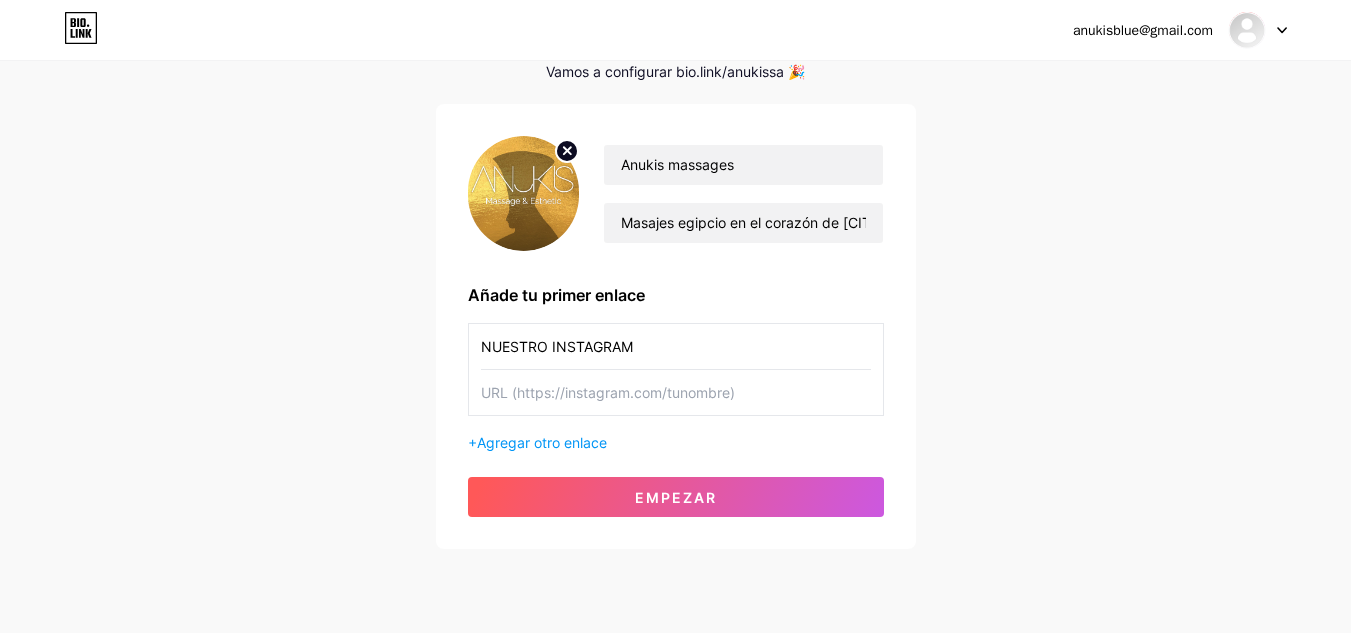 paste on "https://www.instagram.com/anukismassage/" 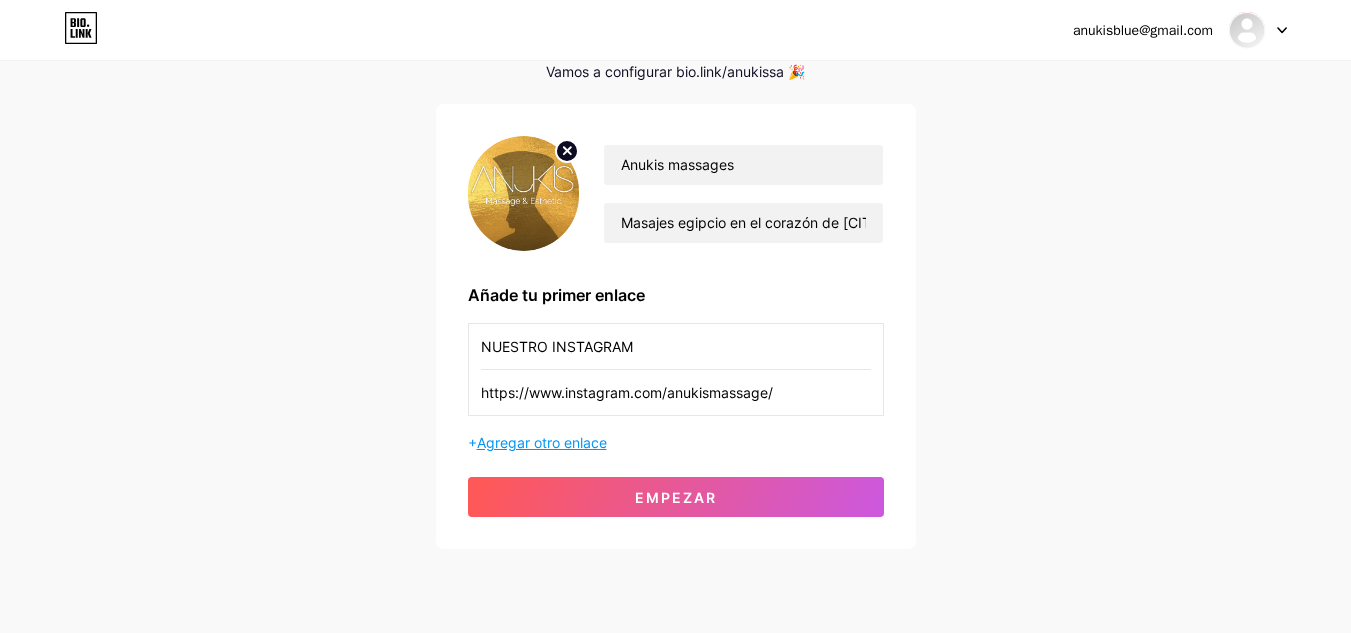 type on "https://www.instagram.com/anukismassage/" 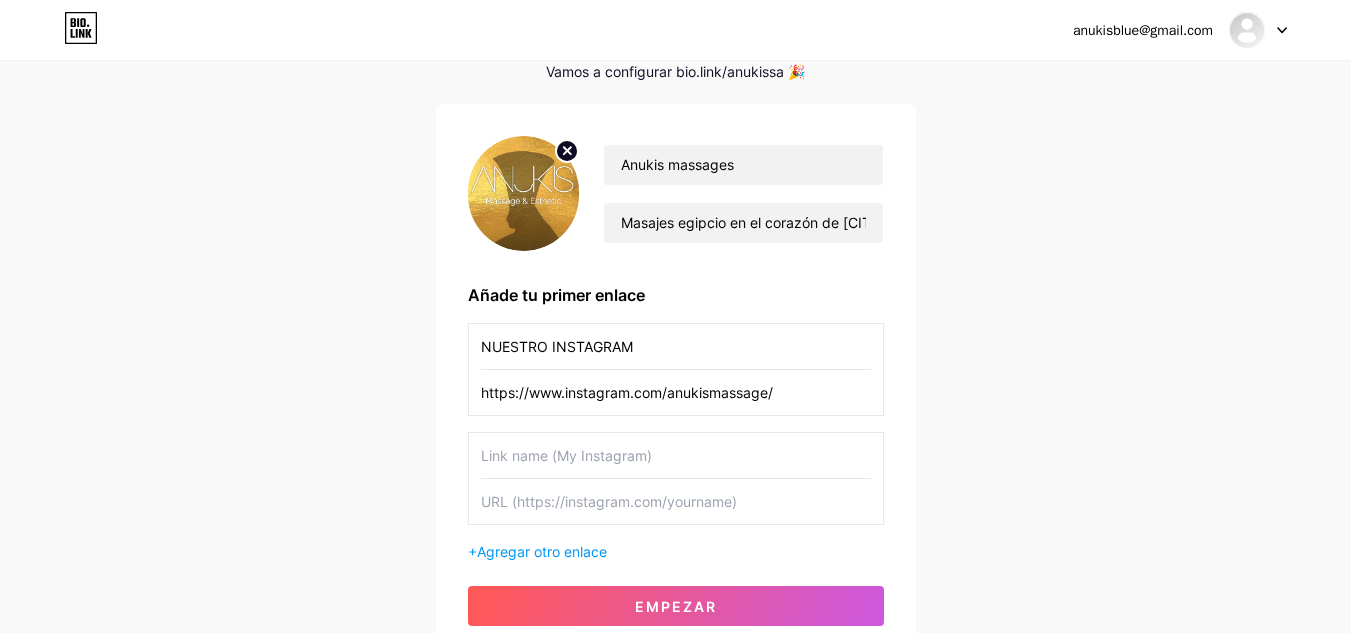 click at bounding box center [676, 455] 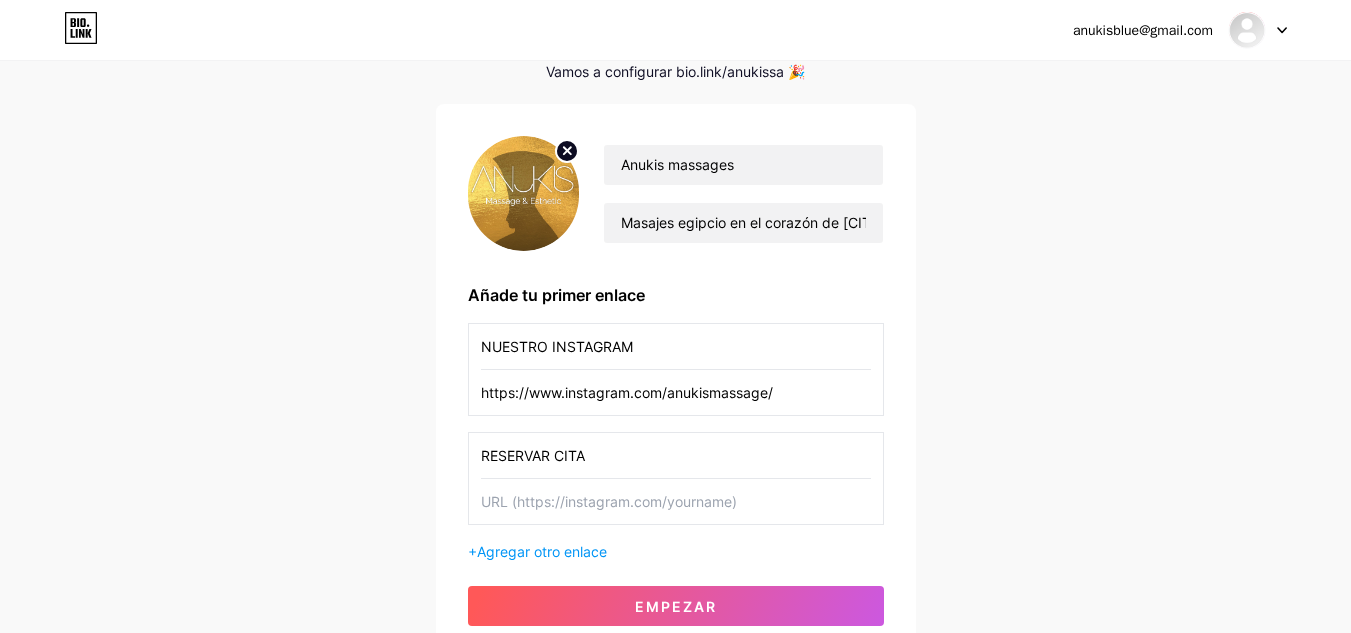 type on "RESERVAR CITA" 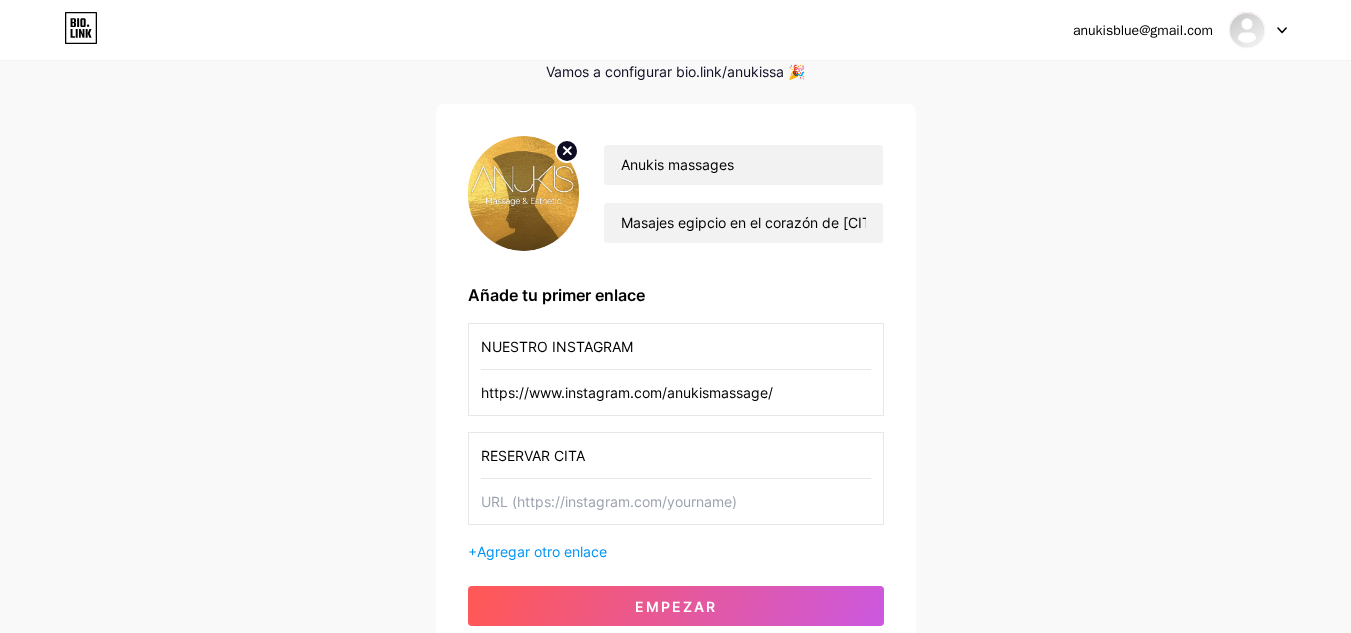 click at bounding box center [676, 501] 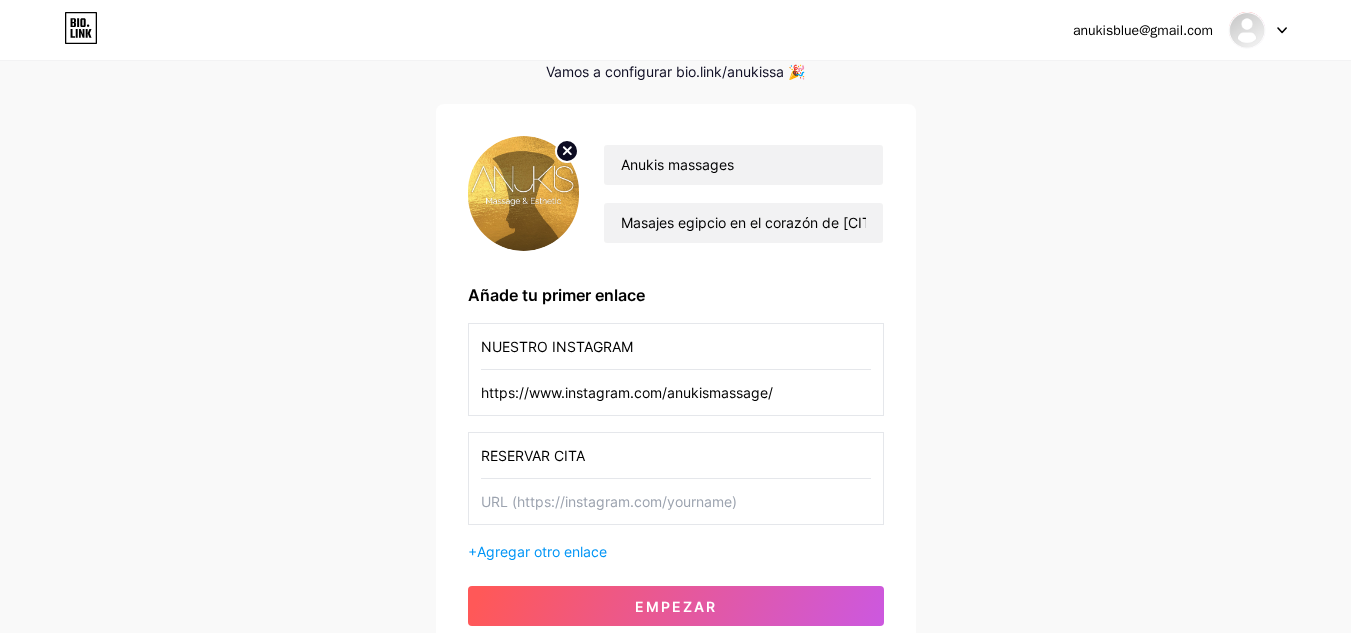 paste on "https://wa.me/[PHONE]" 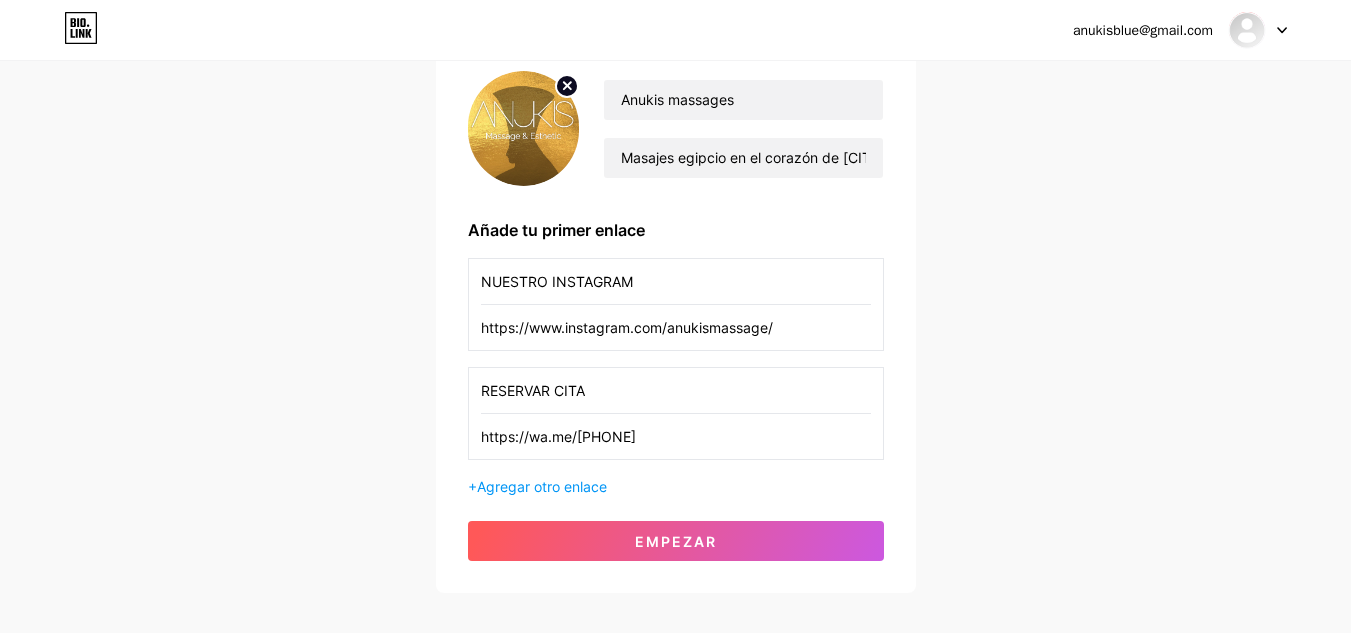 scroll, scrollTop: 200, scrollLeft: 0, axis: vertical 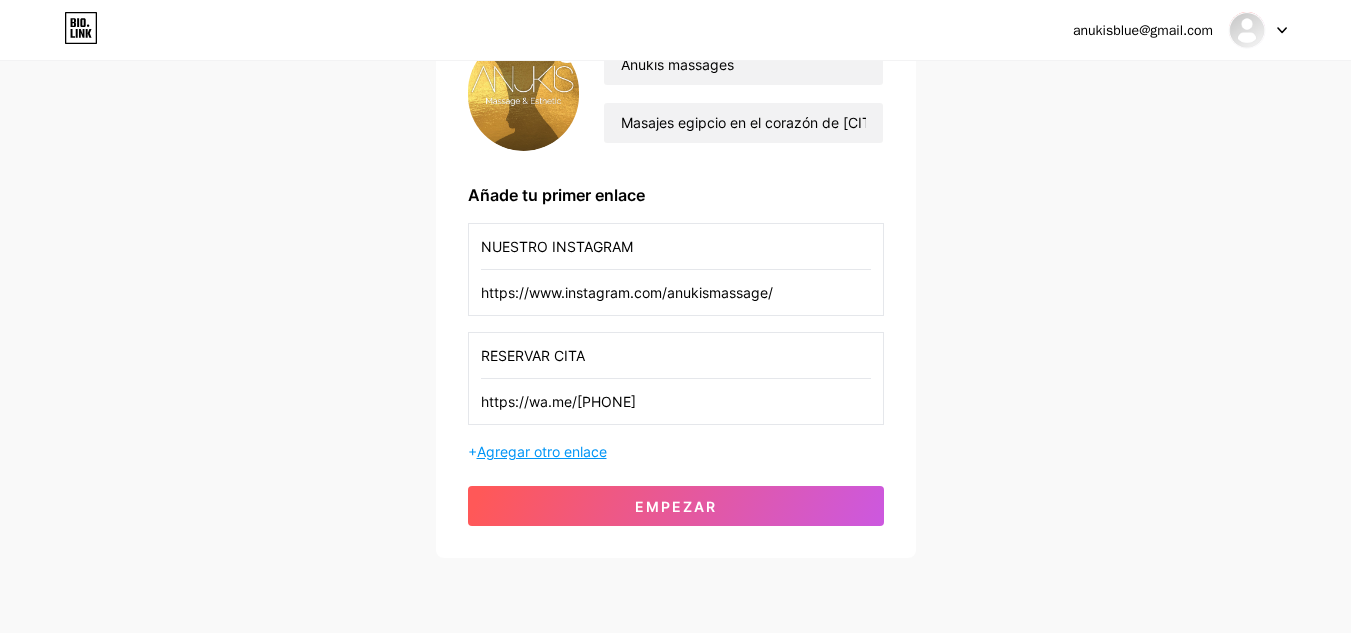 type on "https://wa.me/[PHONE]" 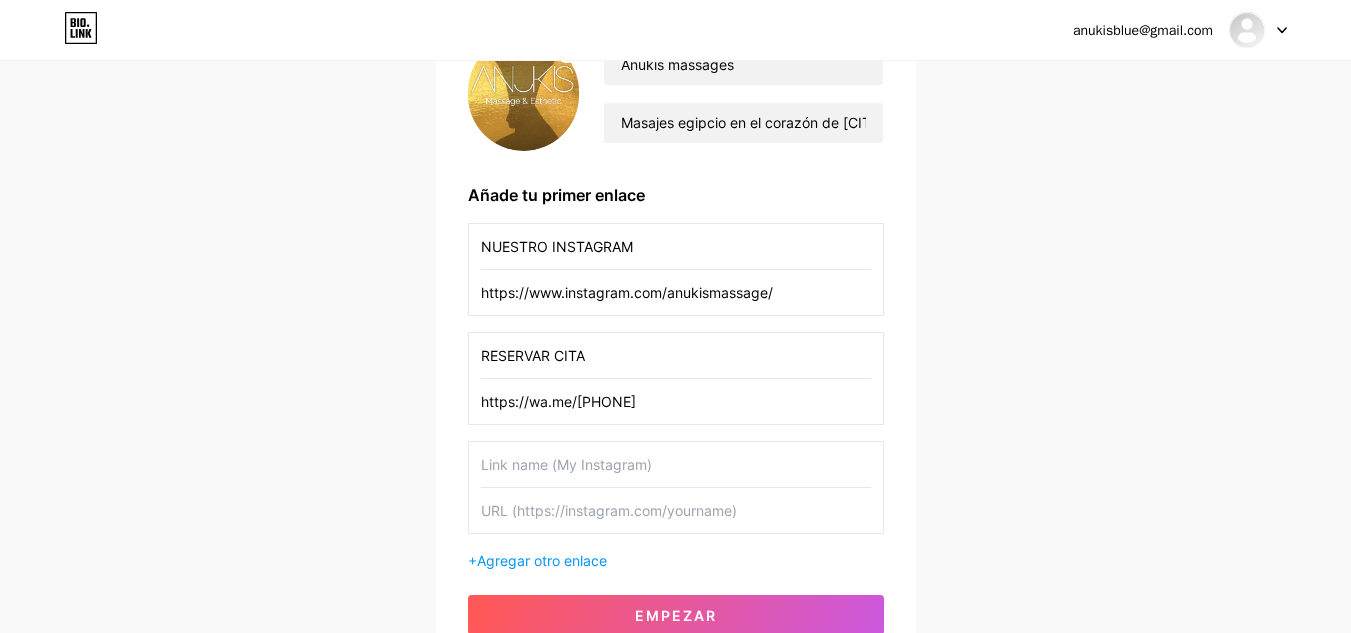 click at bounding box center [676, 464] 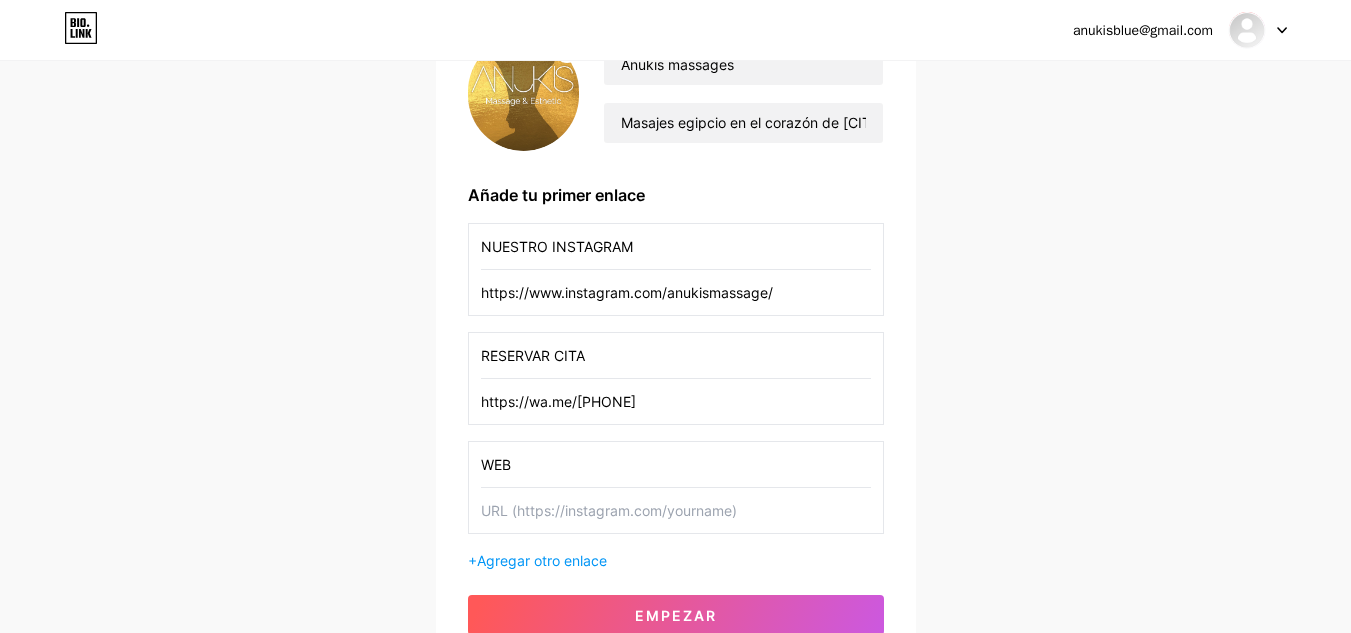 type on "WEB" 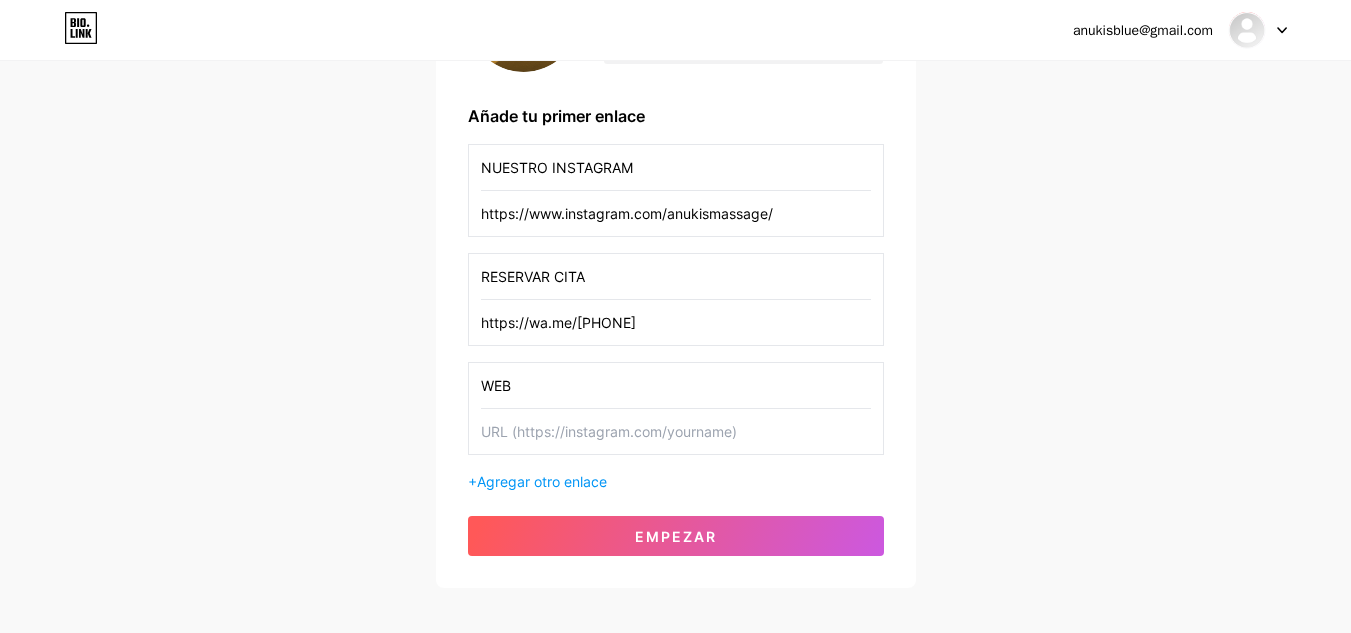 scroll, scrollTop: 378, scrollLeft: 0, axis: vertical 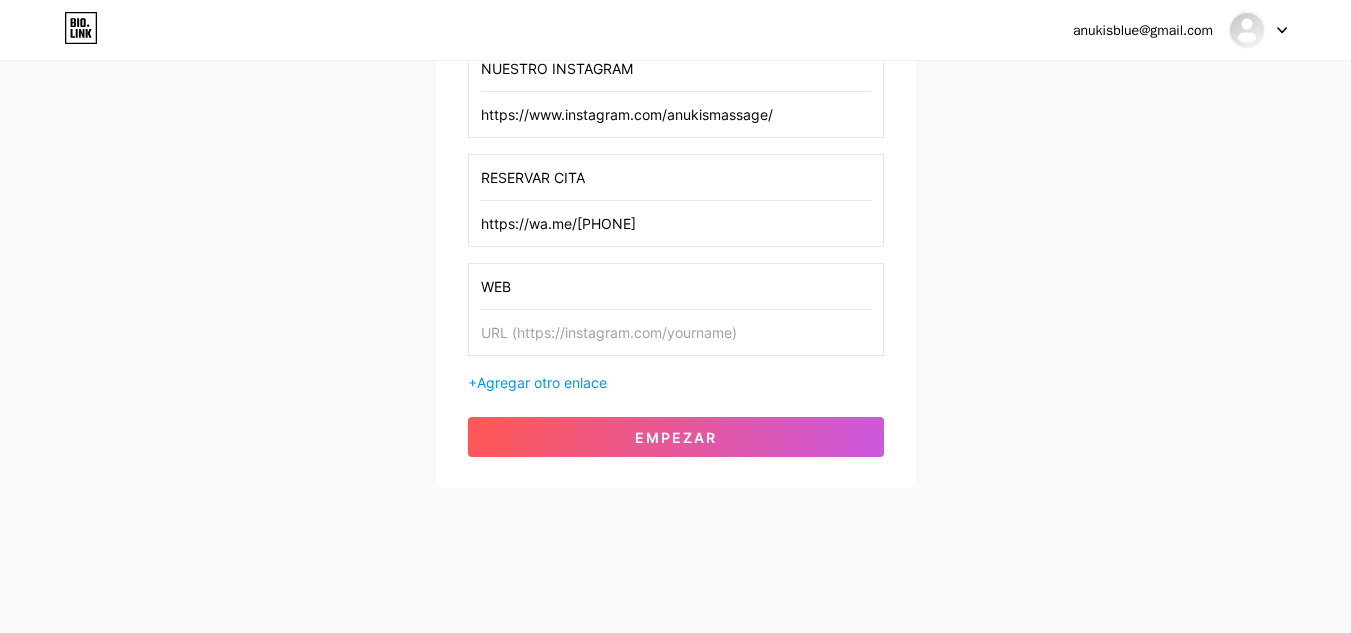paste on "https://anukismassages.com/" 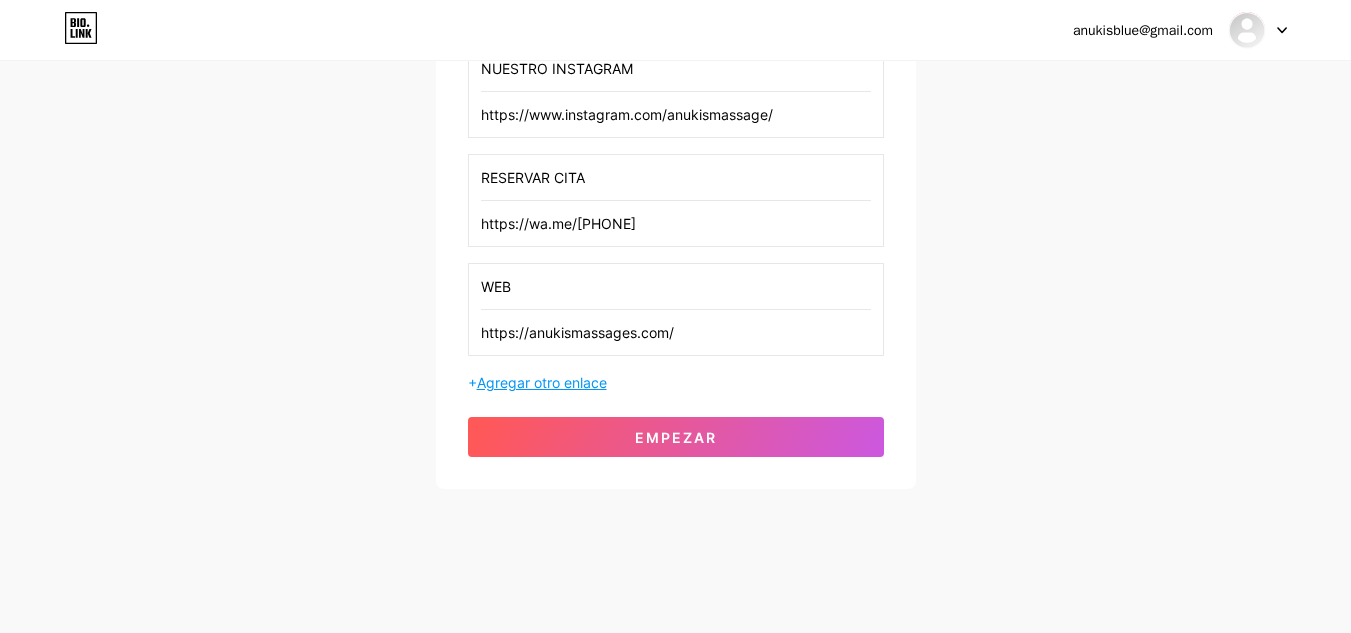 type on "https://anukismassages.com/" 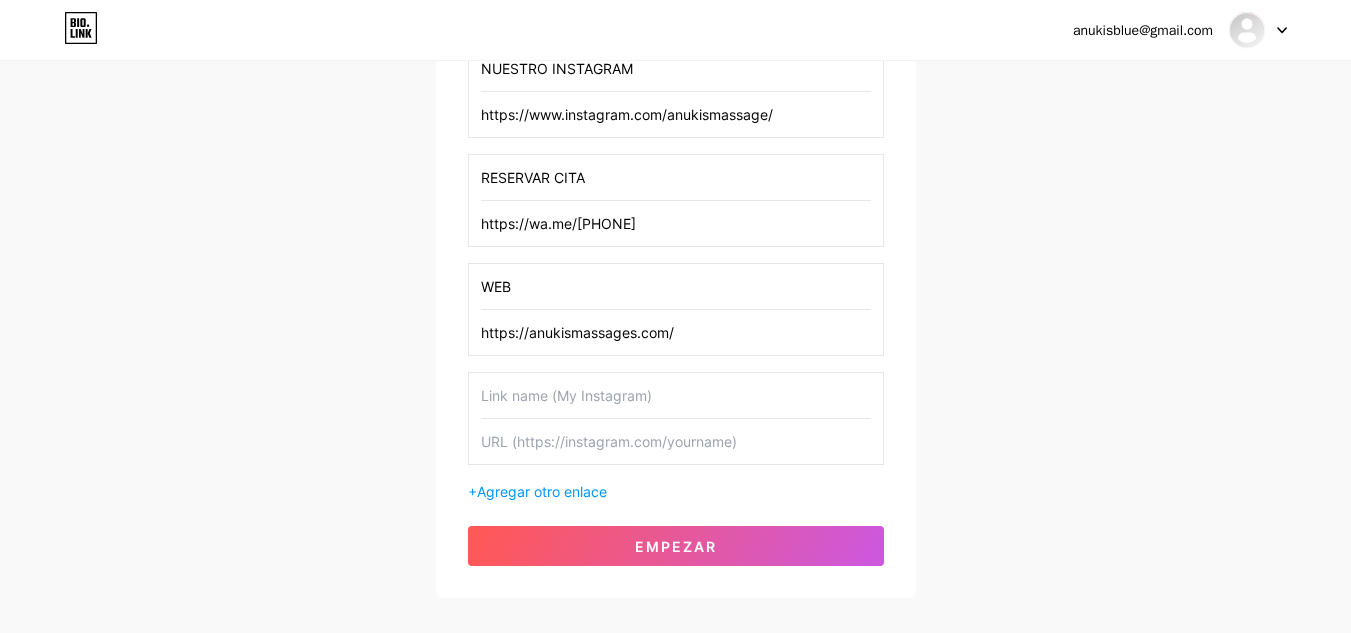 click at bounding box center (676, 395) 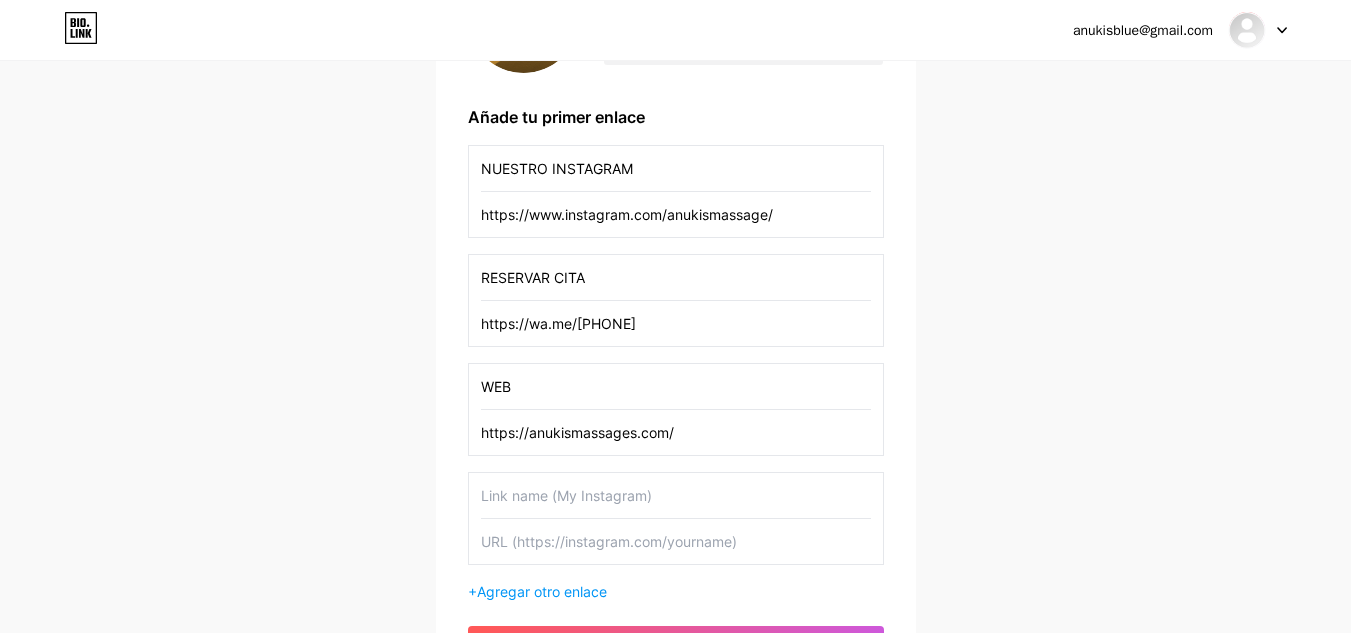 click at bounding box center (676, 495) 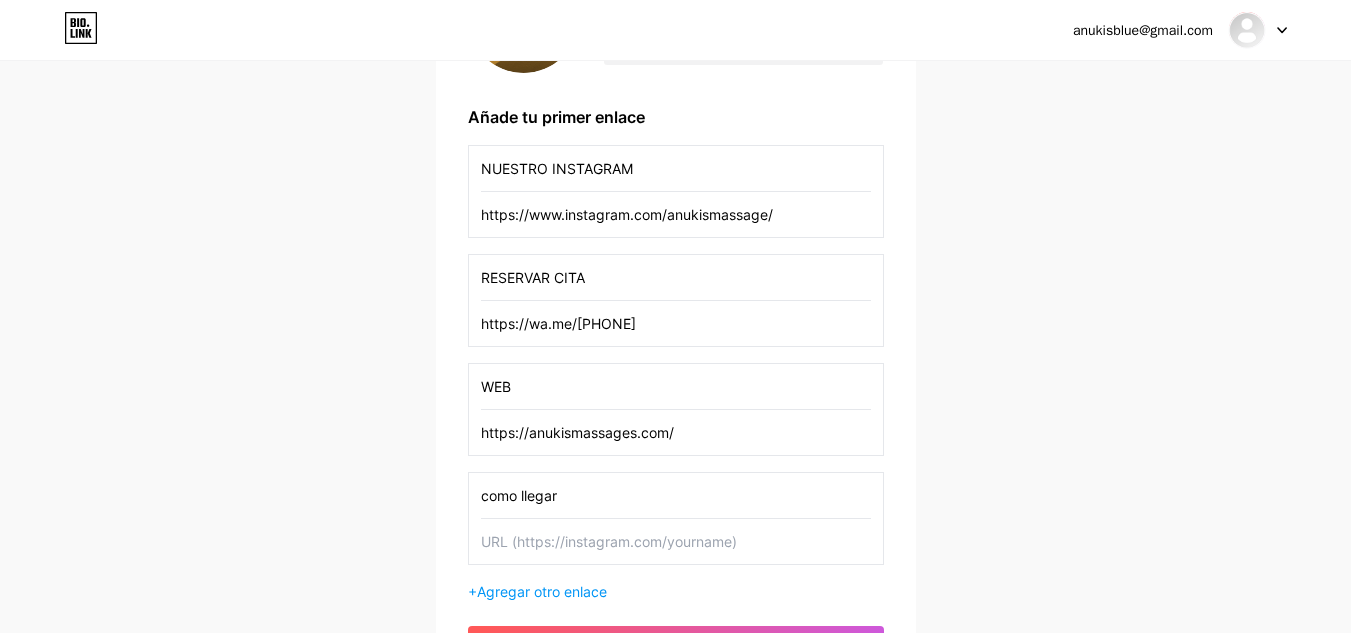 drag, startPoint x: 601, startPoint y: 487, endPoint x: 431, endPoint y: 507, distance: 171.17242 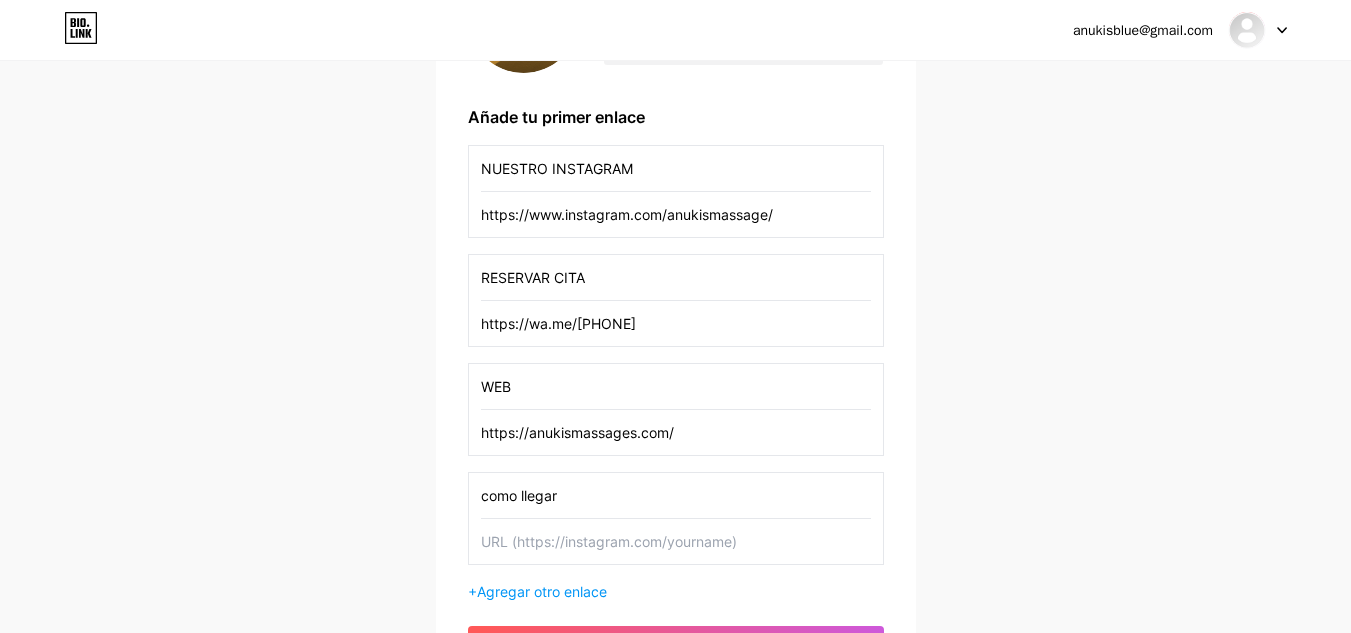 type on "C" 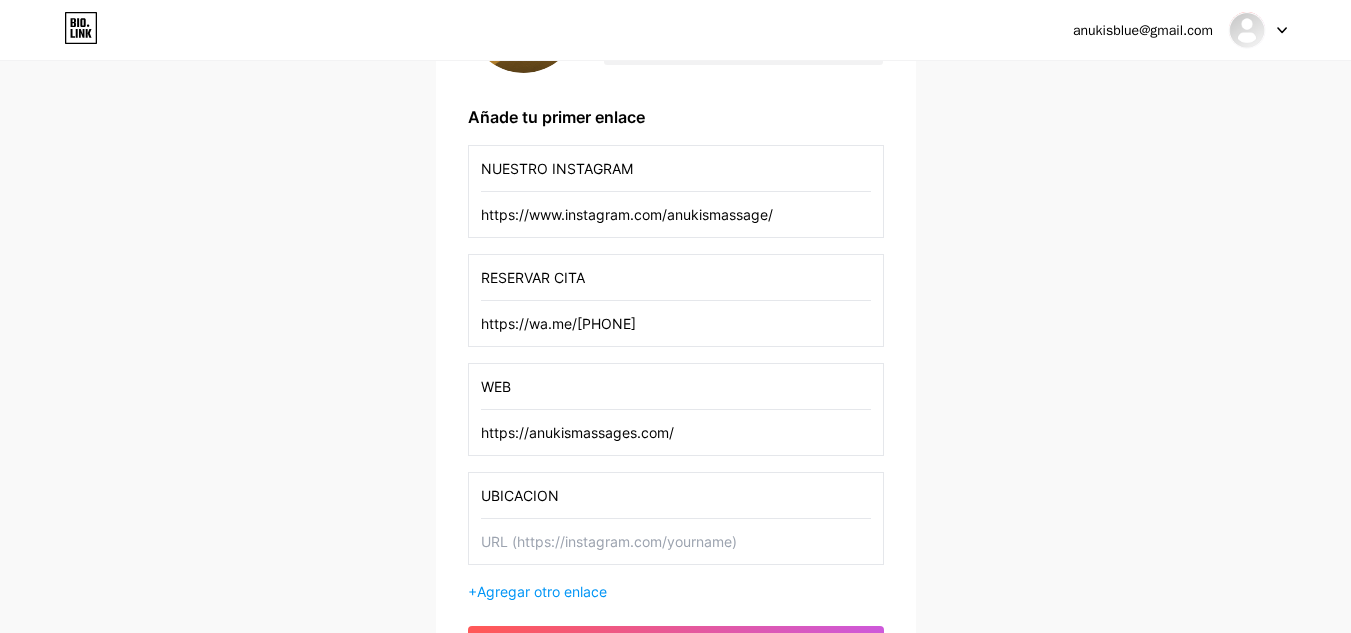click on "UBICACION" at bounding box center [676, 495] 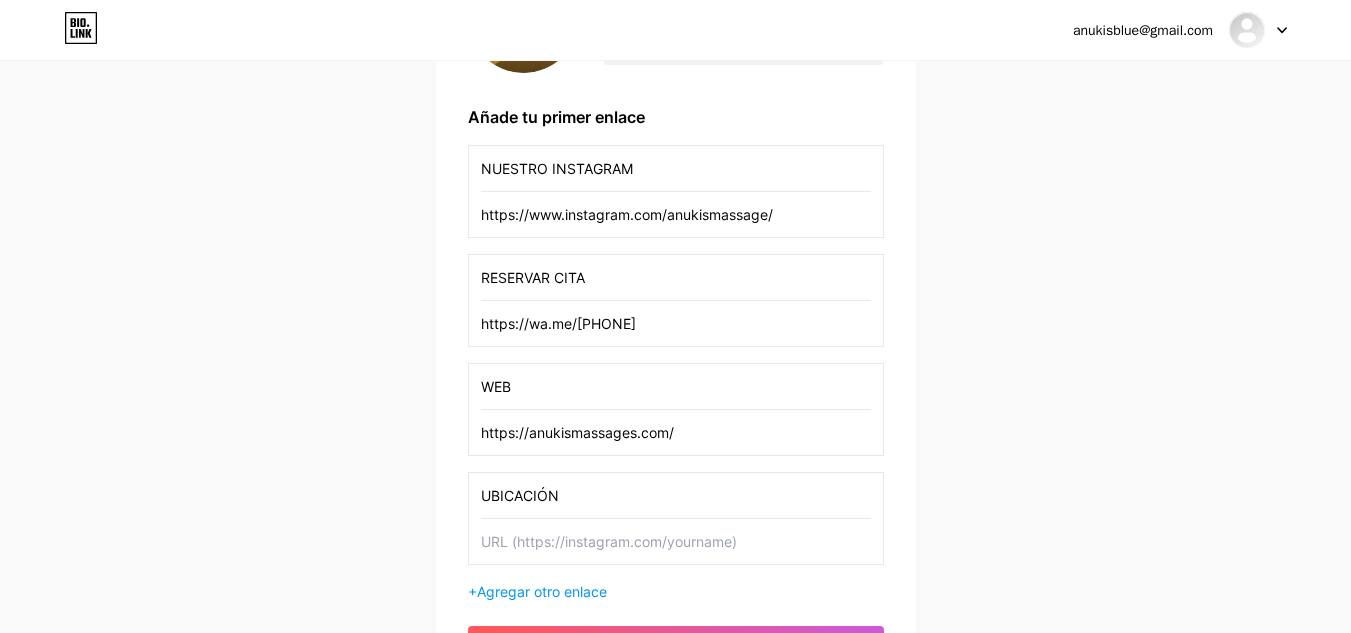 type on "UBICACIÓN" 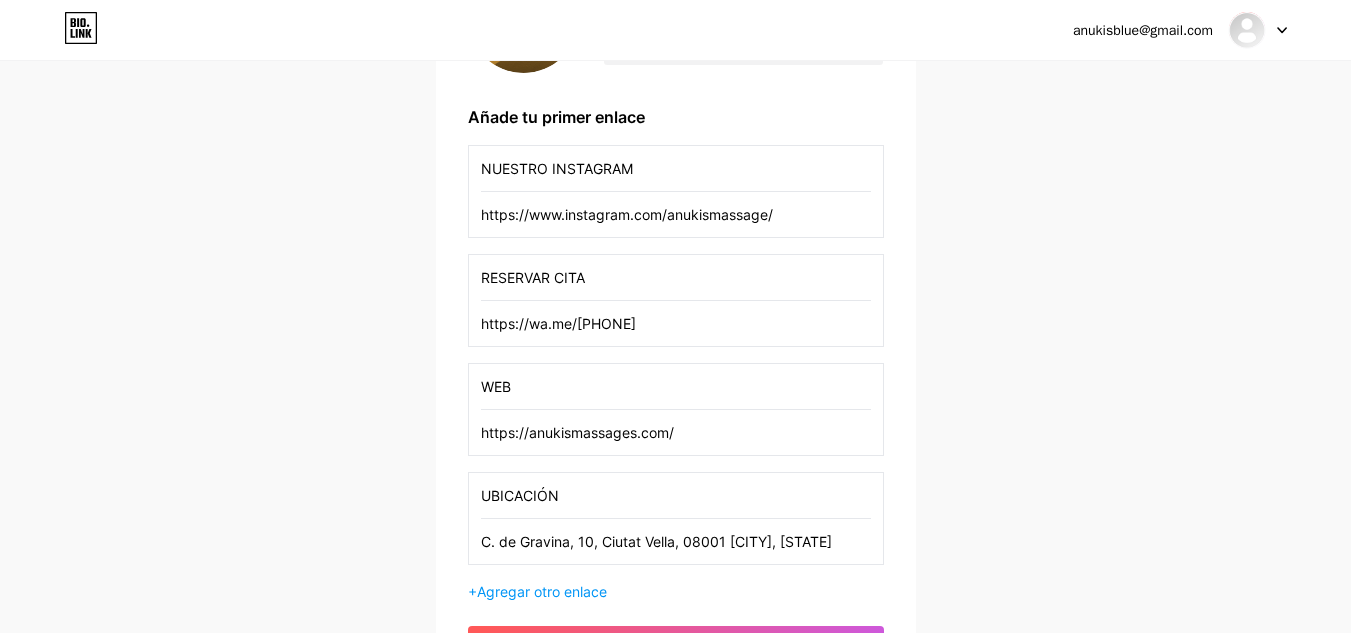 drag, startPoint x: 855, startPoint y: 542, endPoint x: 404, endPoint y: 546, distance: 451.01773 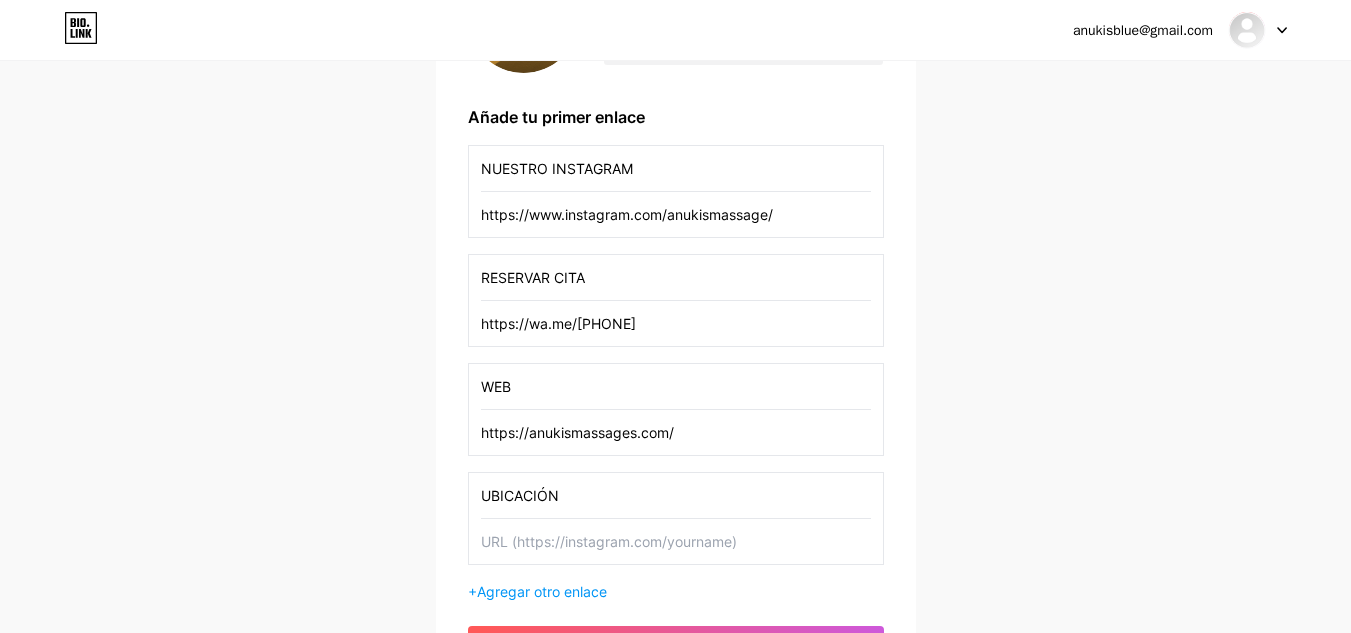 paste on "https://maps.app.goo.gl/[ID]" 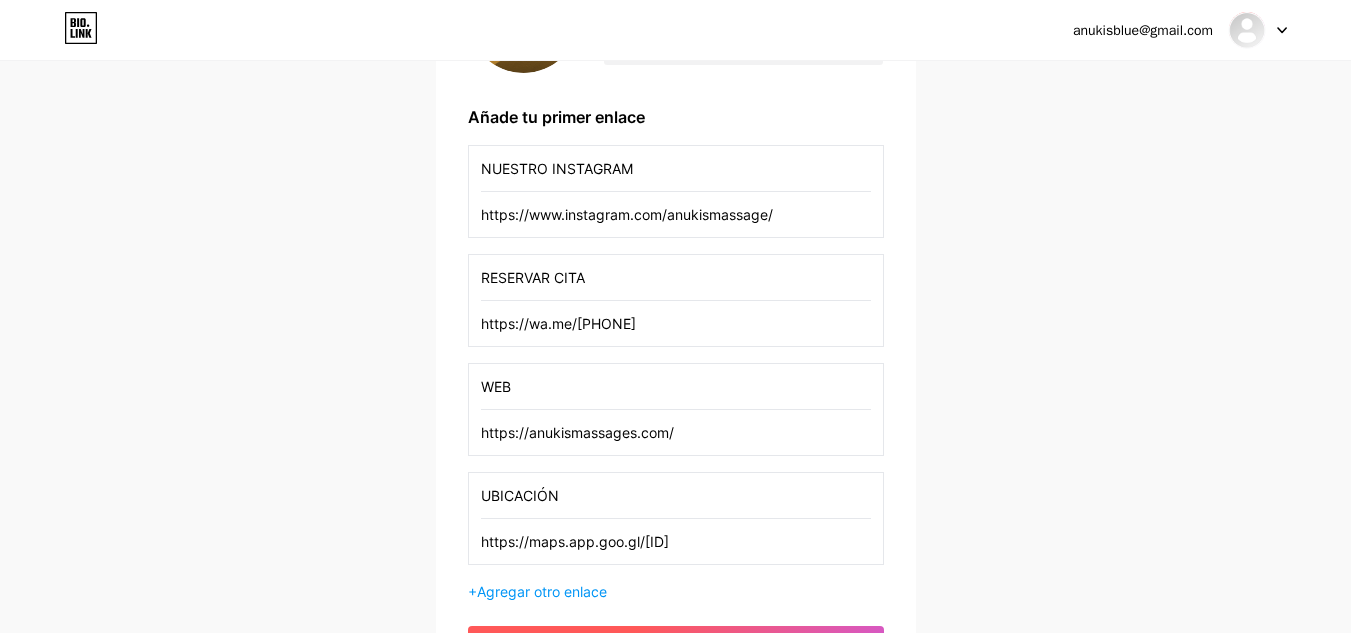 scroll, scrollTop: 378, scrollLeft: 0, axis: vertical 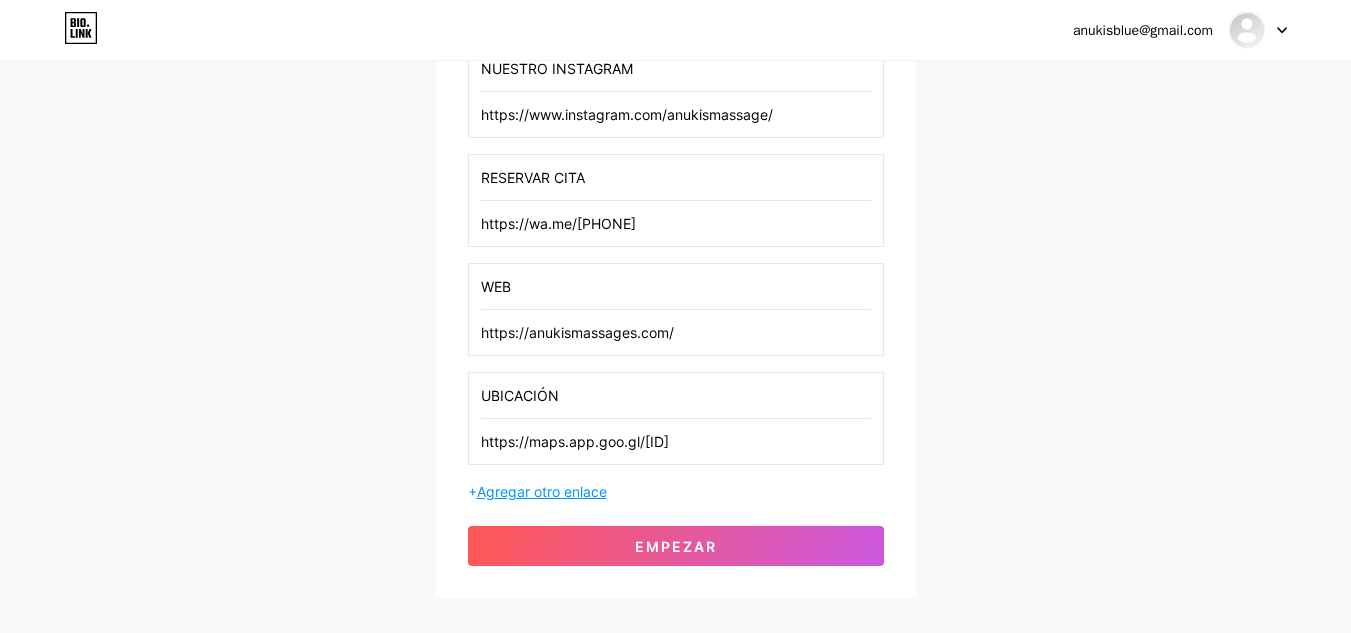 type on "https://maps.app.goo.gl/[ID]" 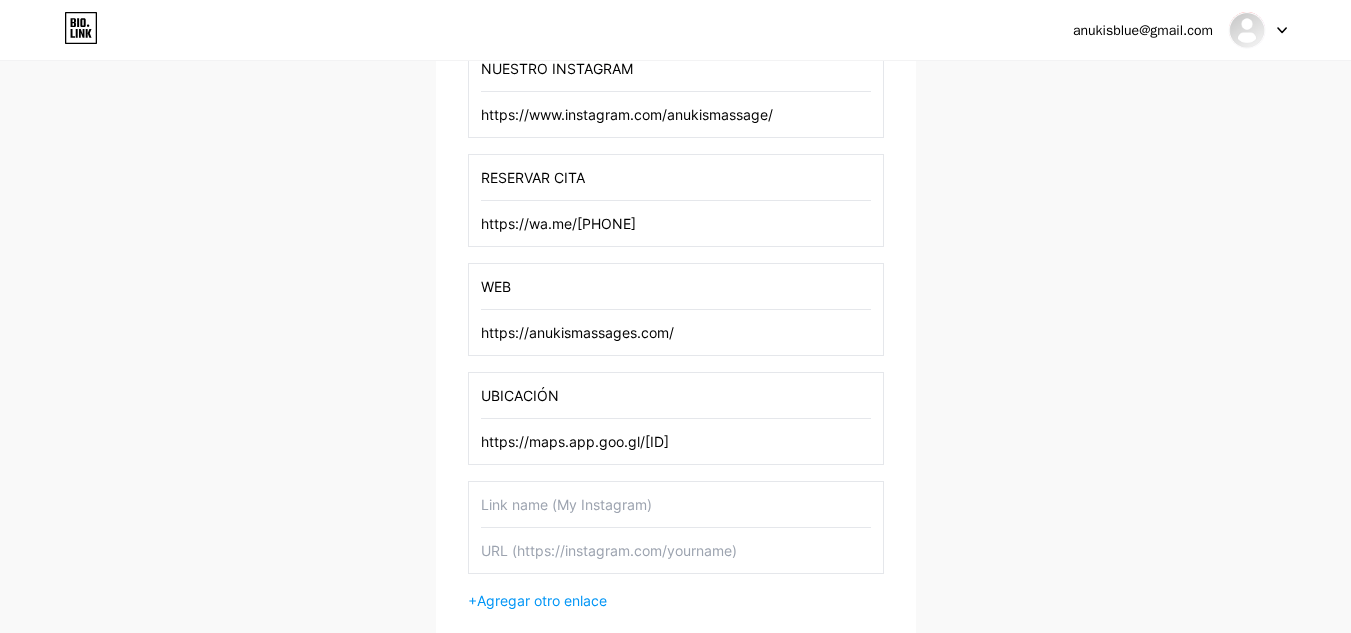 click at bounding box center (676, 504) 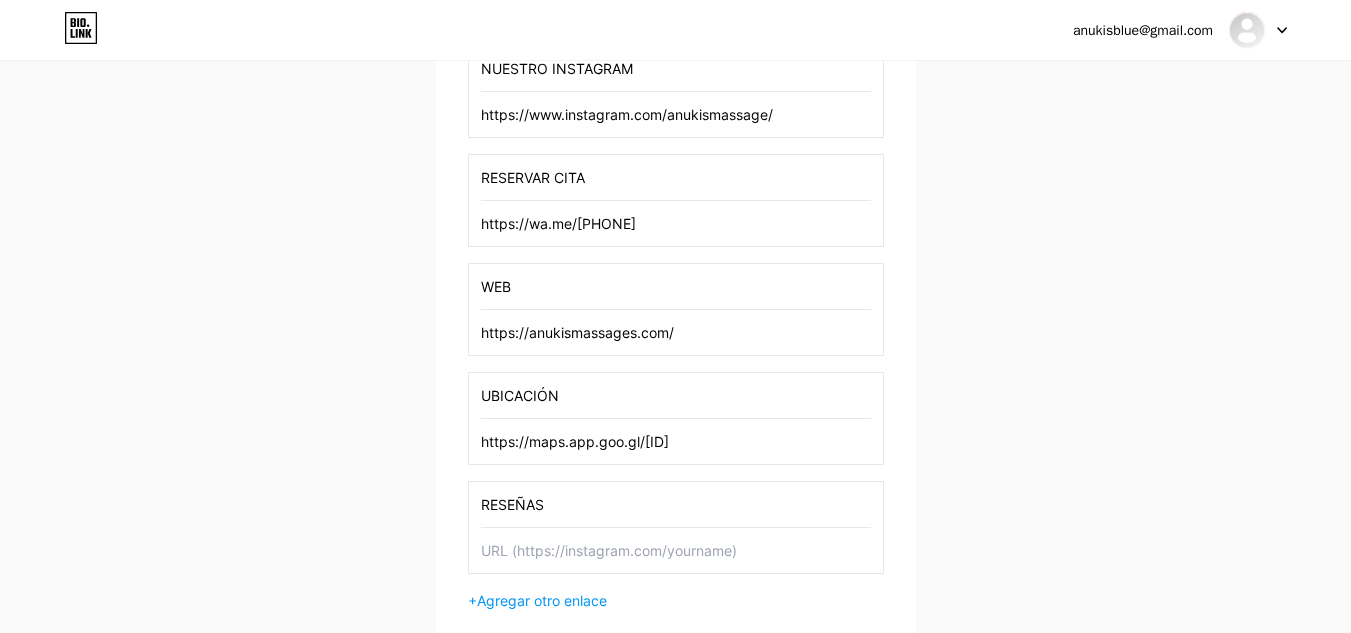 type on "RESEÑAS" 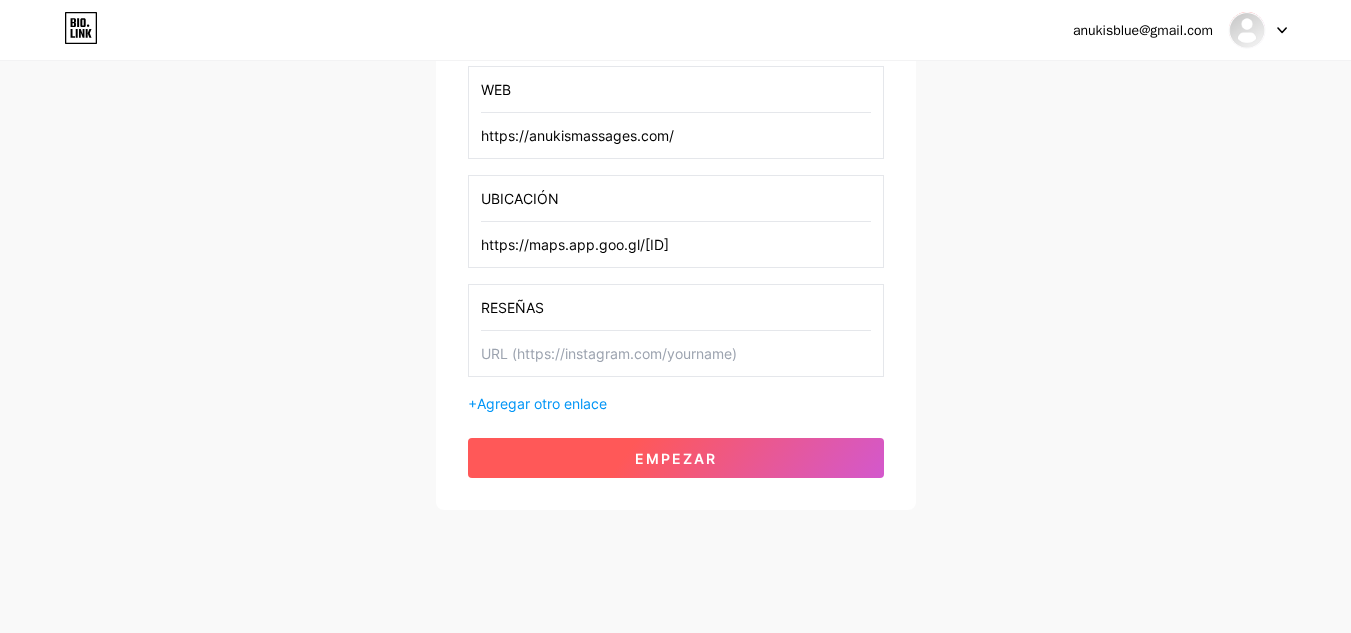 scroll, scrollTop: 578, scrollLeft: 0, axis: vertical 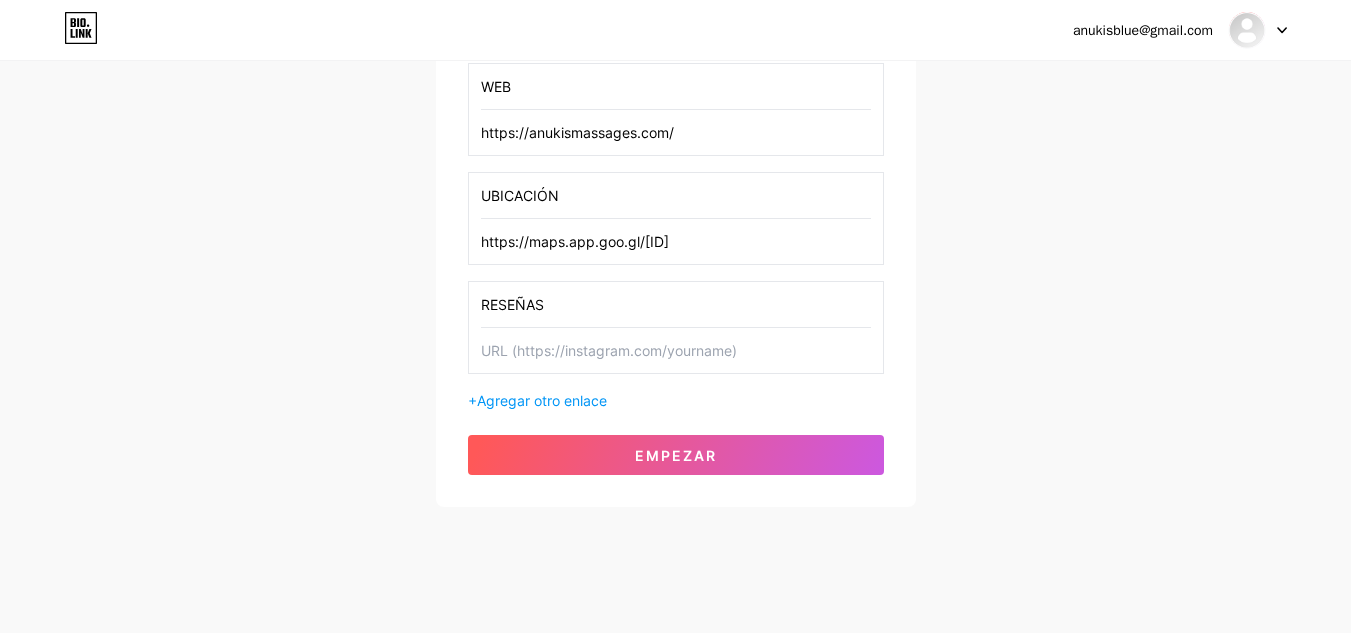 paste on "https://www.google.com/search?sca_esv=[ID]&sxsrf=[ID]:[ID]&si=[ID]&q=[QUERY]&sa=X&ved=[ID]" 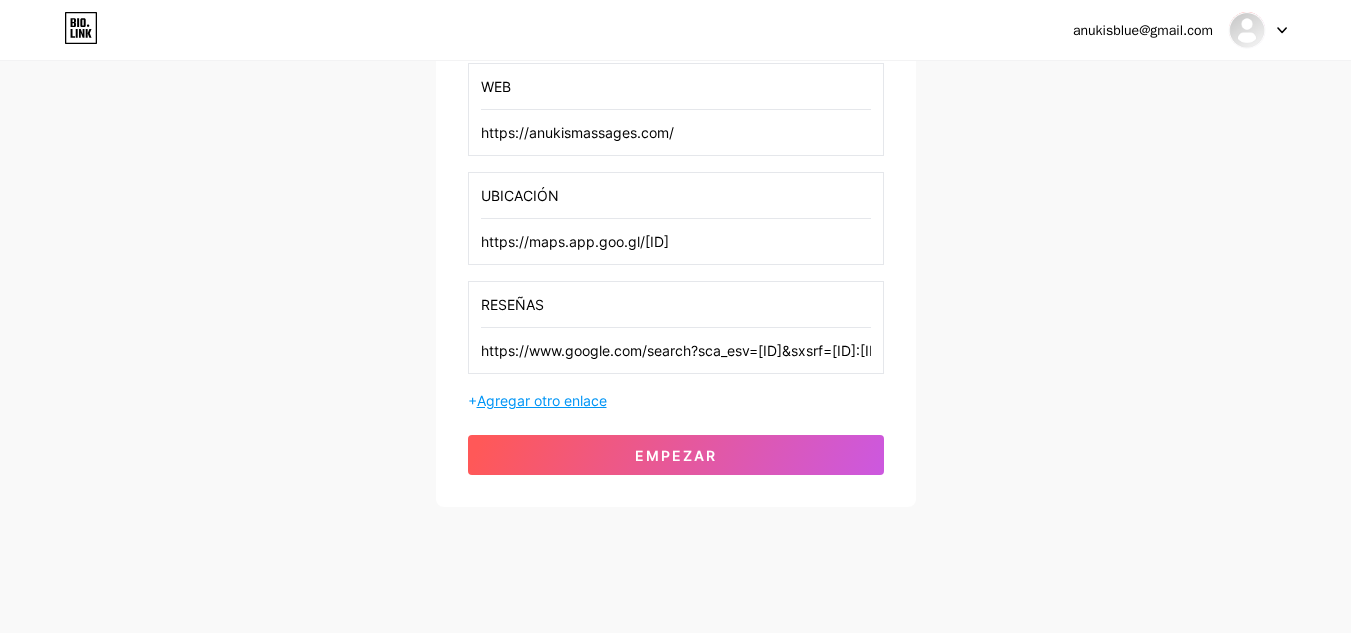 scroll, scrollTop: 0, scrollLeft: 2682, axis: horizontal 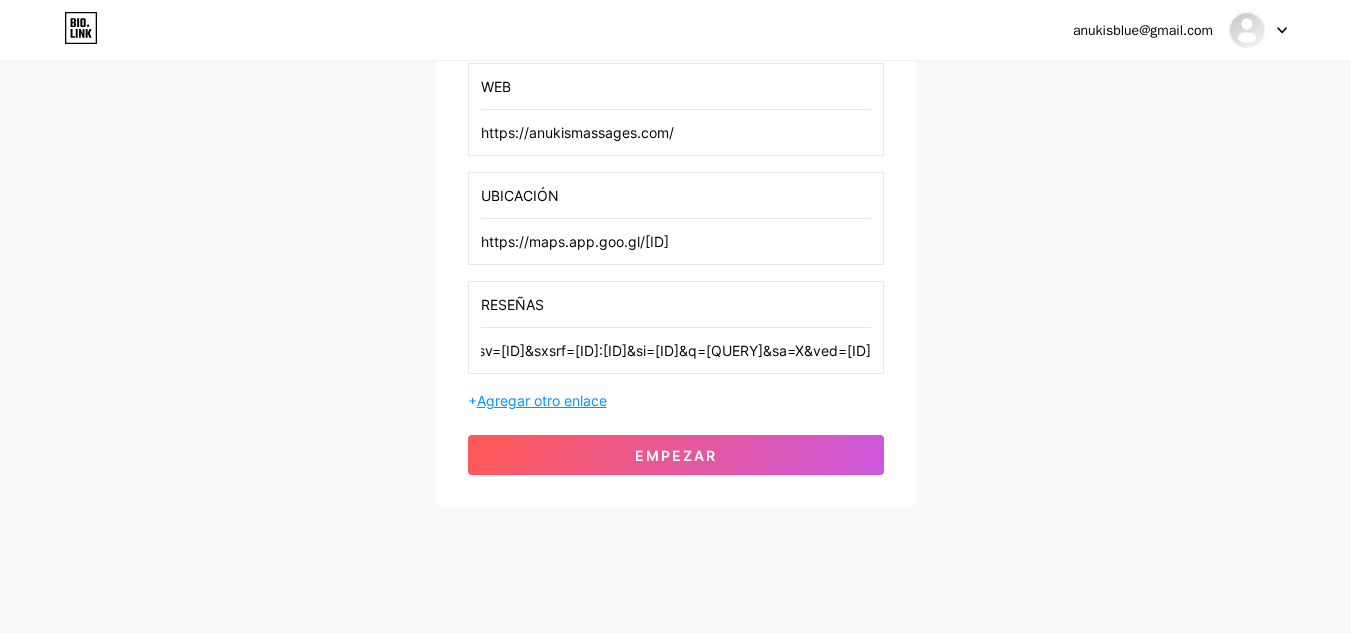 type on "https://www.google.com/search?sca_esv=[ID]&sxsrf=[ID]:[ID]&si=[ID]&q=[QUERY]&sa=X&ved=[ID]" 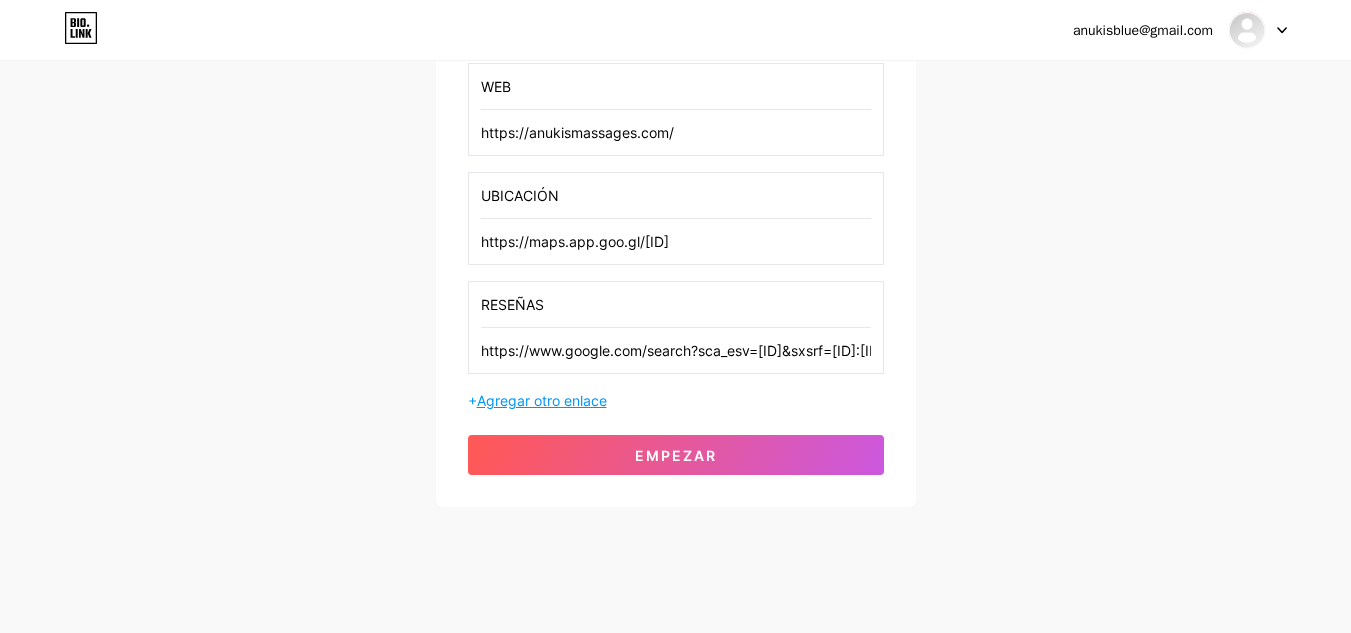 click on "Agregar otro enlace" at bounding box center (542, 400) 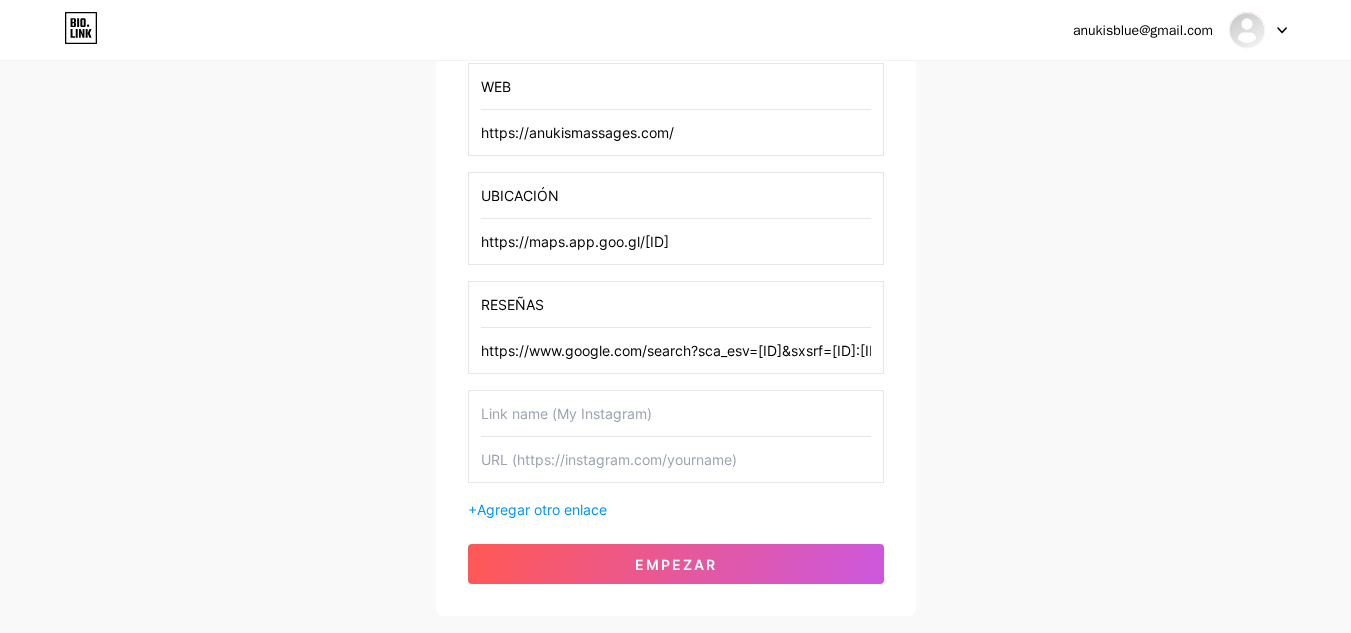 click at bounding box center [676, 413] 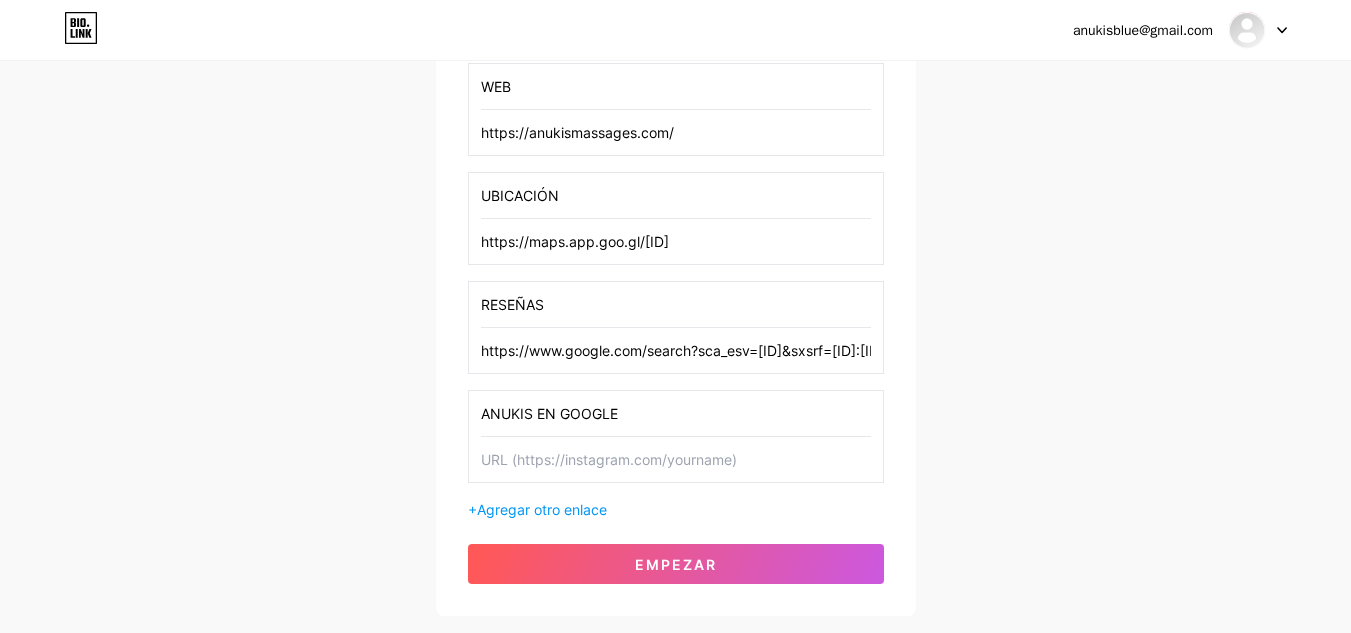 type on "ANUKIS EN GOOGLE" 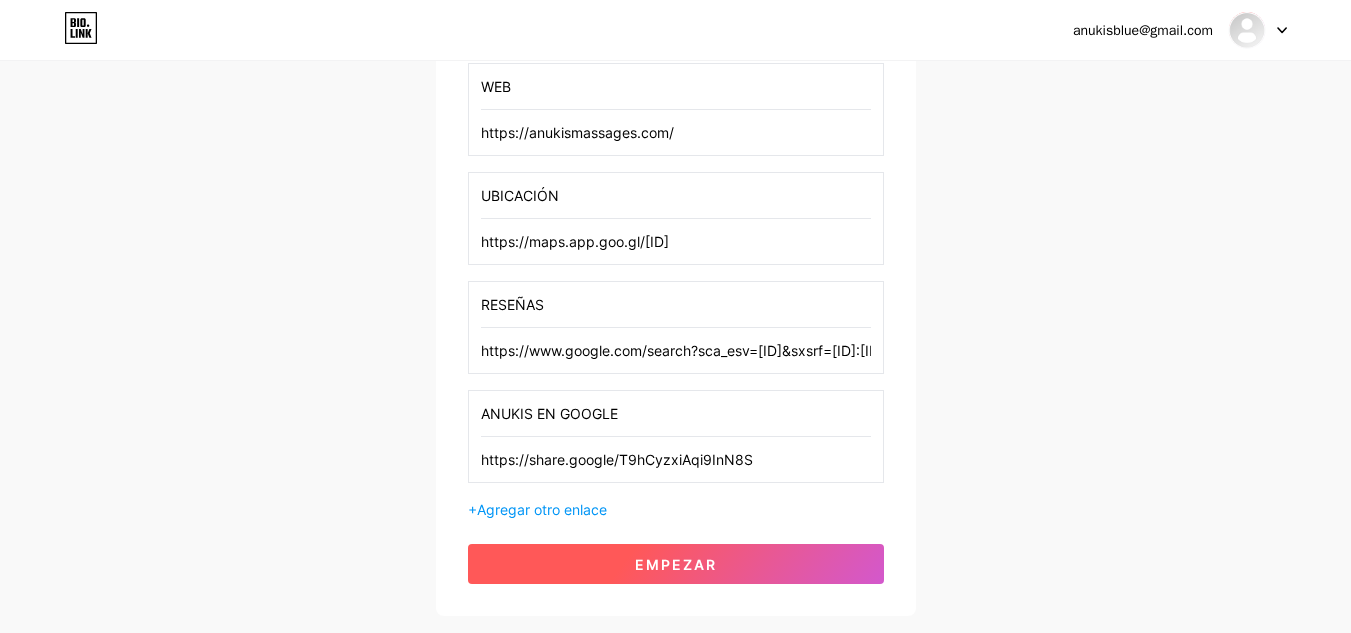 type on "https://share.google/T9hCyzxiAqi9InN8S" 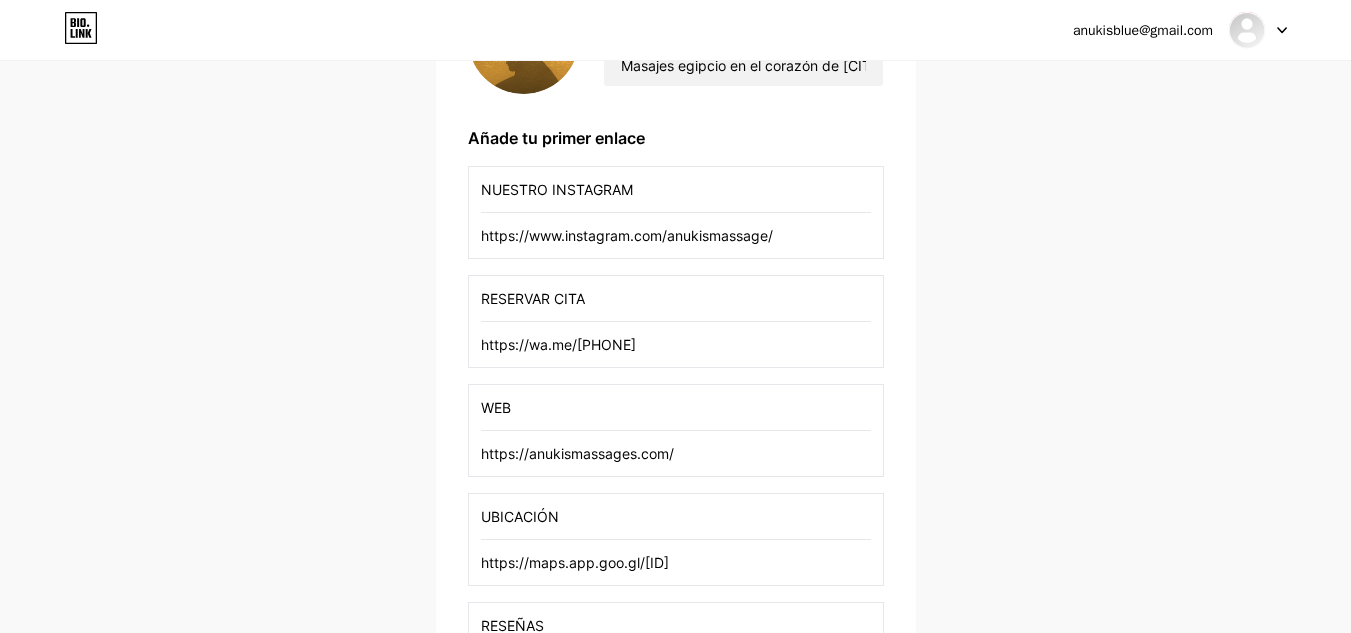 scroll, scrollTop: 300, scrollLeft: 0, axis: vertical 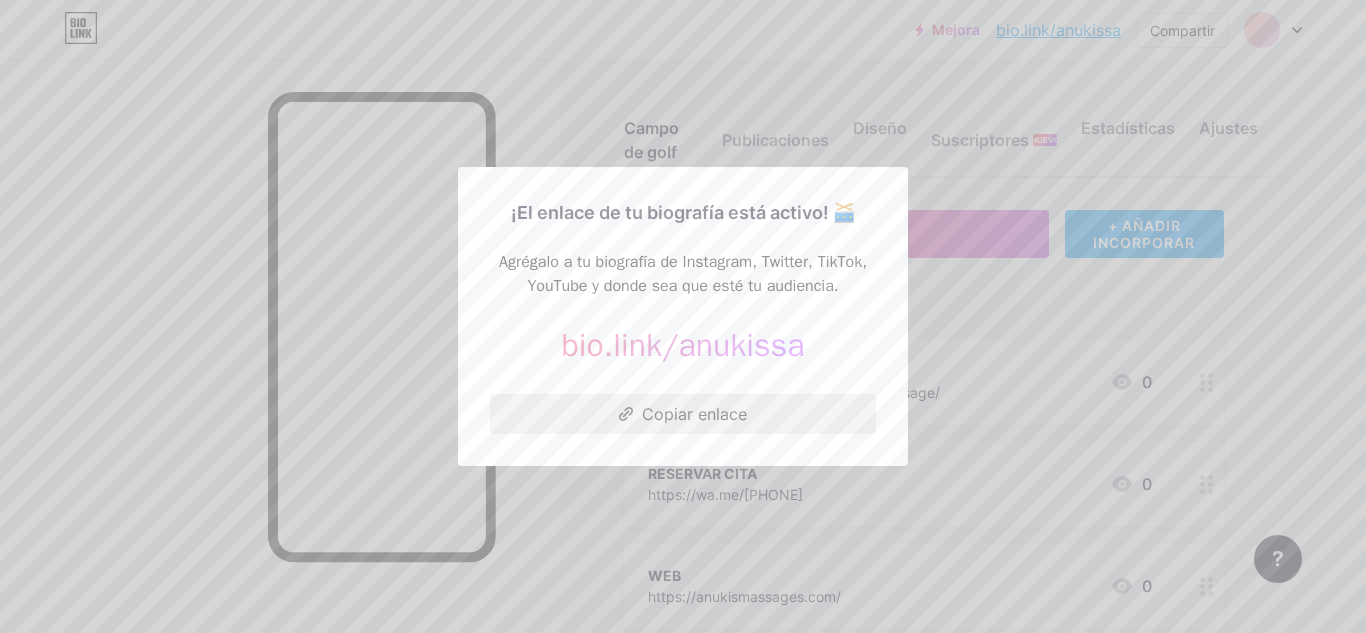 click on "Copiar enlace" at bounding box center [694, 414] 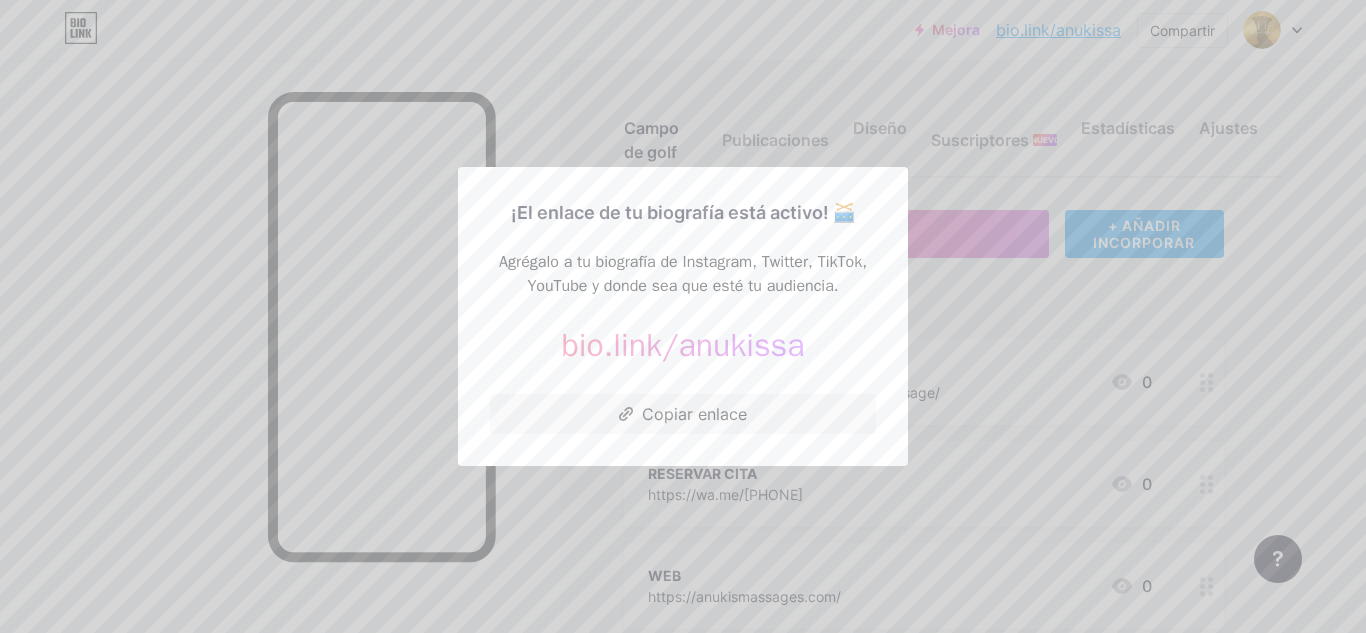 click at bounding box center [683, 316] 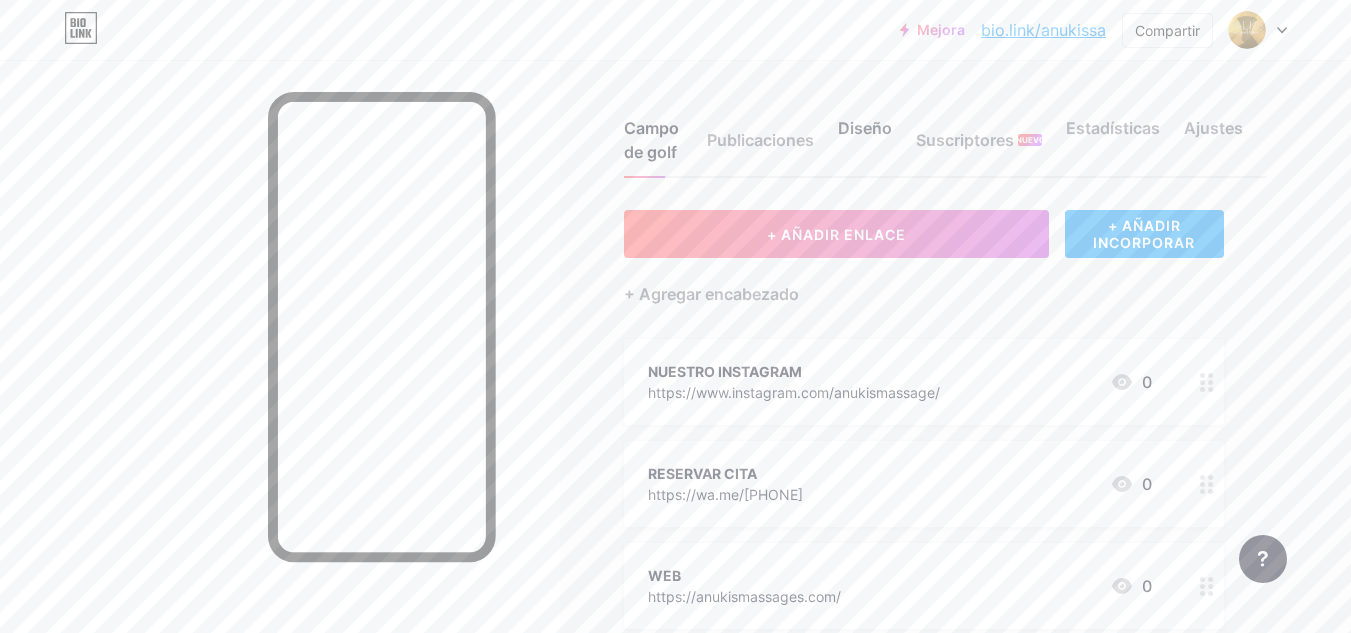 click on "Diseño" at bounding box center [865, 128] 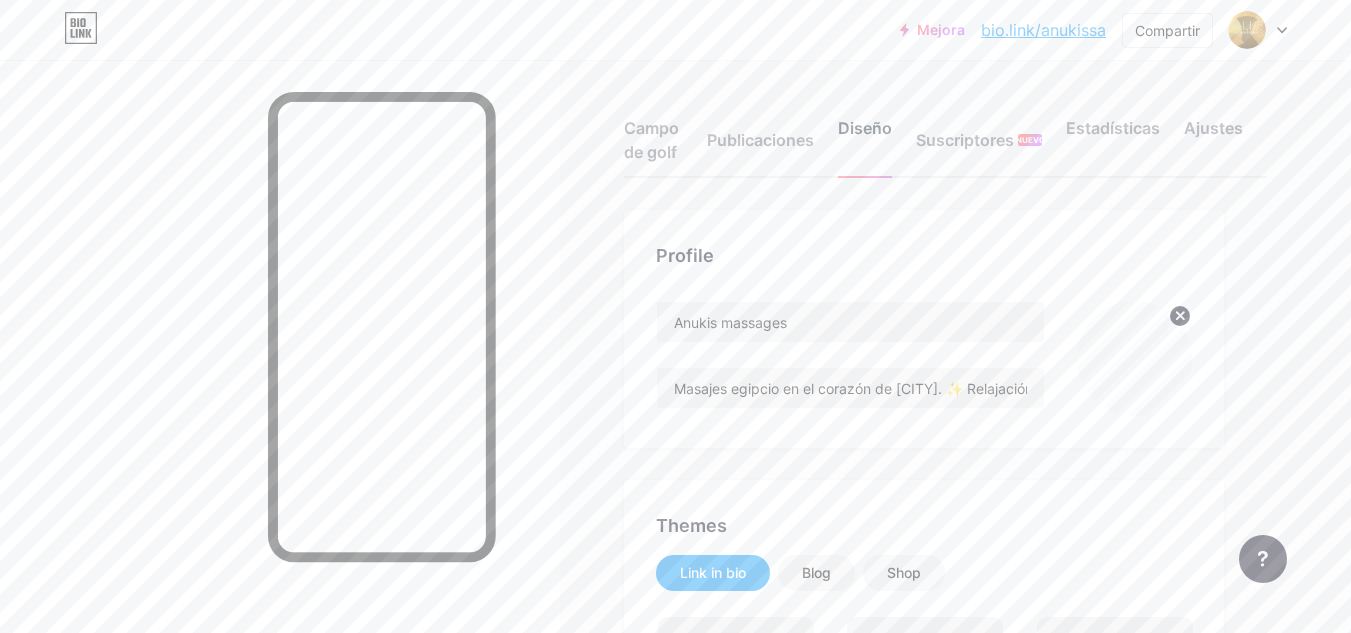 click on "Diseño" at bounding box center [865, 128] 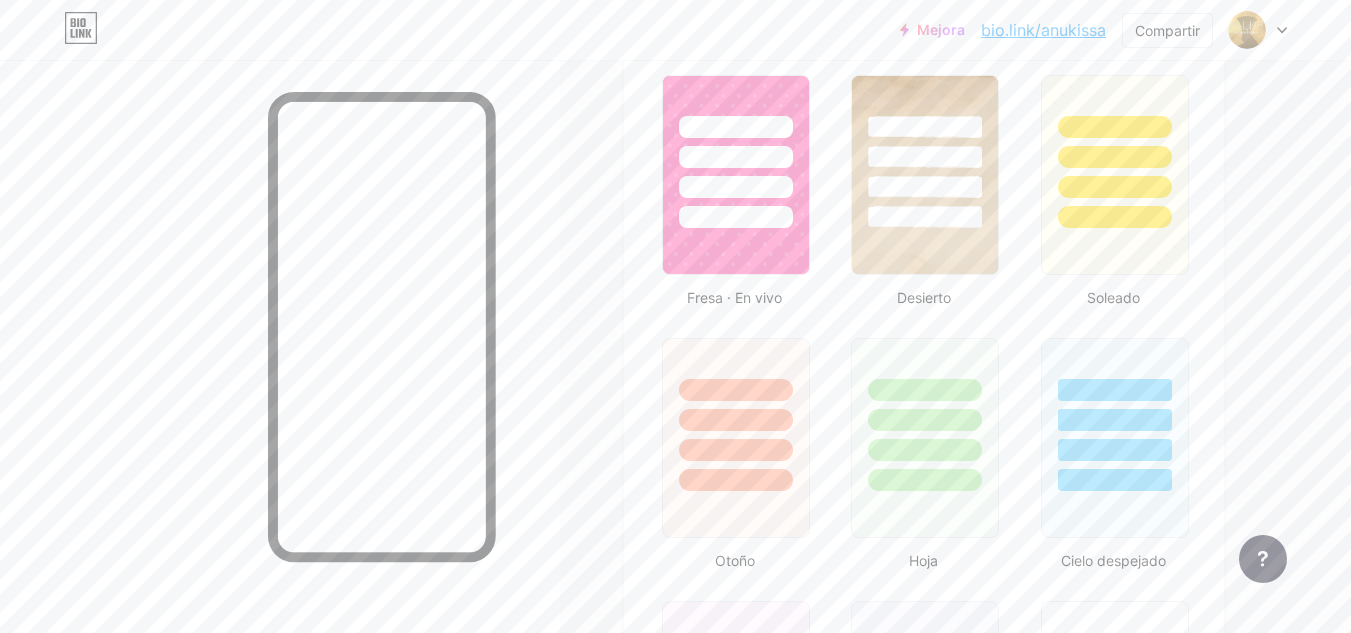 scroll, scrollTop: 1600, scrollLeft: 0, axis: vertical 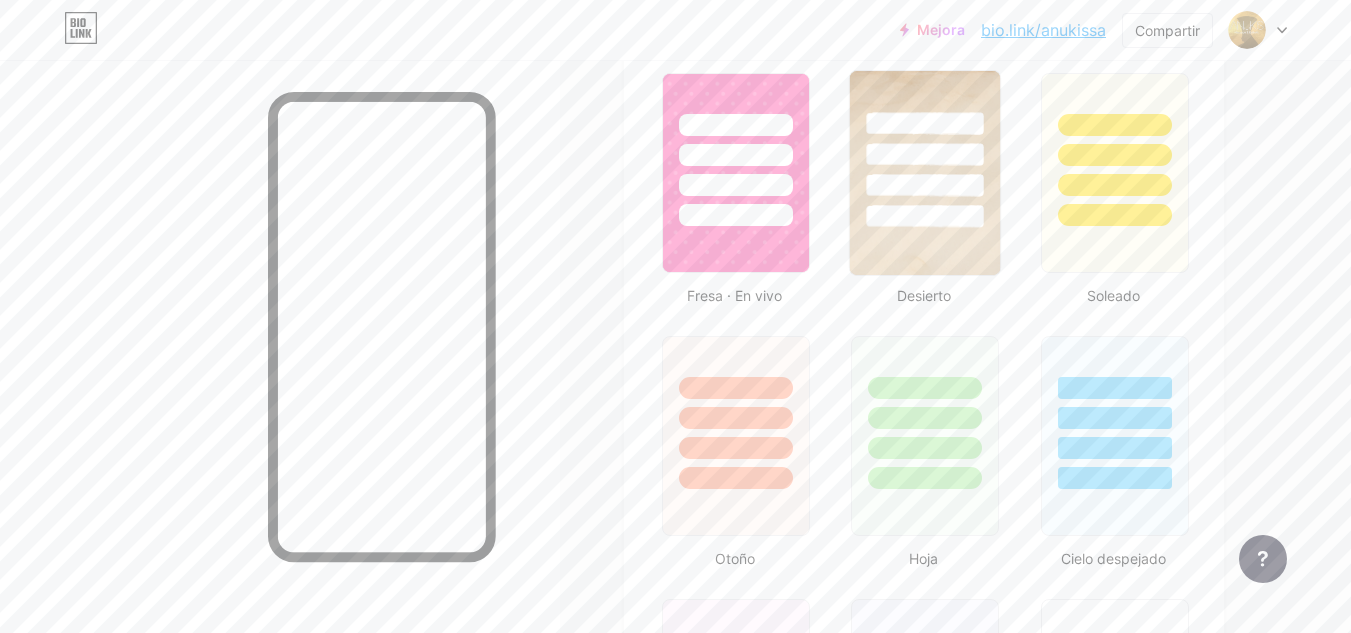 click at bounding box center [925, 173] 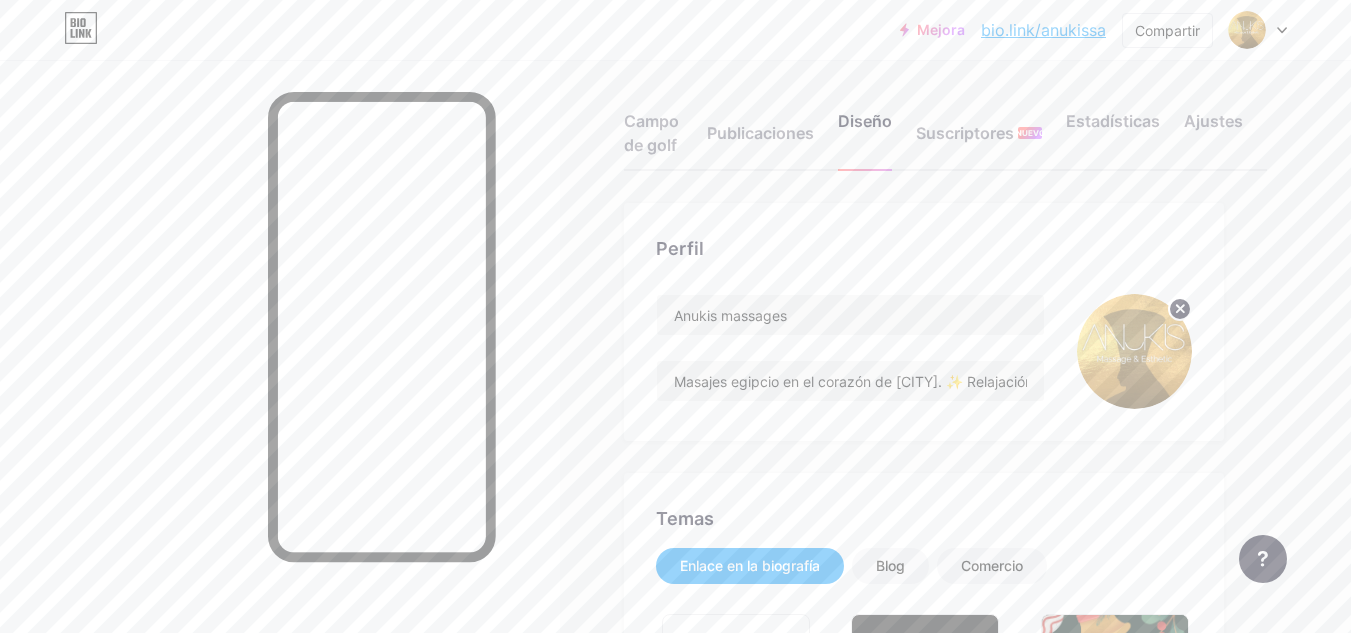 scroll, scrollTop: 5, scrollLeft: 0, axis: vertical 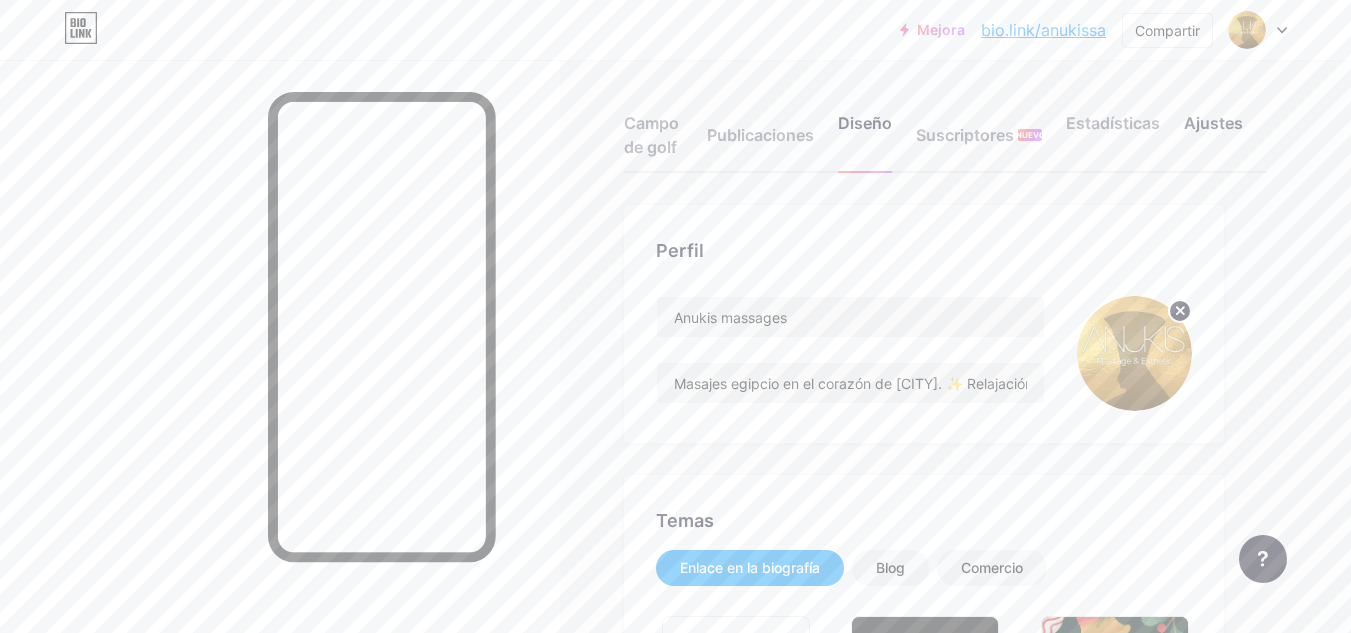 click on "Ajustes" at bounding box center [1213, 123] 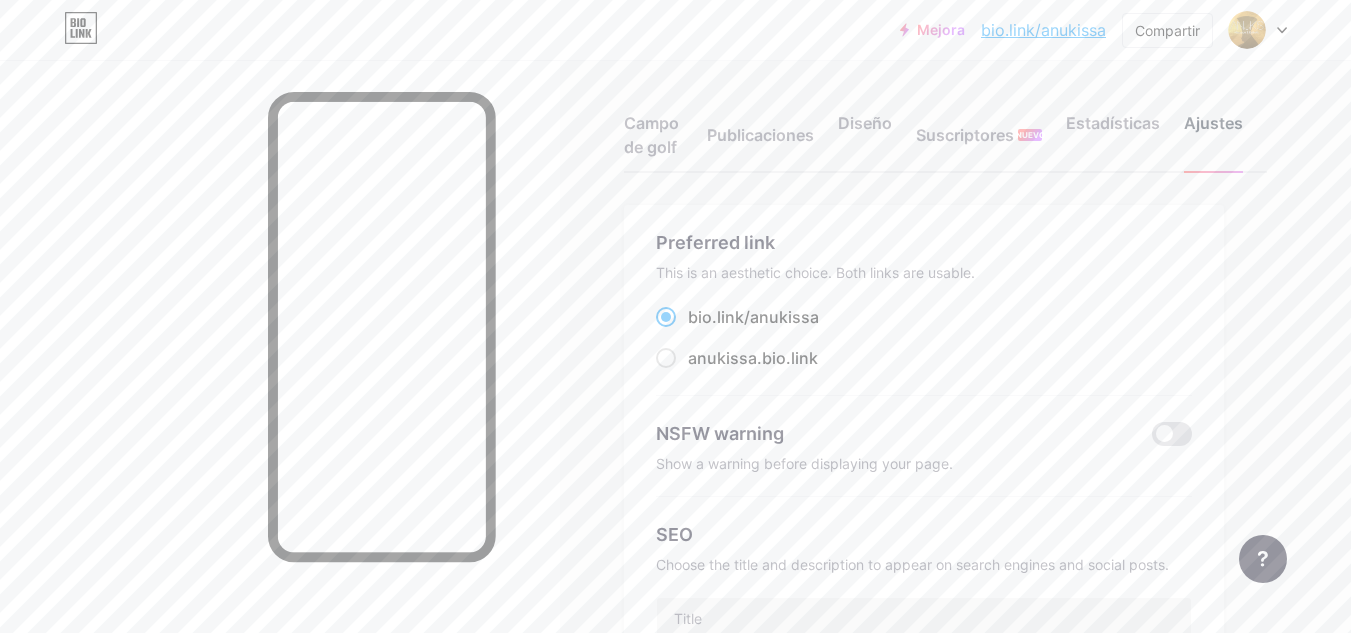 scroll, scrollTop: 0, scrollLeft: 0, axis: both 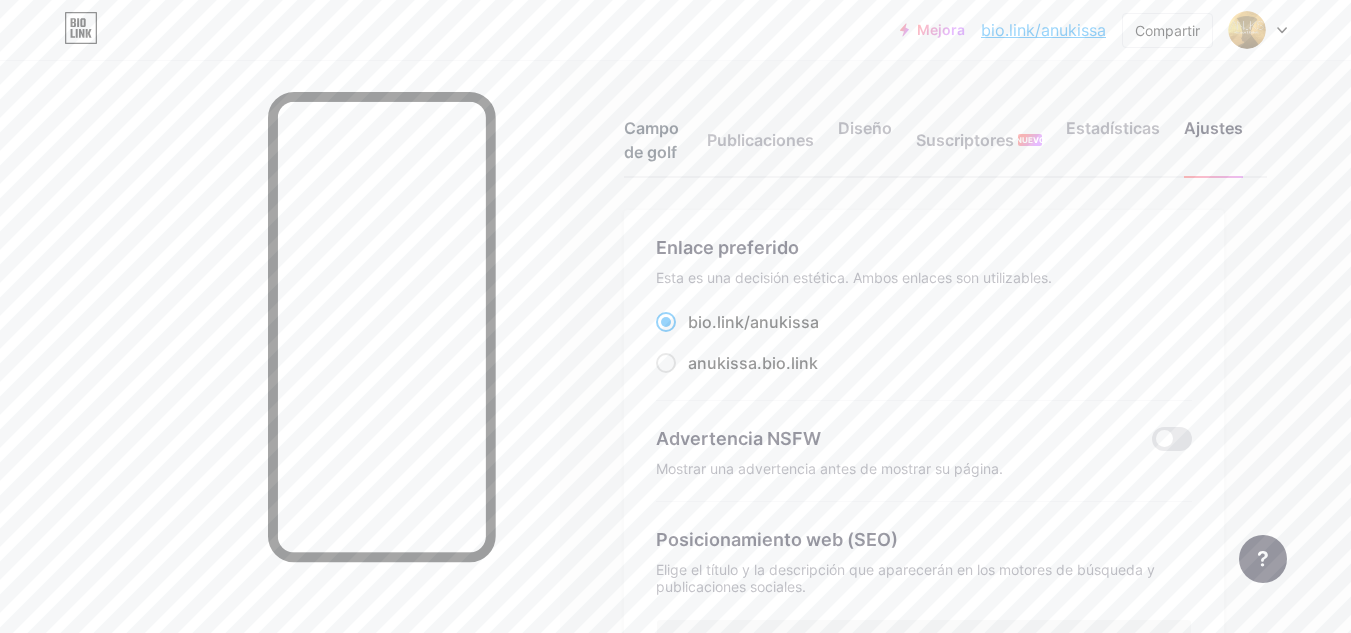 click on "Campo de golf" at bounding box center (651, 140) 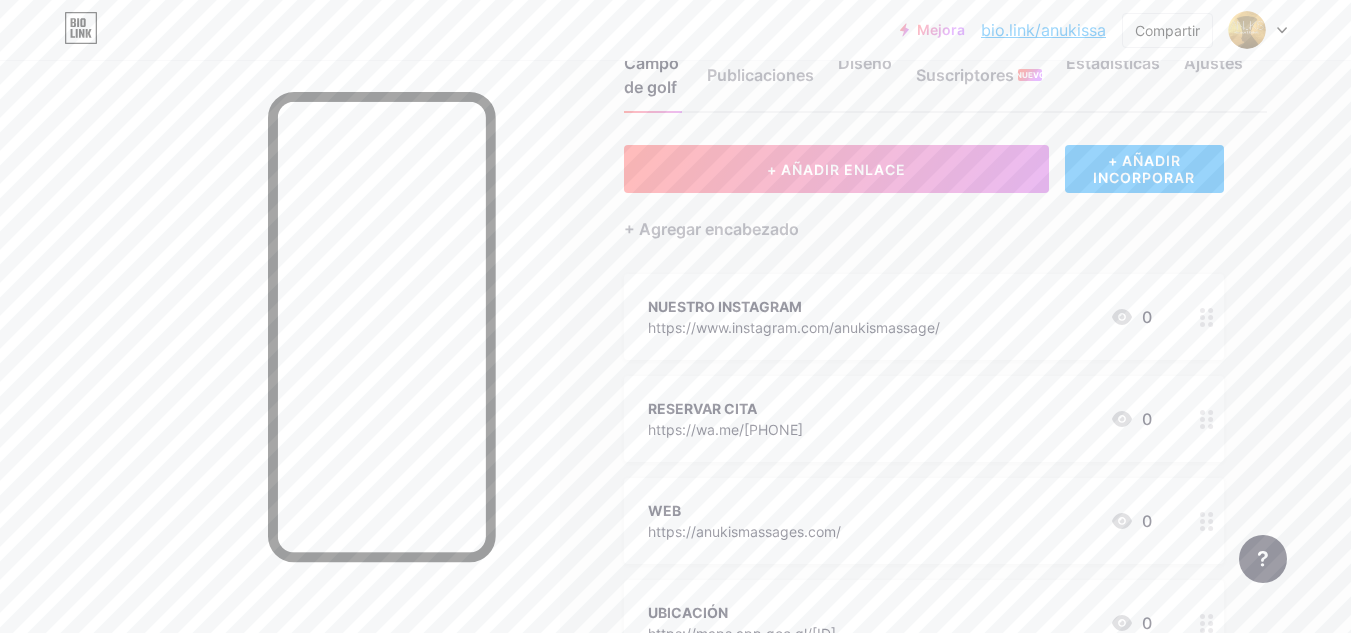scroll, scrollTop: 100, scrollLeft: 0, axis: vertical 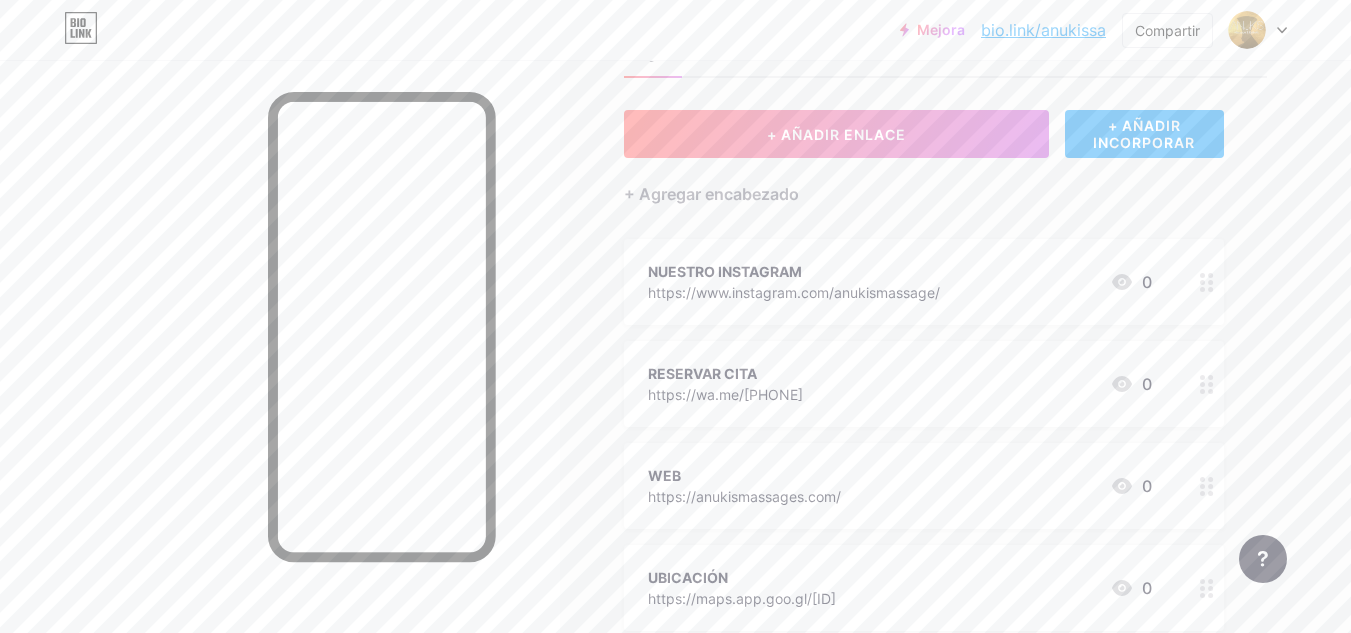 drag, startPoint x: 758, startPoint y: 380, endPoint x: 793, endPoint y: 378, distance: 35.057095 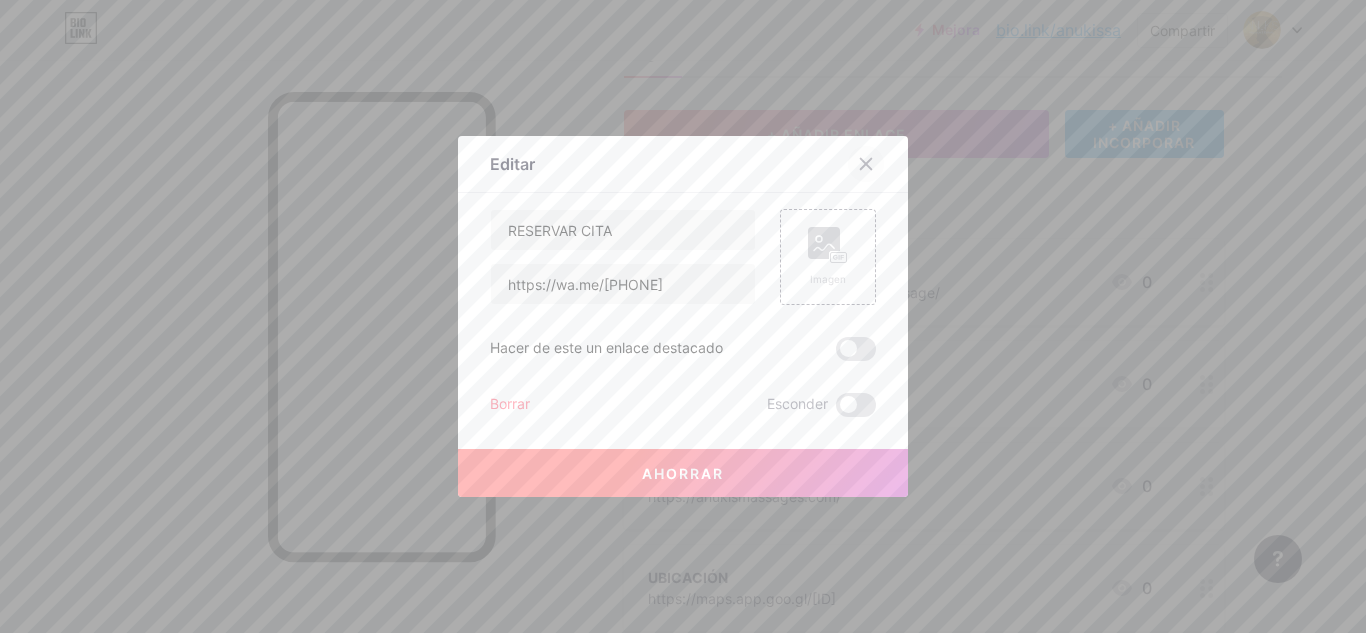 click 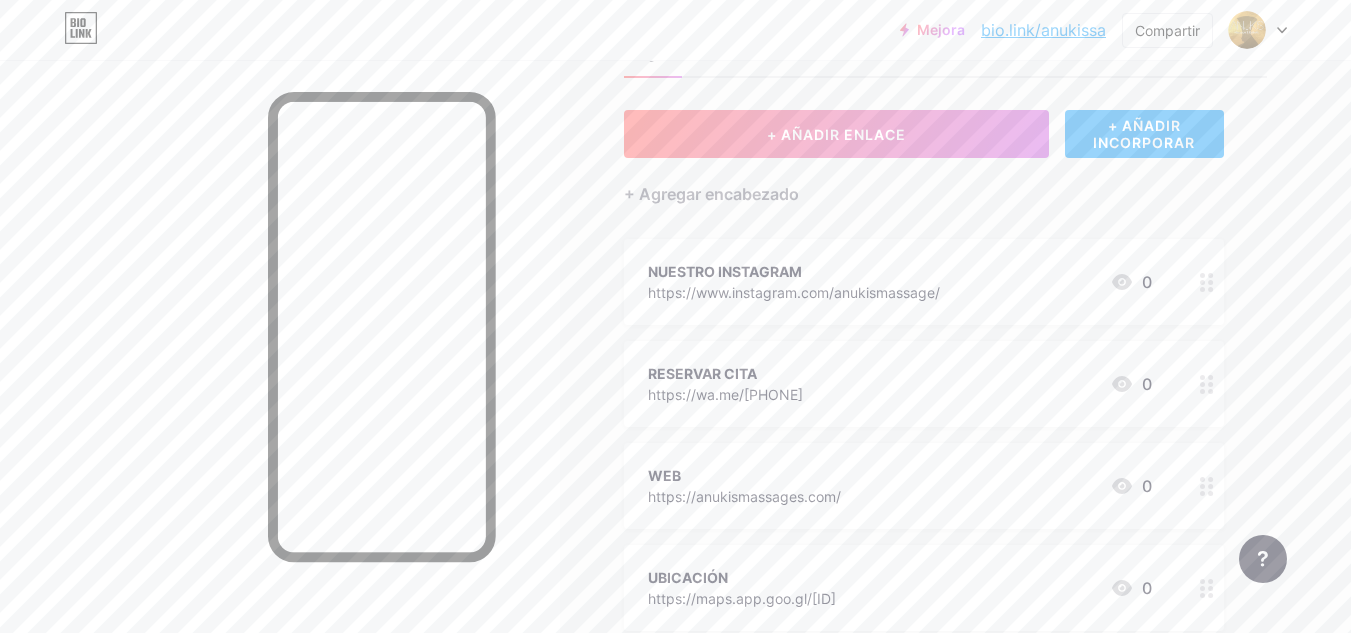 click on "RESERVAR CITA https://wa.me/[PHONE] 0" at bounding box center (900, 384) 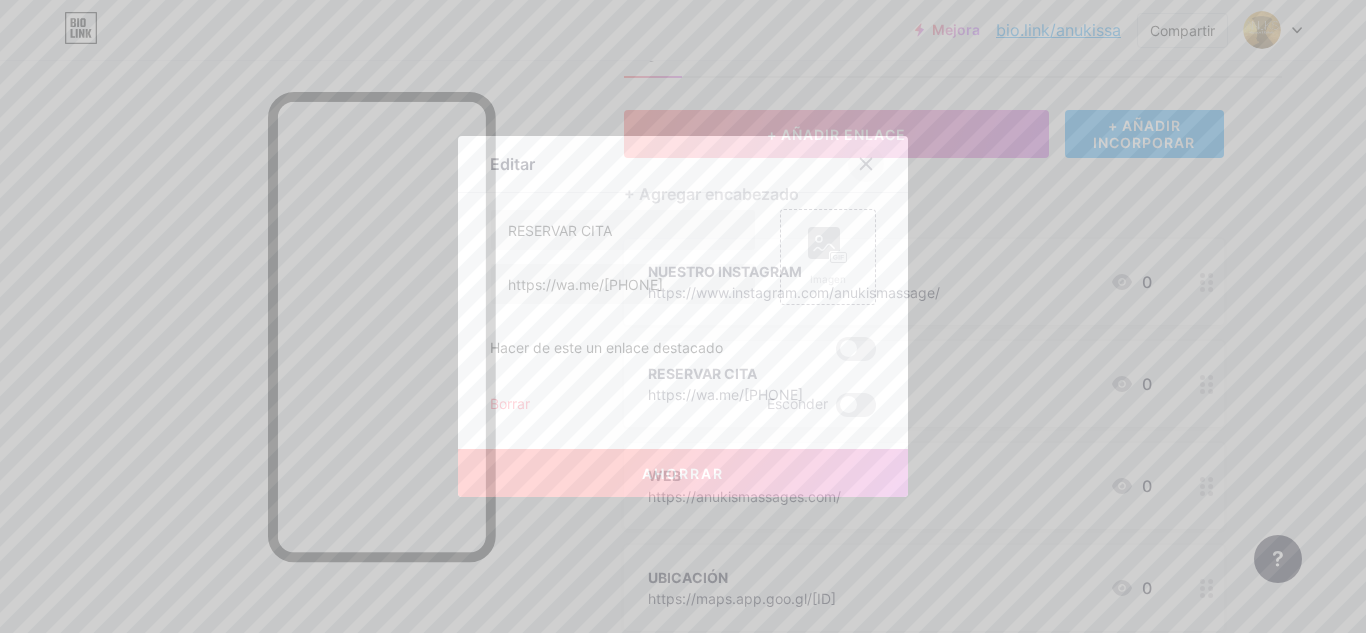 click 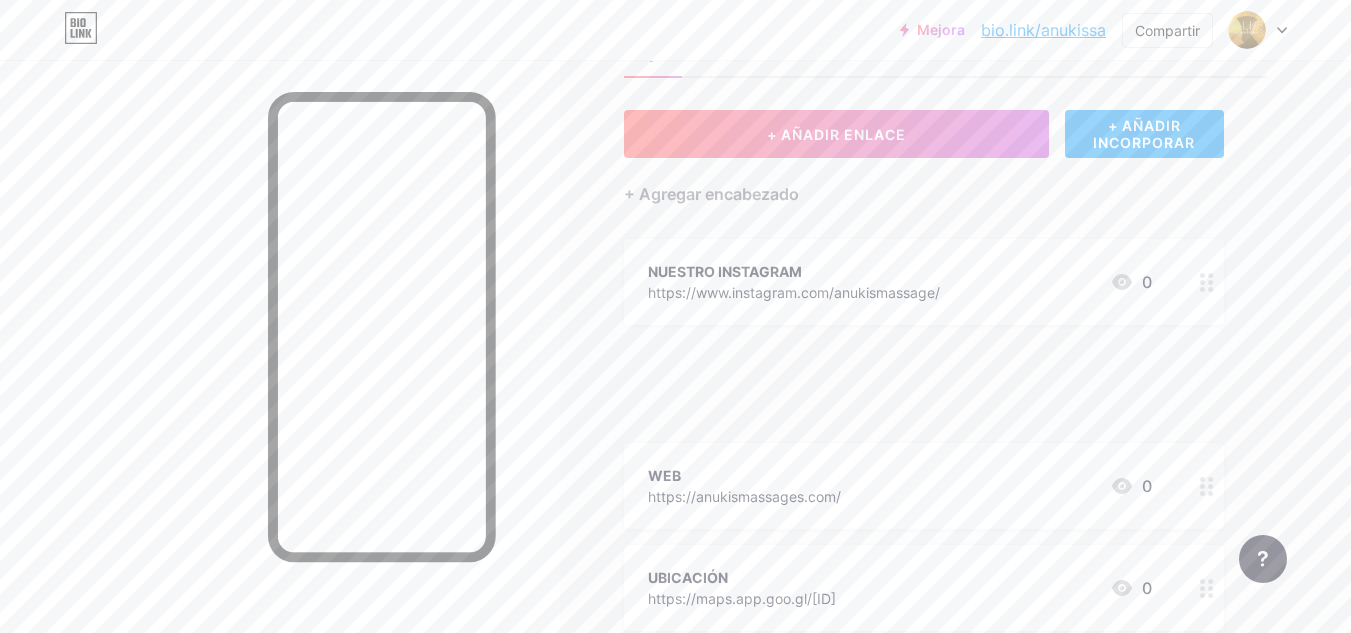 type 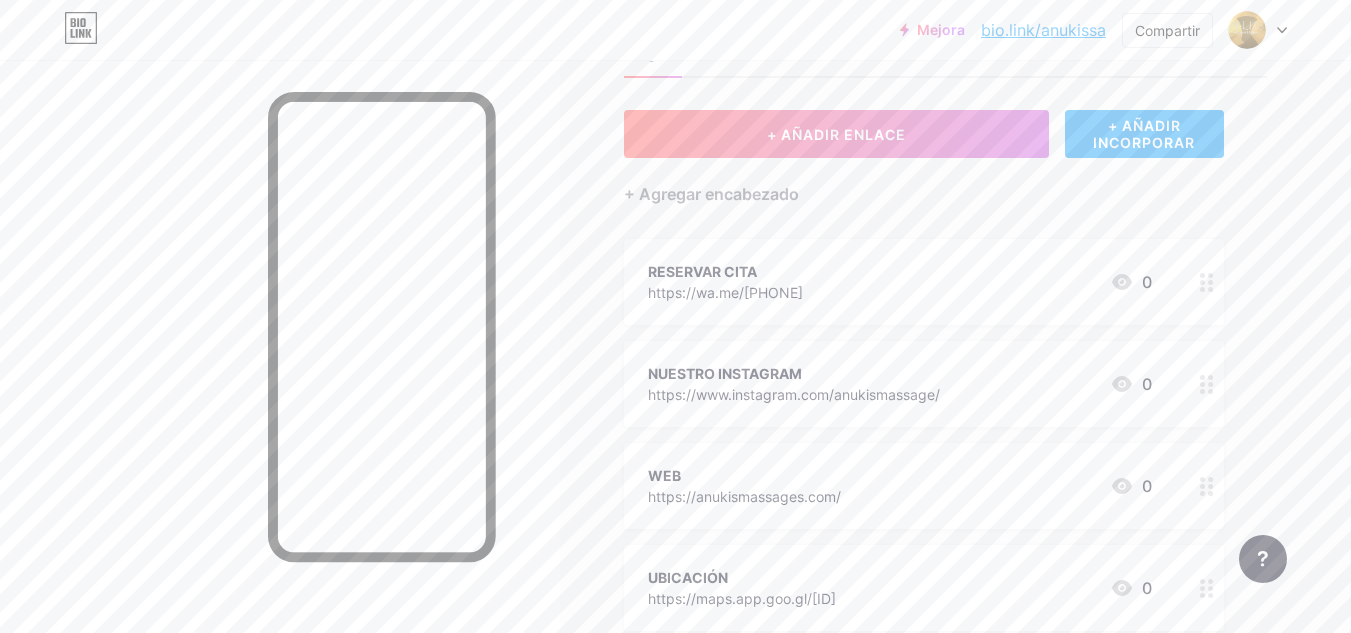 click on "RESERVAR CITA https://wa.me/[PHONE] 0" at bounding box center [900, 282] 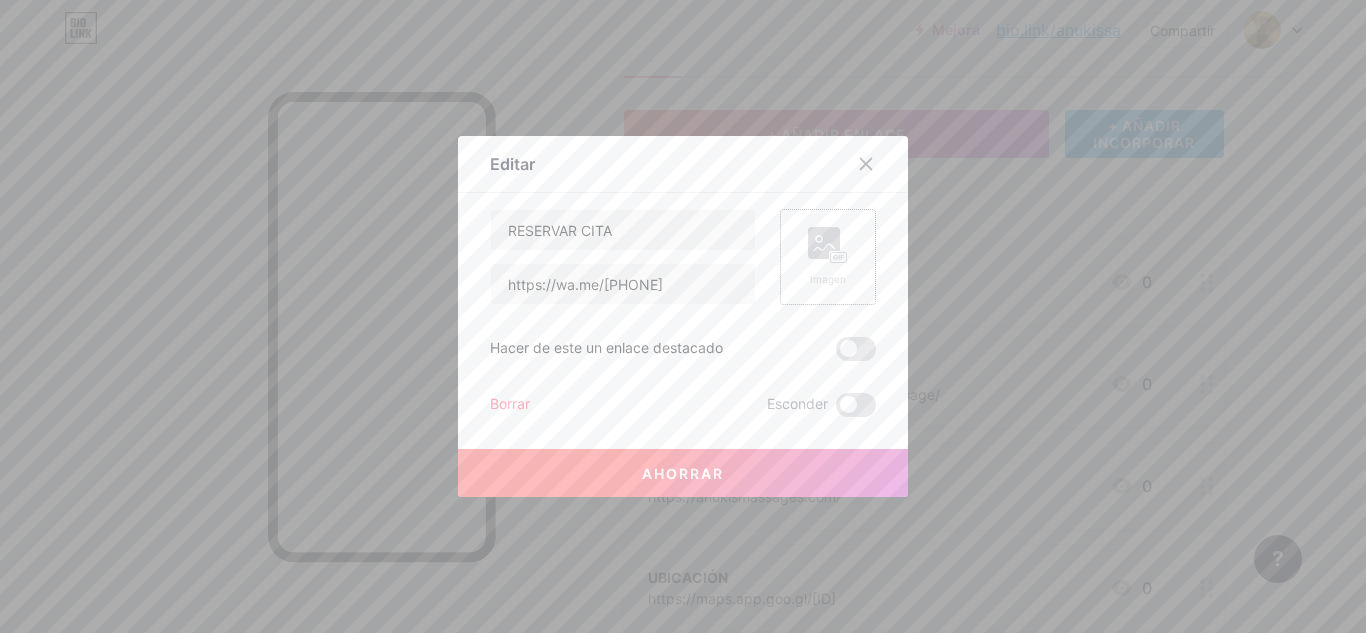 click on "Imagen" at bounding box center [828, 279] 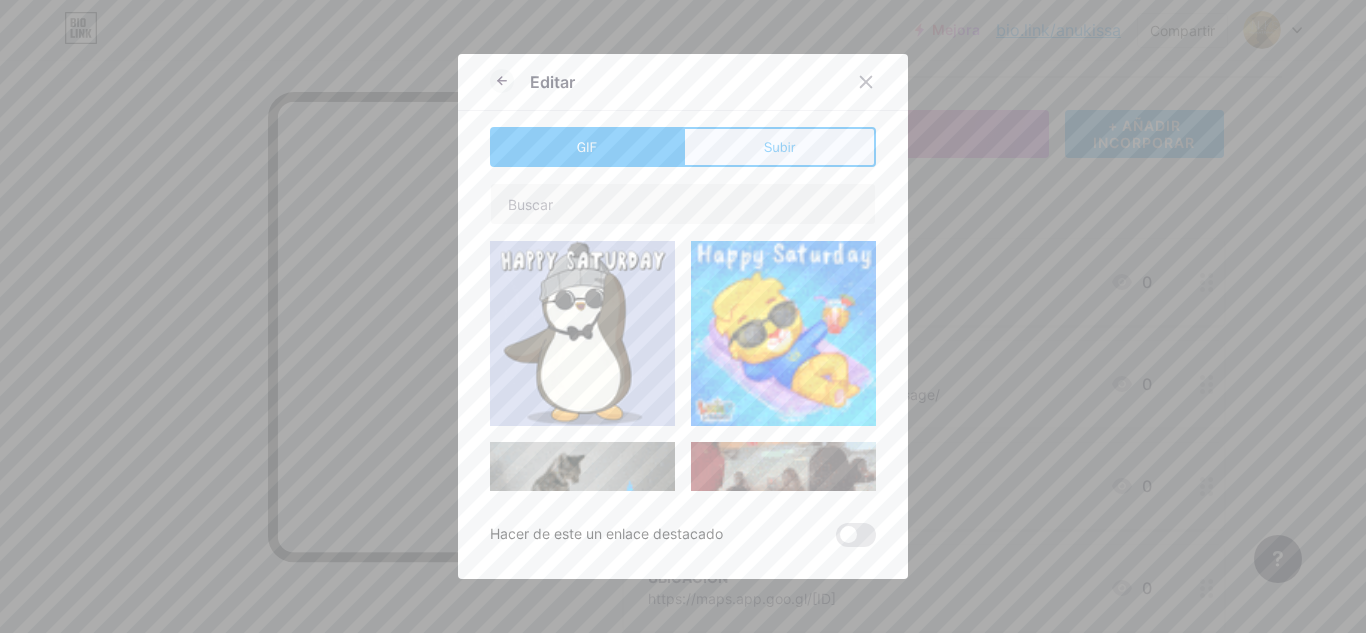 click on "Subir" at bounding box center [780, 147] 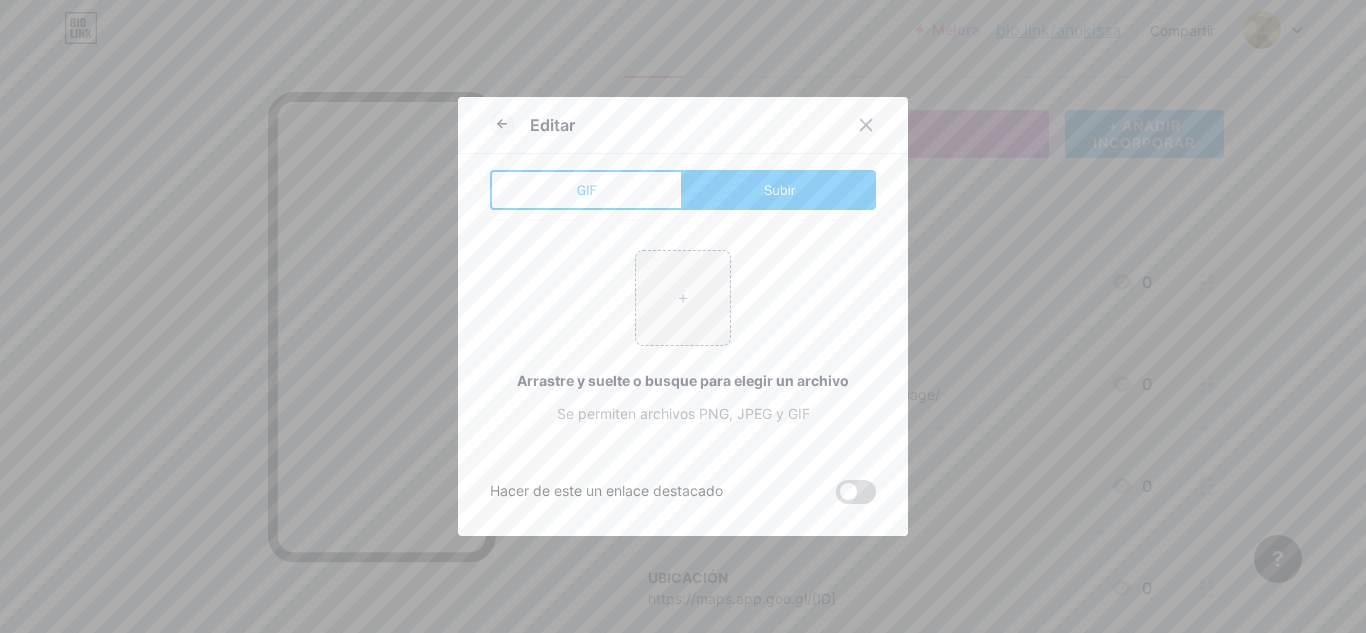 click at bounding box center (856, 492) 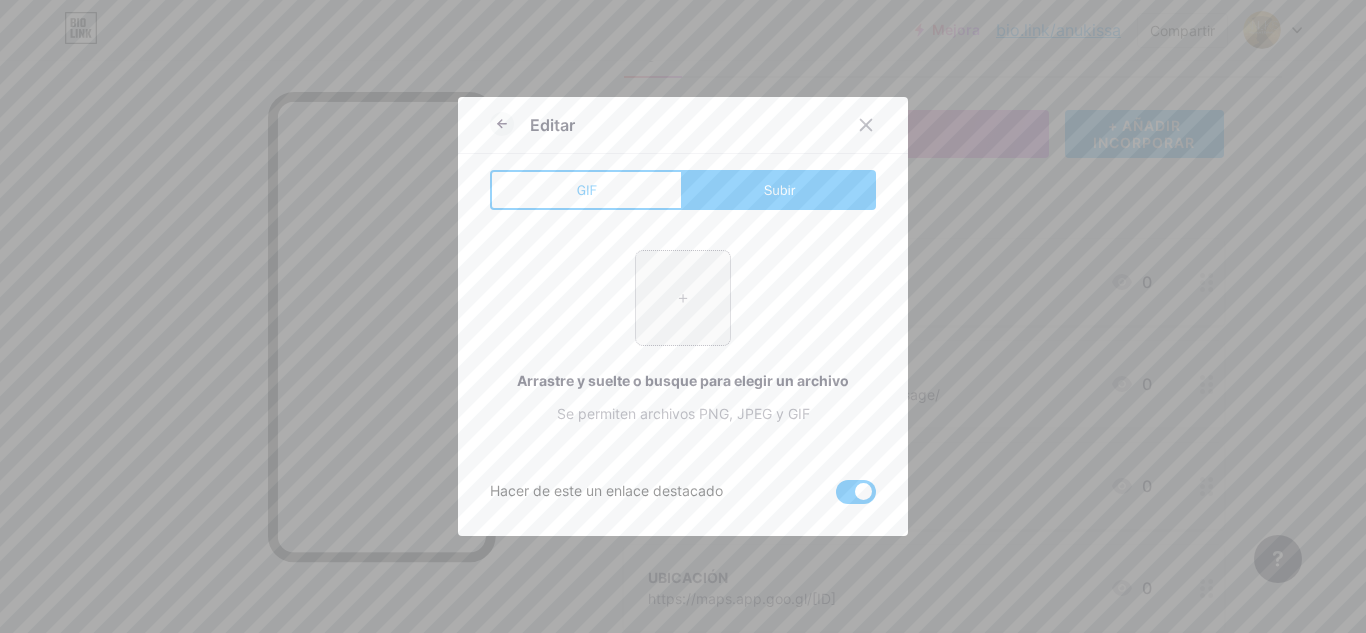click at bounding box center [683, 298] 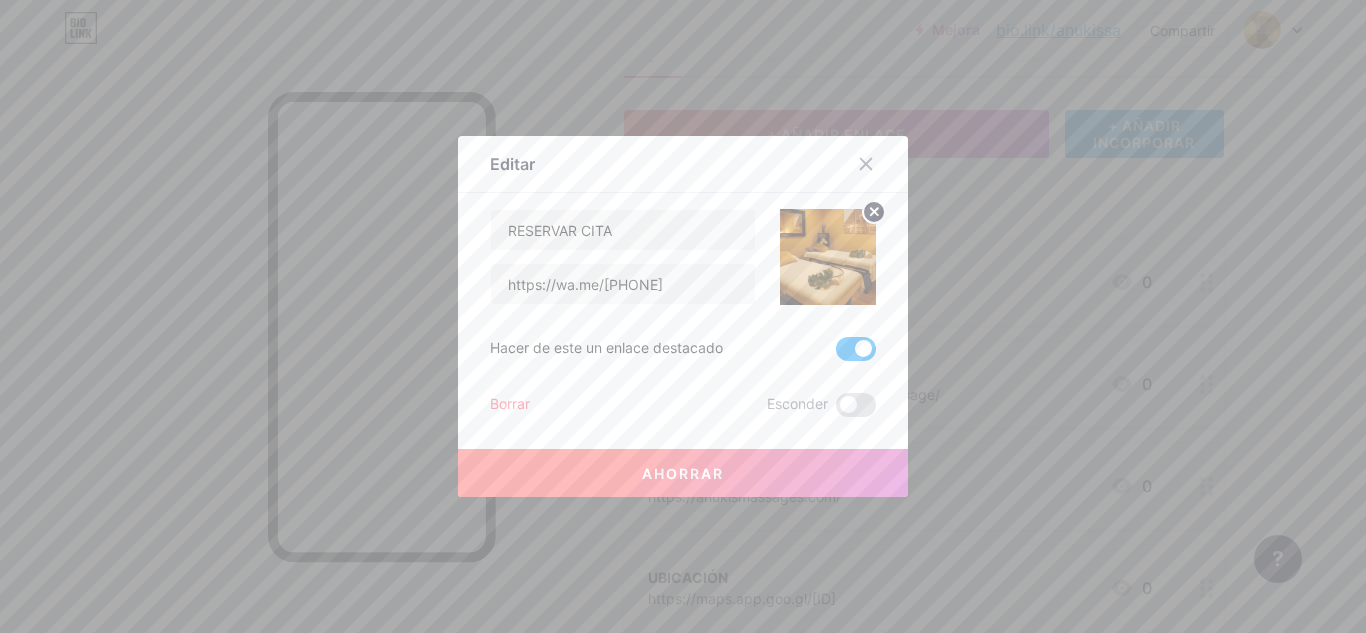 click on "Ahorrar" at bounding box center (683, 473) 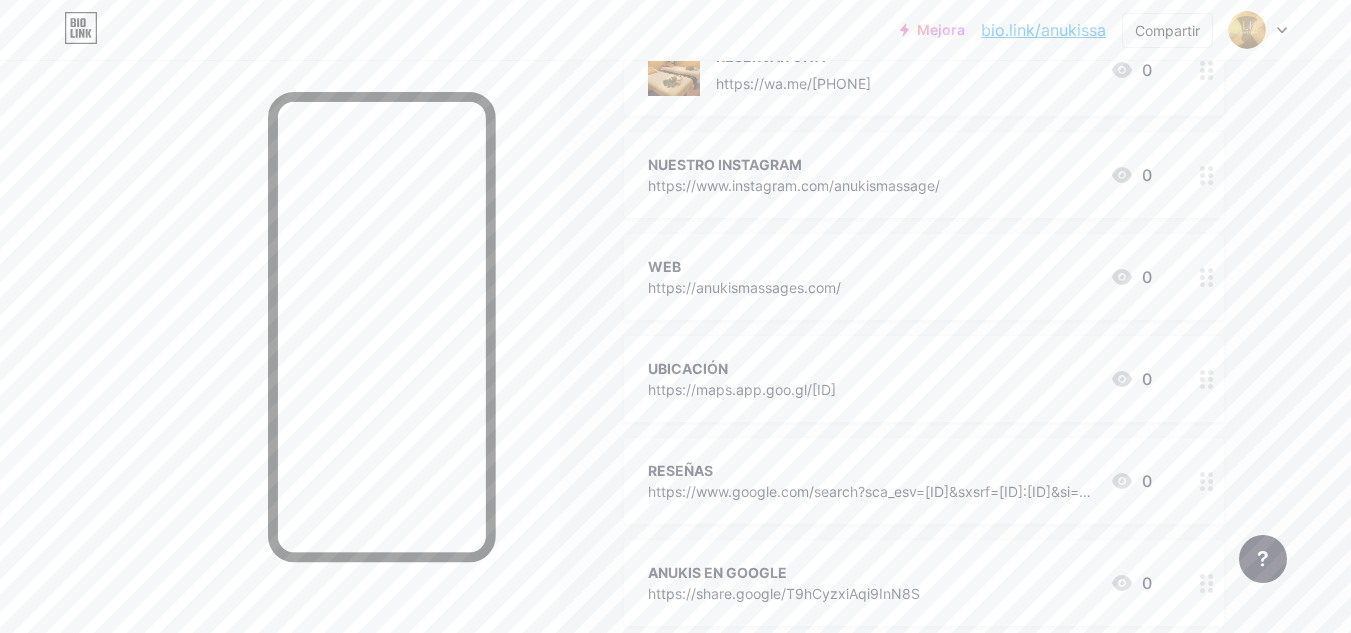 scroll, scrollTop: 540, scrollLeft: 0, axis: vertical 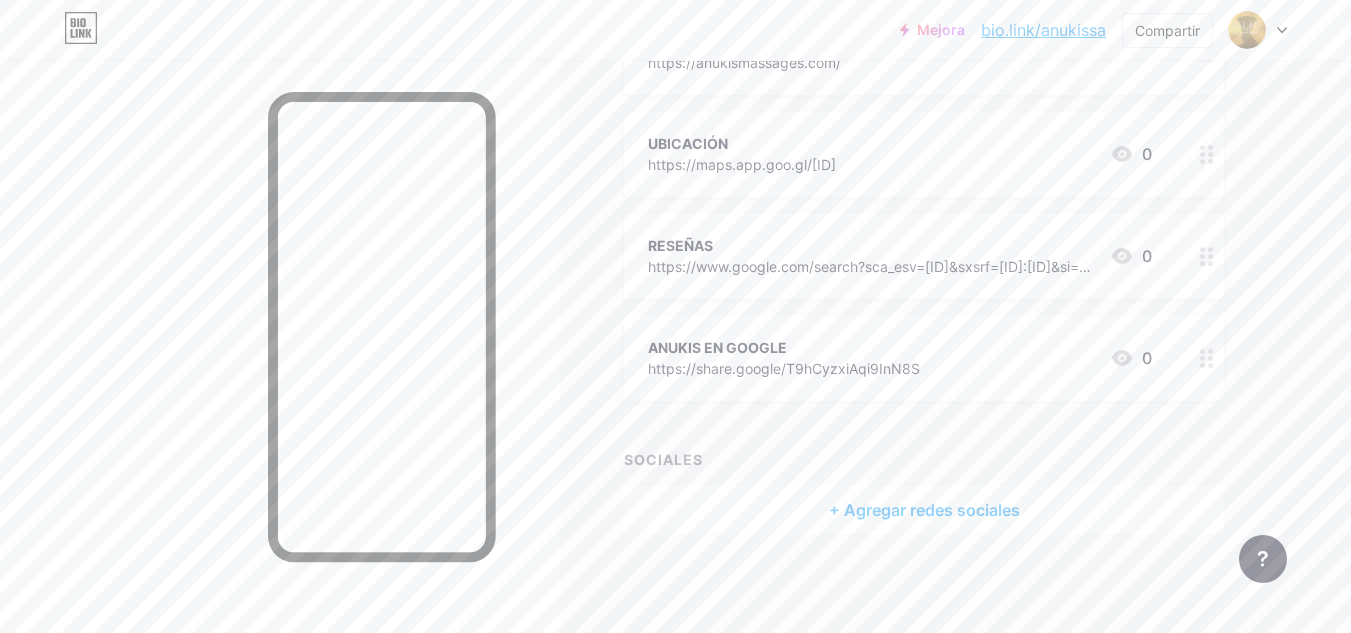 click on "+ Agregar redes sociales" at bounding box center (924, 510) 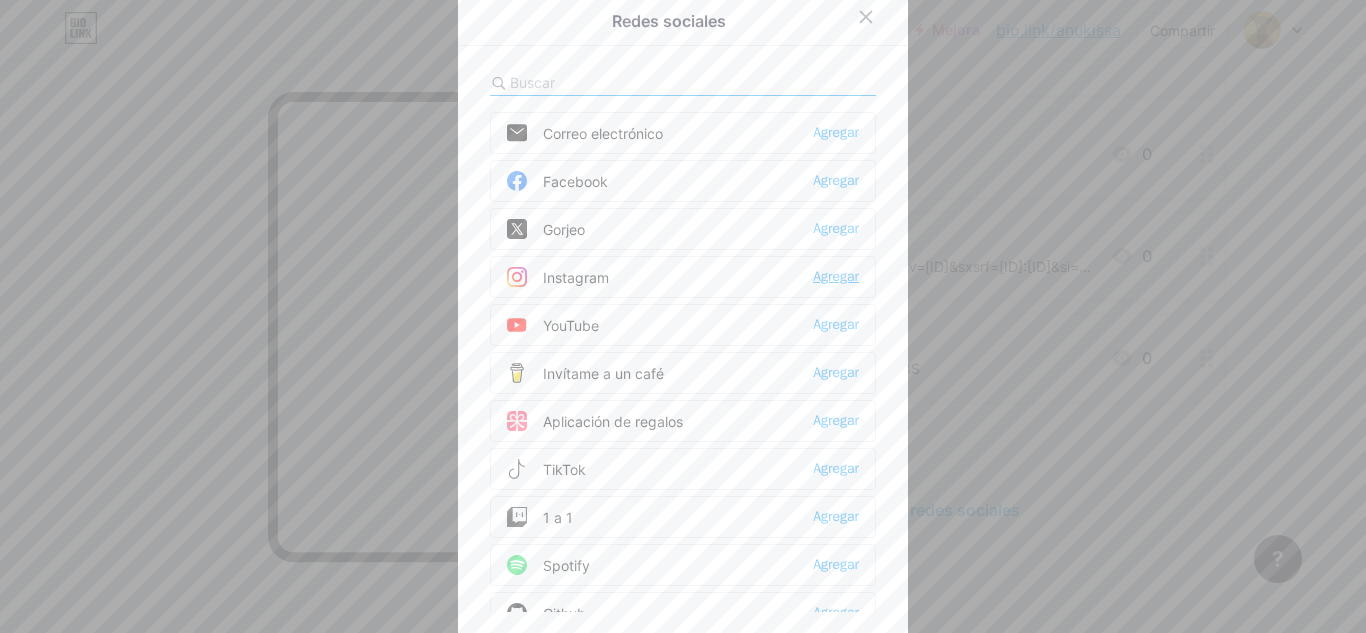 click on "Agregar" at bounding box center [836, 276] 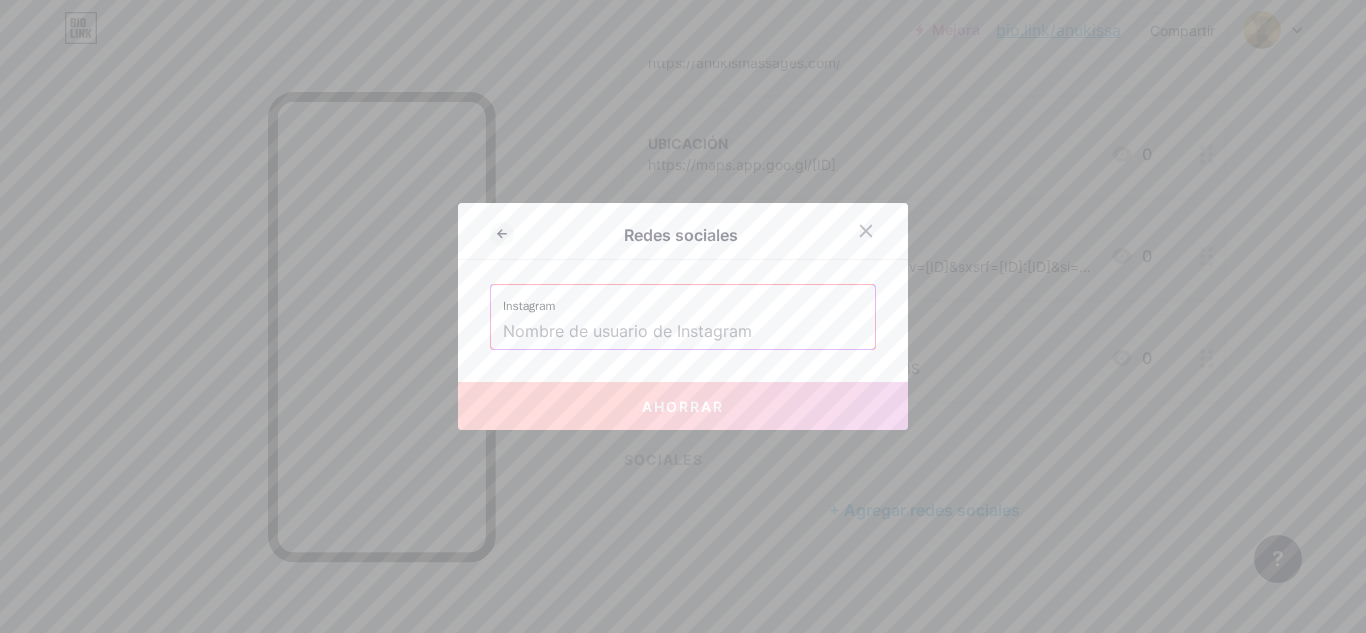 click at bounding box center (683, 332) 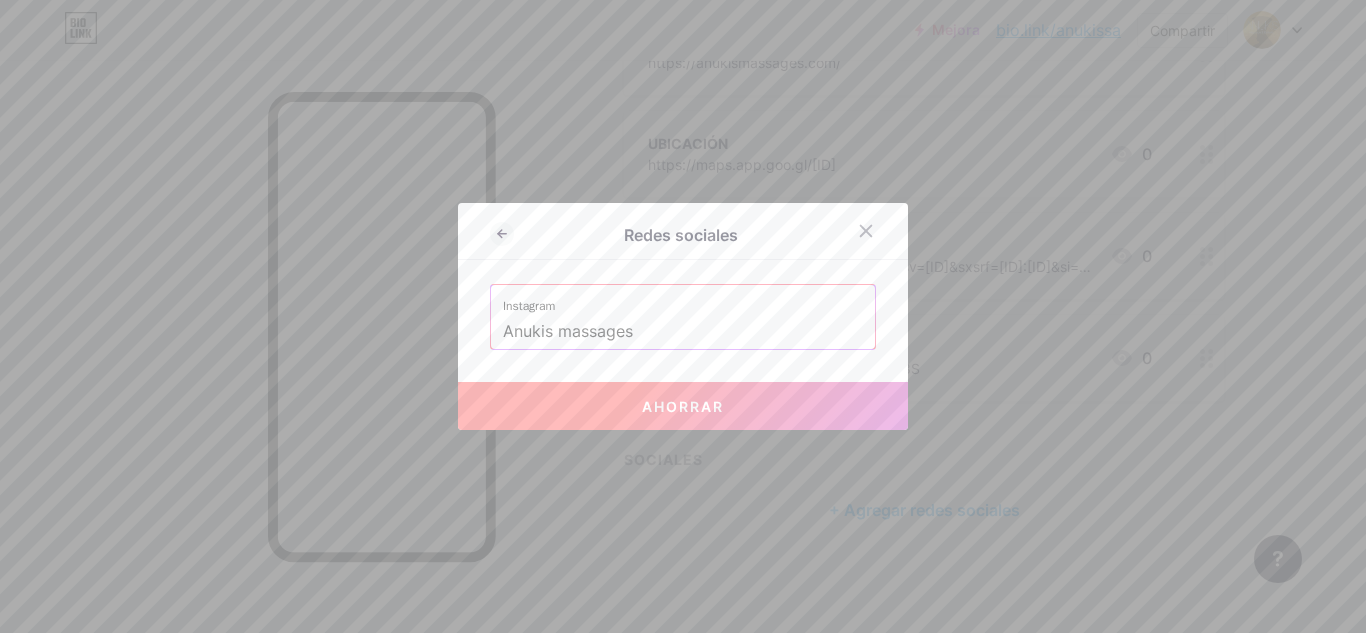 click on "Anukis massages" at bounding box center (683, 332) 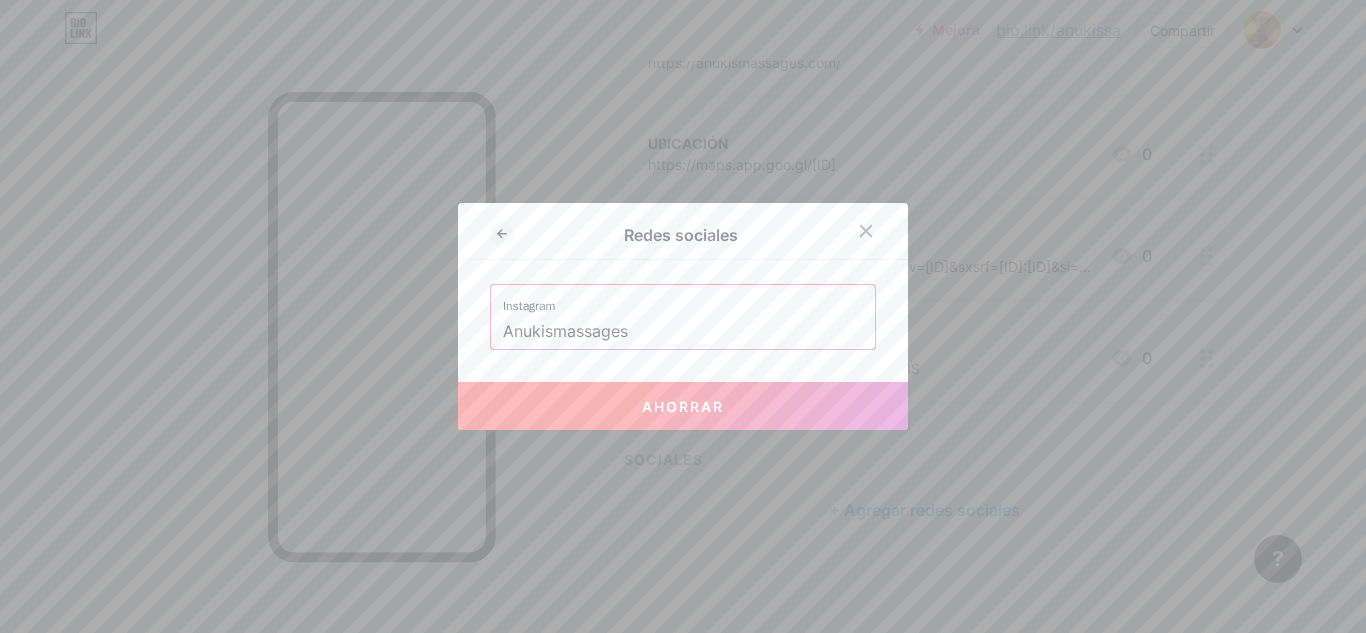 click on "Ahorrar" at bounding box center (683, 406) 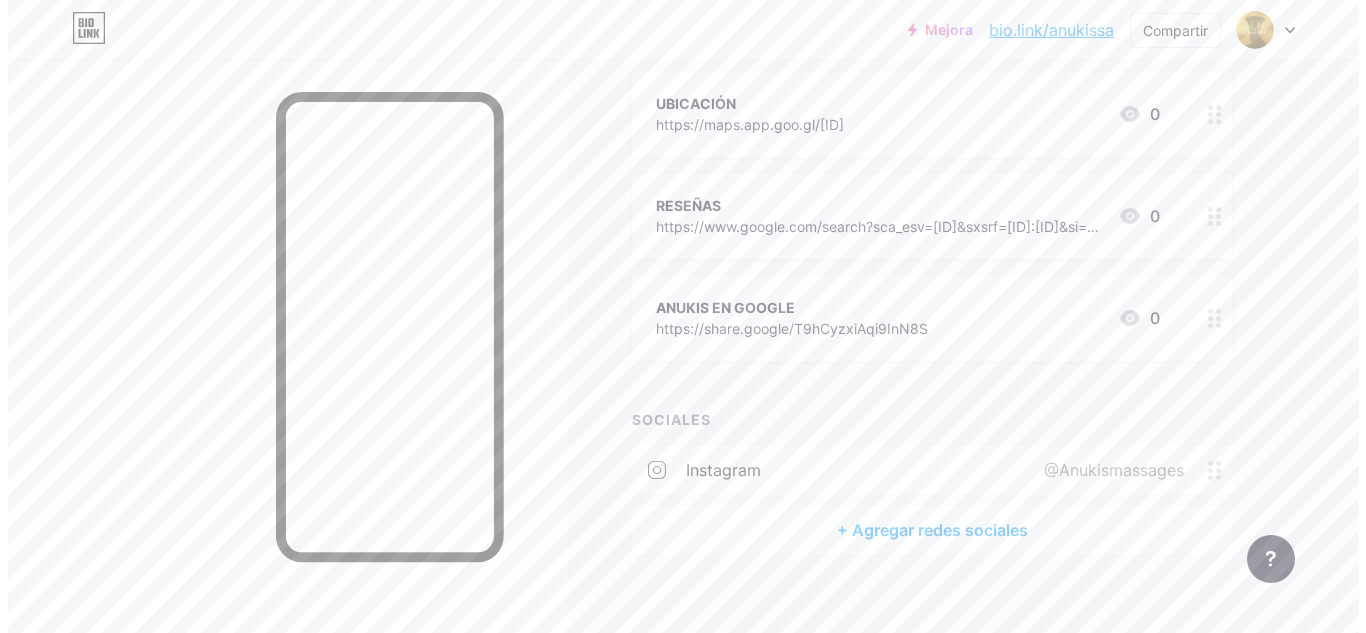 scroll, scrollTop: 600, scrollLeft: 0, axis: vertical 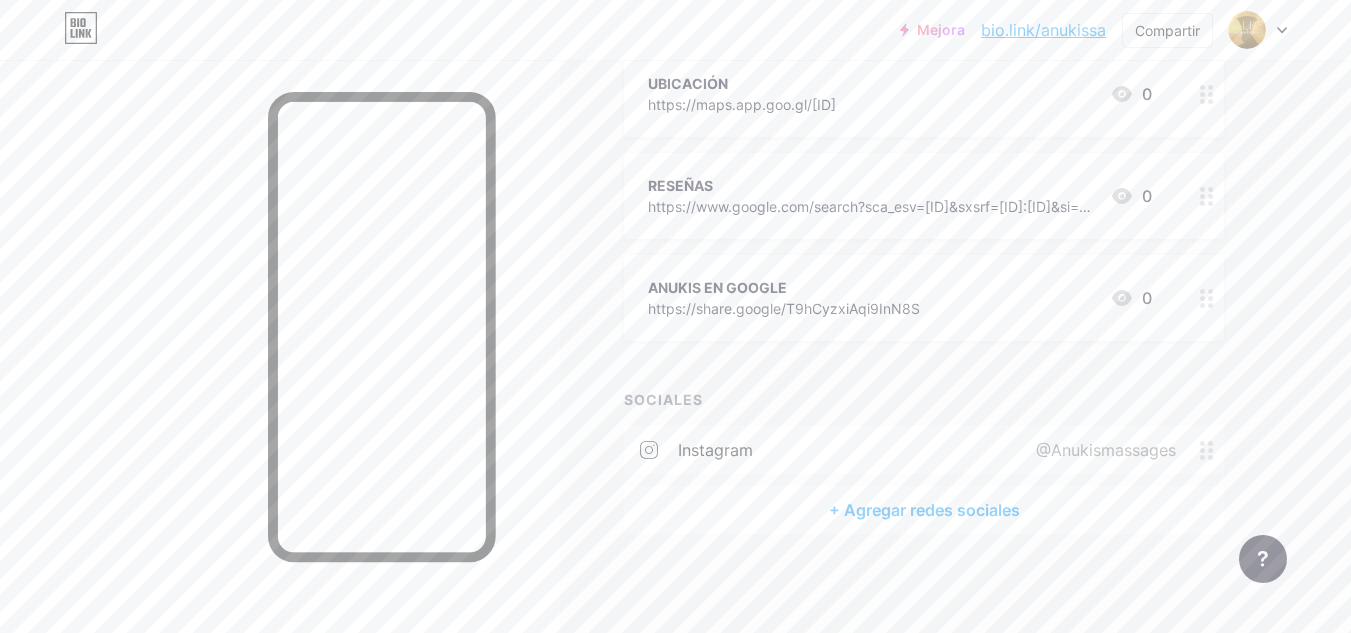 click on "+ Agregar redes sociales" at bounding box center (924, 510) 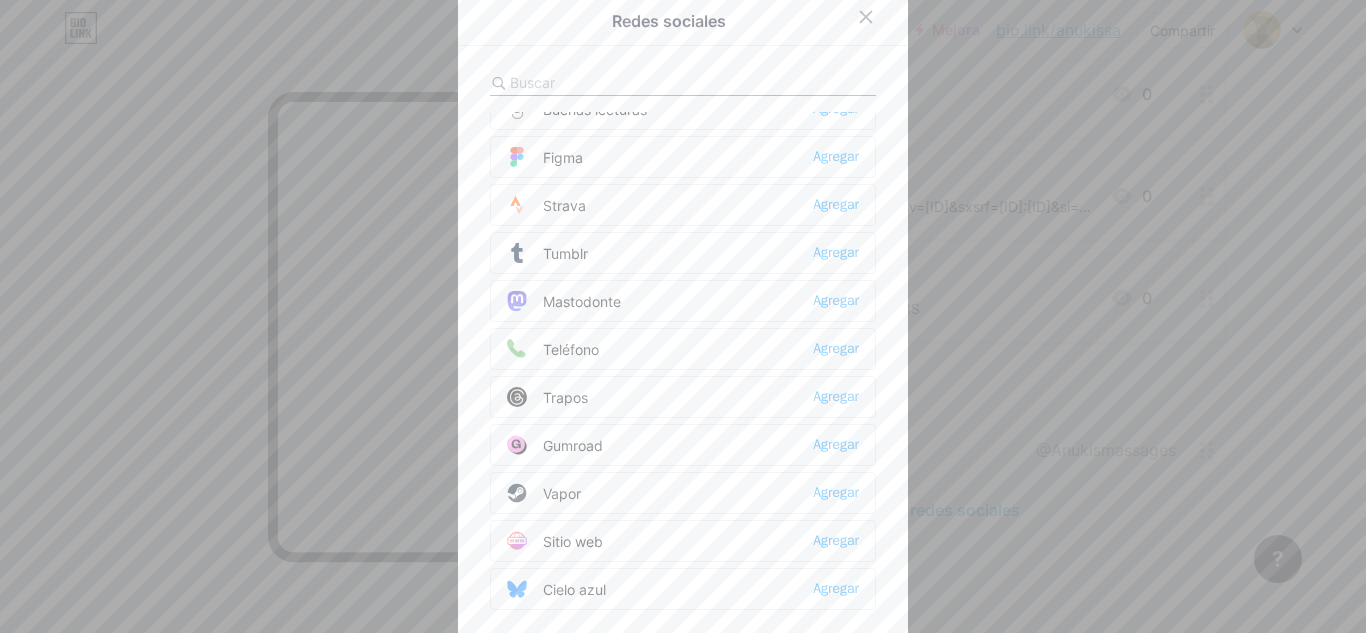 scroll, scrollTop: 1804, scrollLeft: 0, axis: vertical 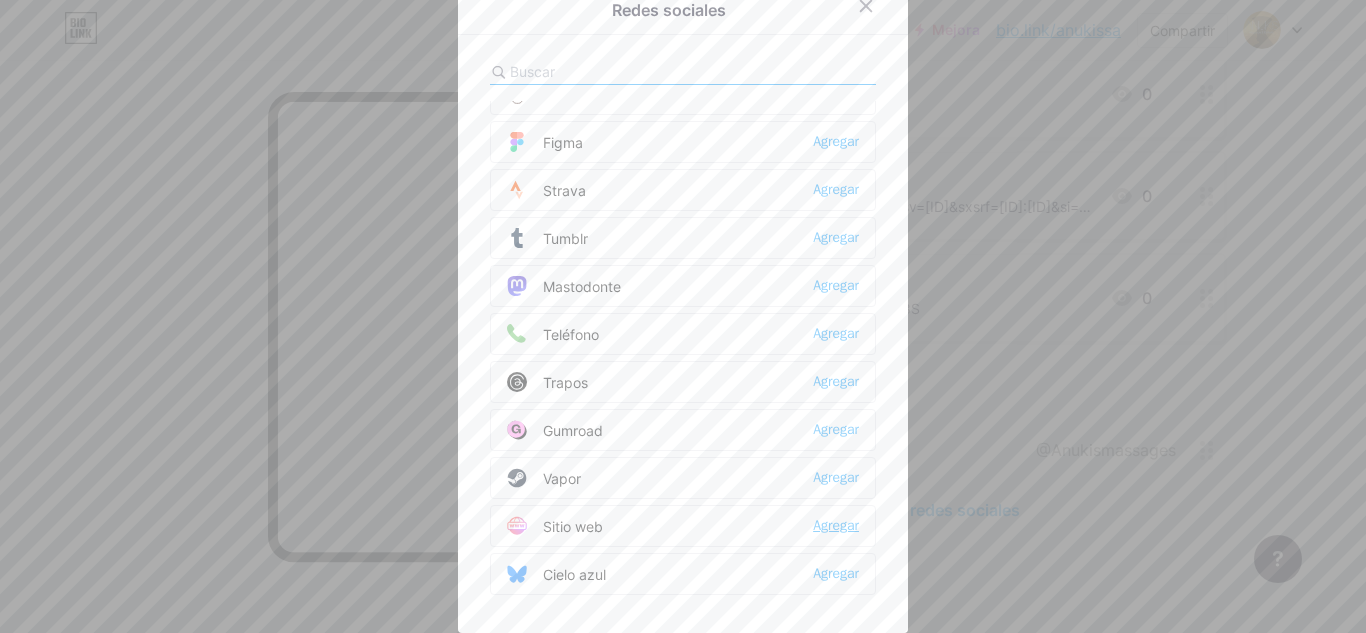 click on "Agregar" at bounding box center [836, 525] 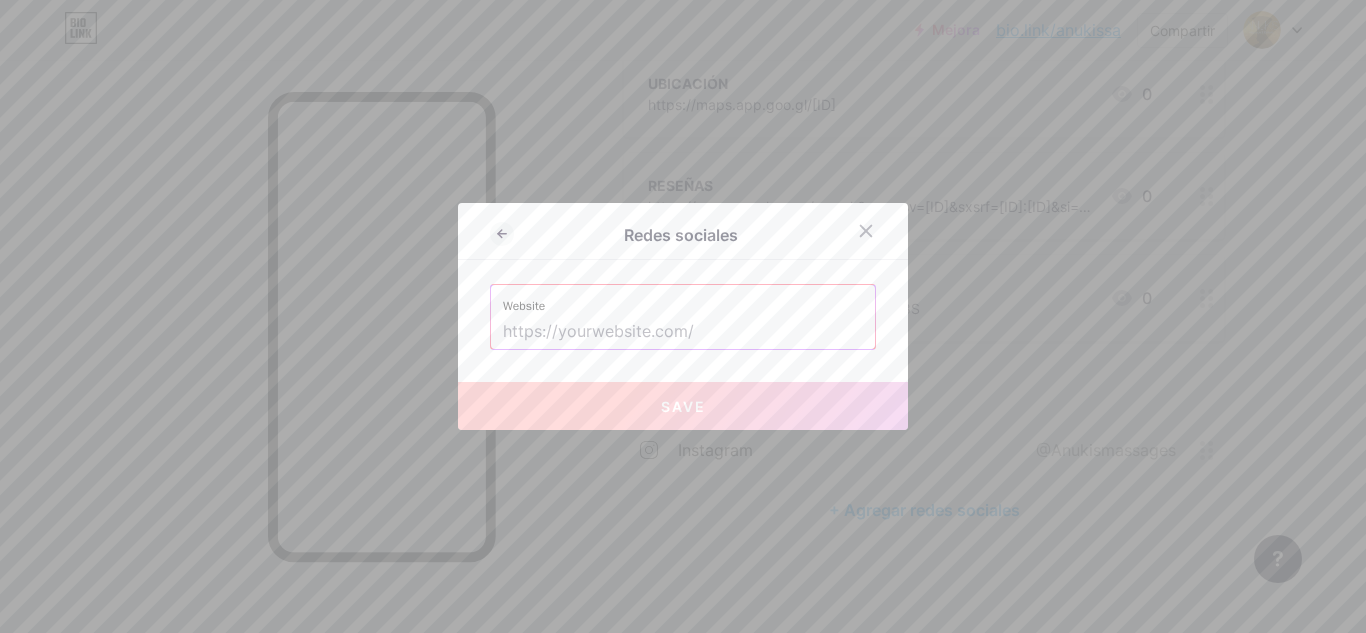 scroll, scrollTop: 0, scrollLeft: 0, axis: both 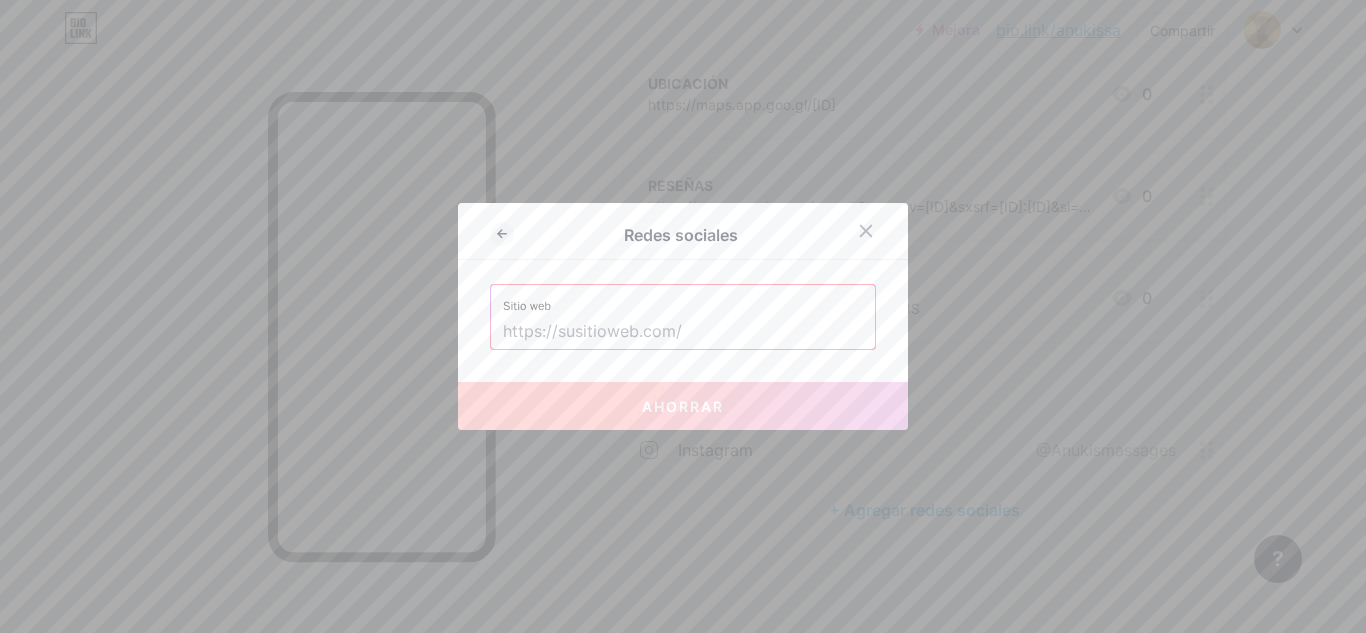 click at bounding box center (683, 332) 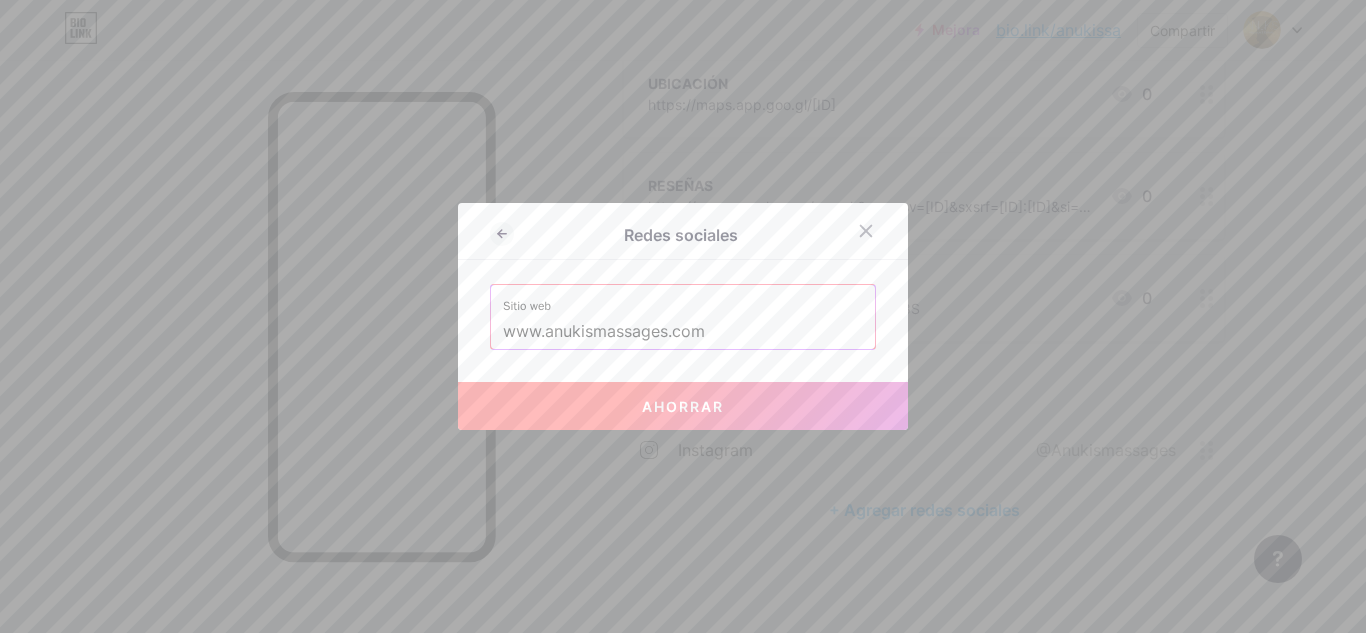 click on "Ahorrar" at bounding box center (683, 406) 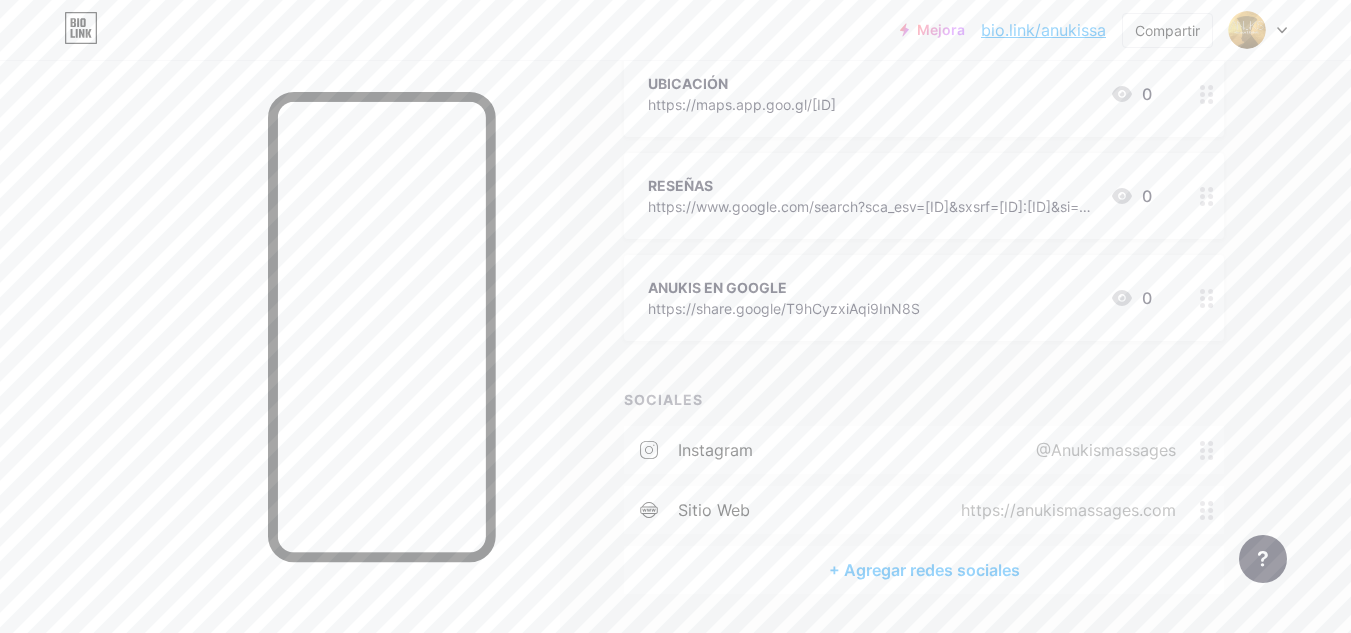 click on "+ Agregar redes sociales" at bounding box center [924, 570] 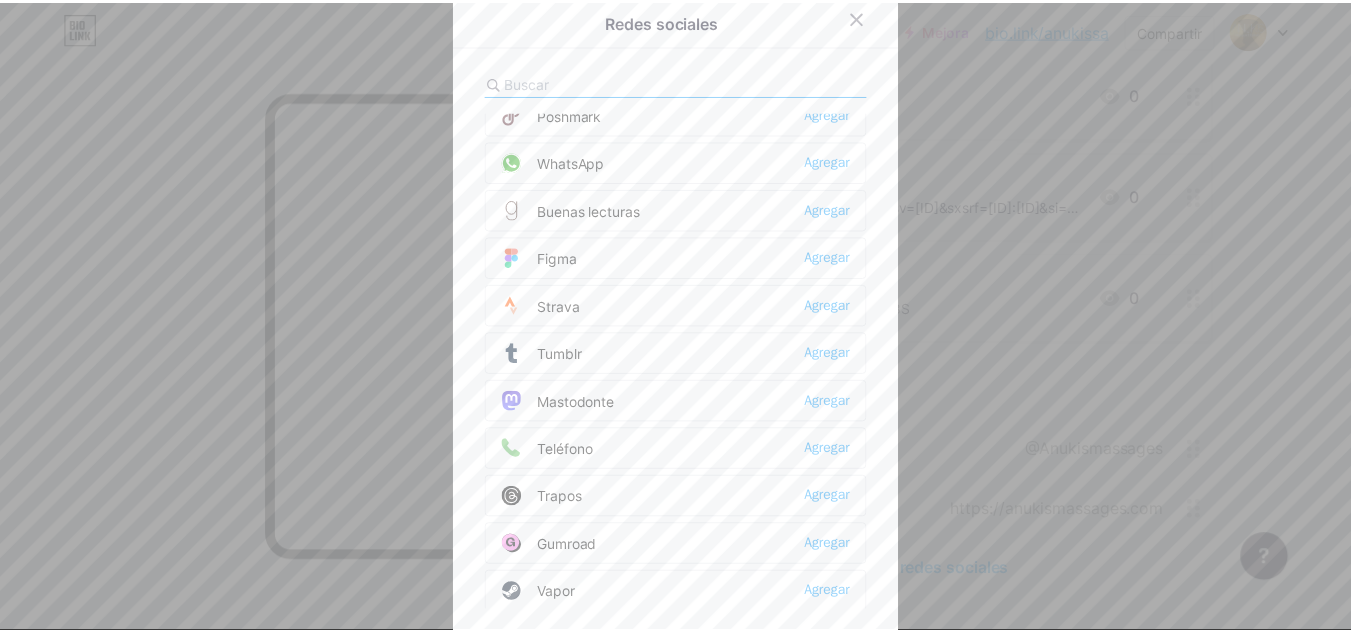 scroll, scrollTop: 1700, scrollLeft: 0, axis: vertical 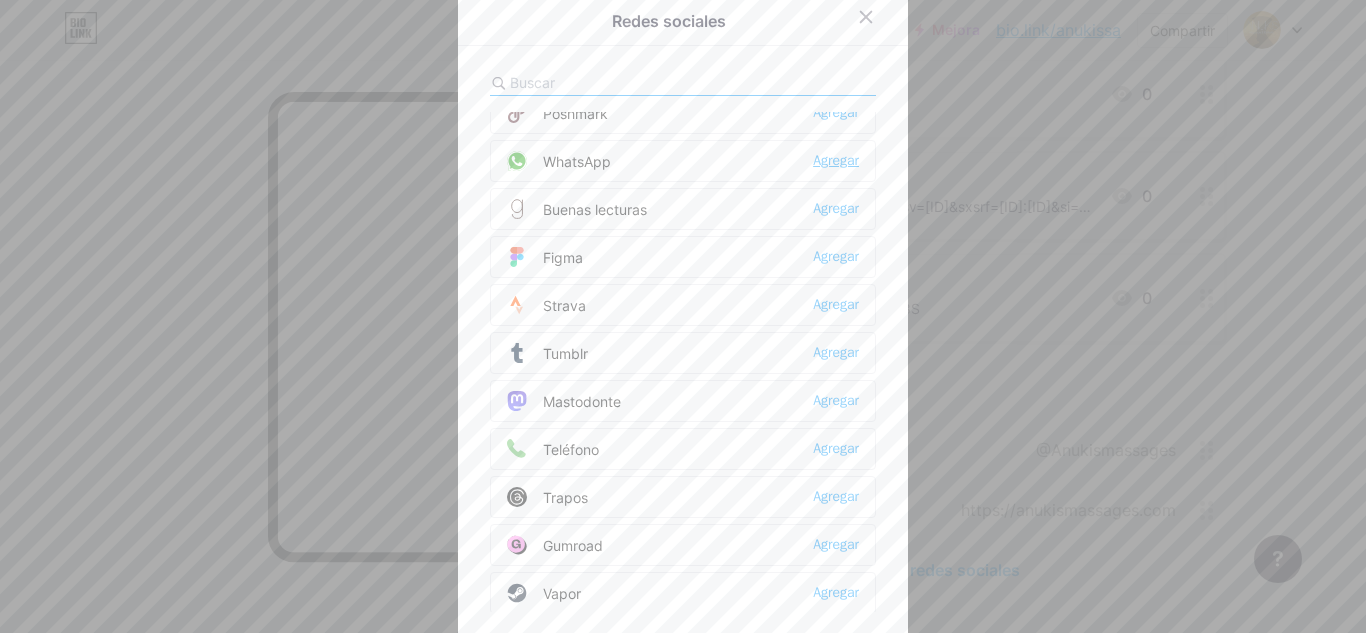 click on "Agregar" at bounding box center [836, 160] 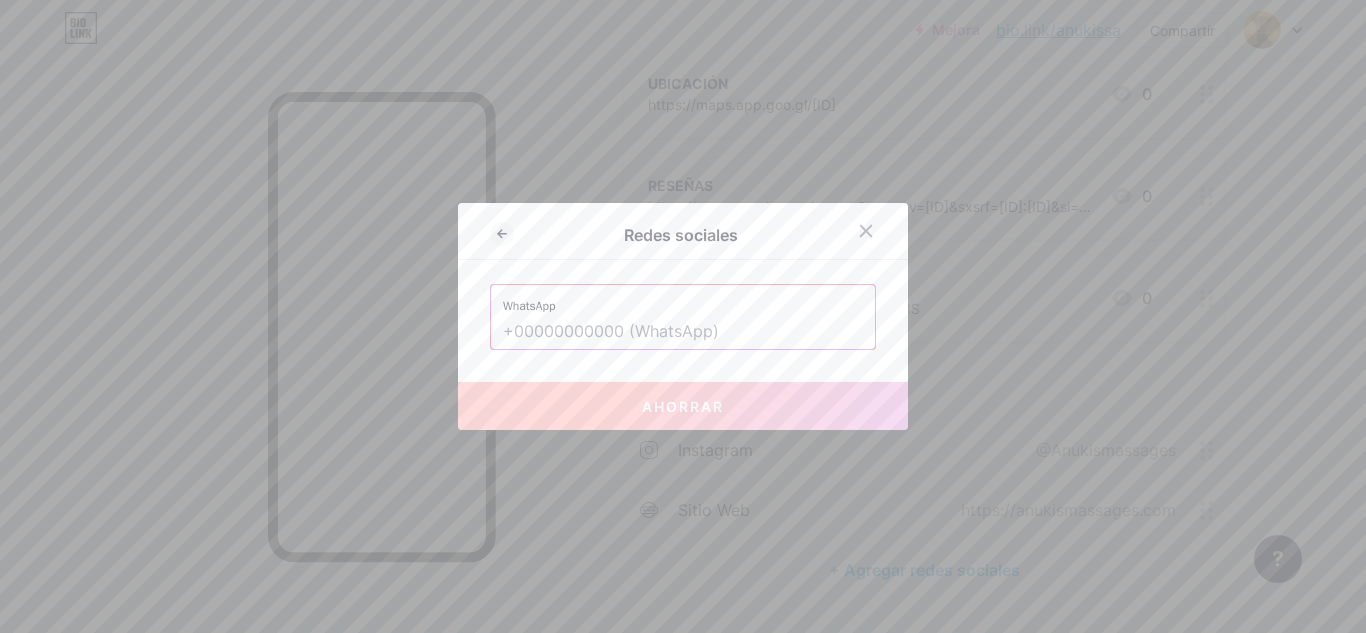click at bounding box center (683, 332) 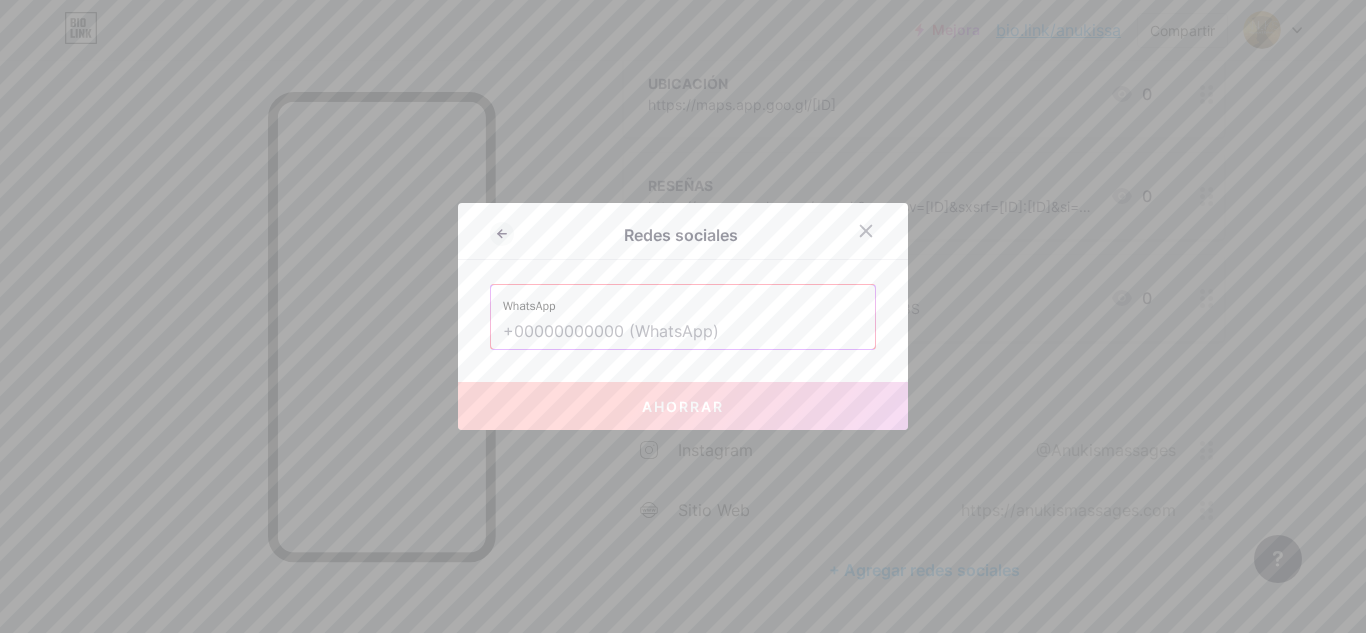 paste on "+[COUNTRYCODE] [PHONE]" 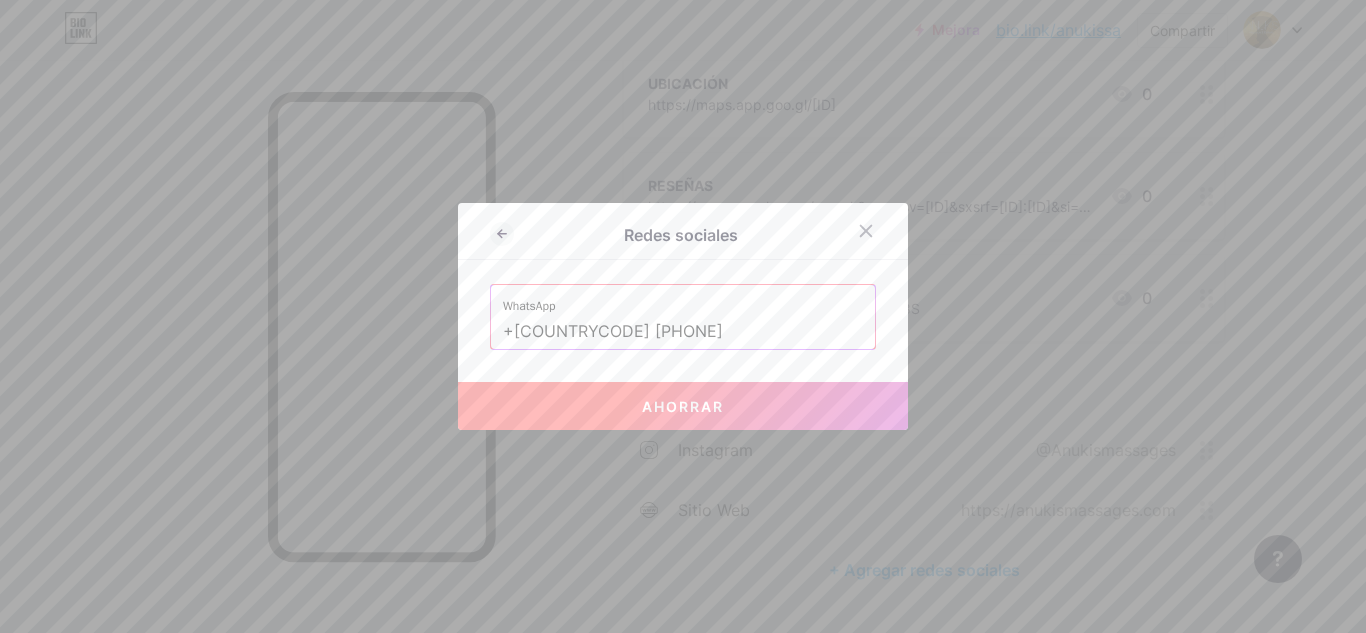click on "+[COUNTRYCODE] [PHONE]" at bounding box center (683, 332) 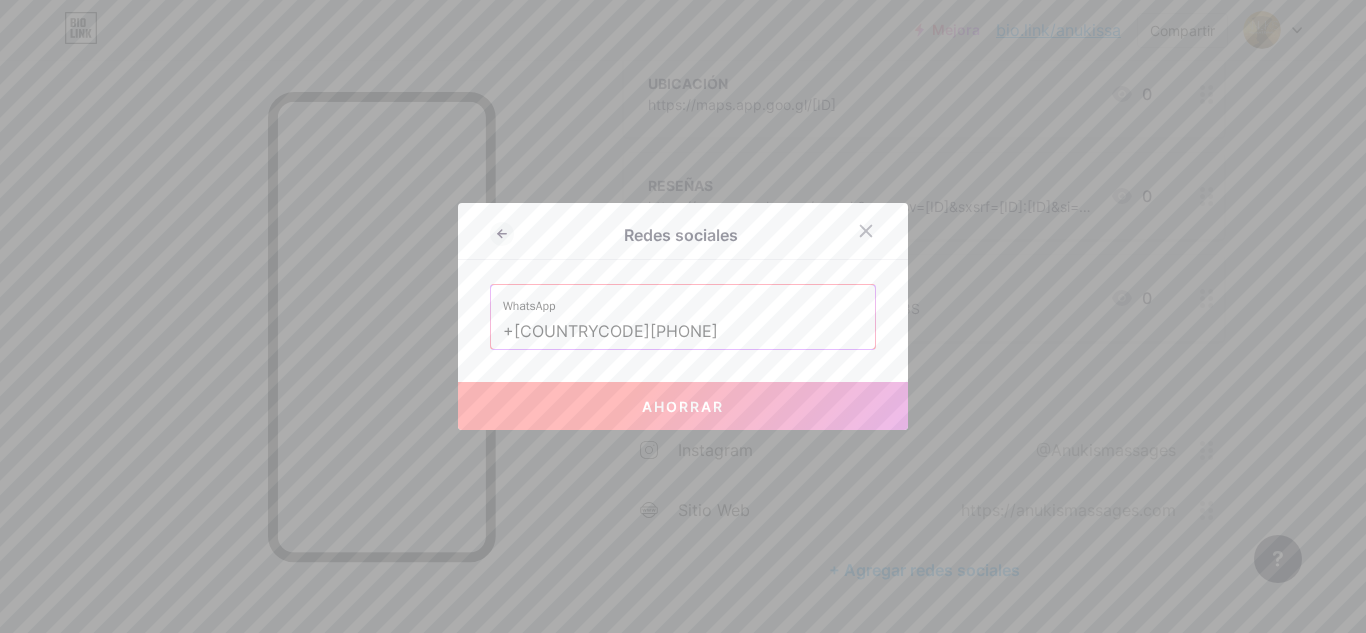 click on "+[COUNTRYCODE][PHONE]" at bounding box center (683, 332) 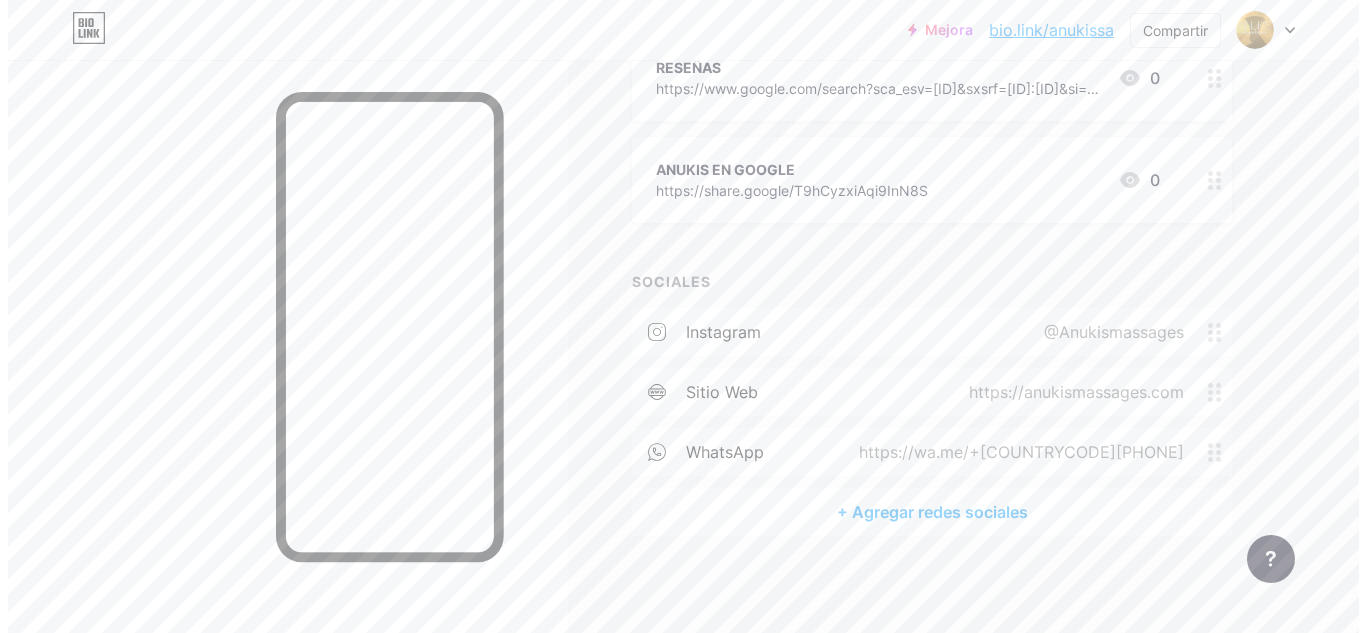 scroll, scrollTop: 720, scrollLeft: 0, axis: vertical 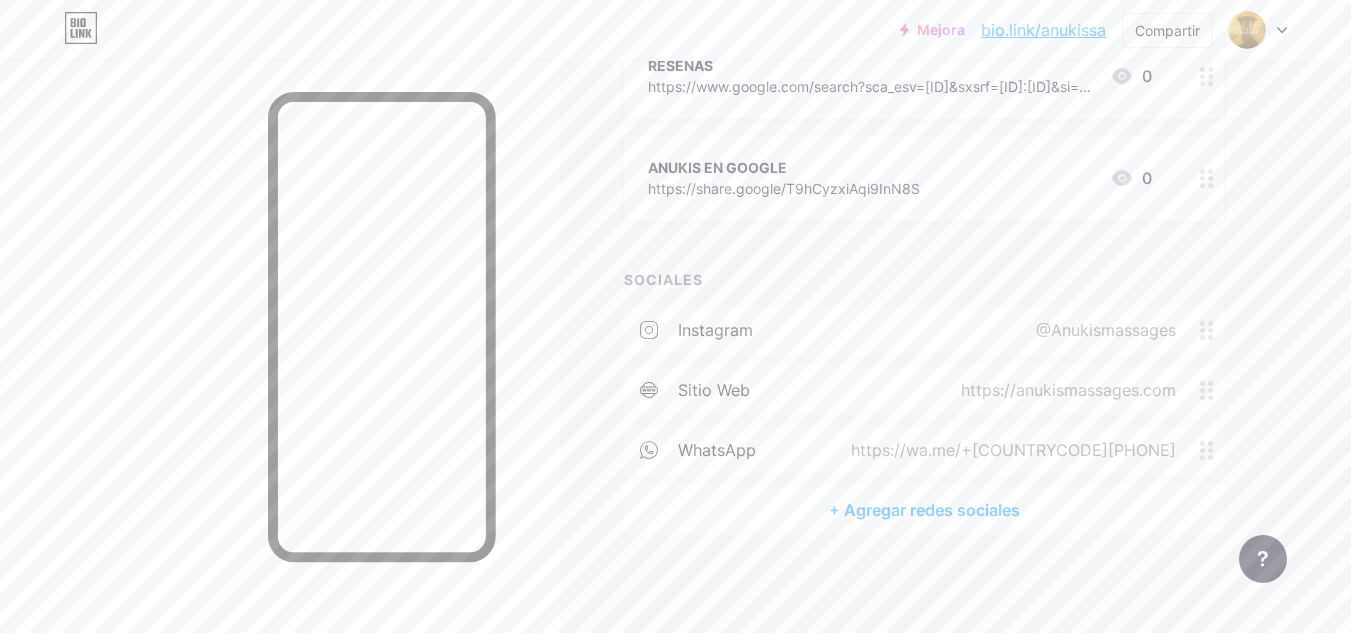 click on "+ Agregar redes sociales" at bounding box center [924, 510] 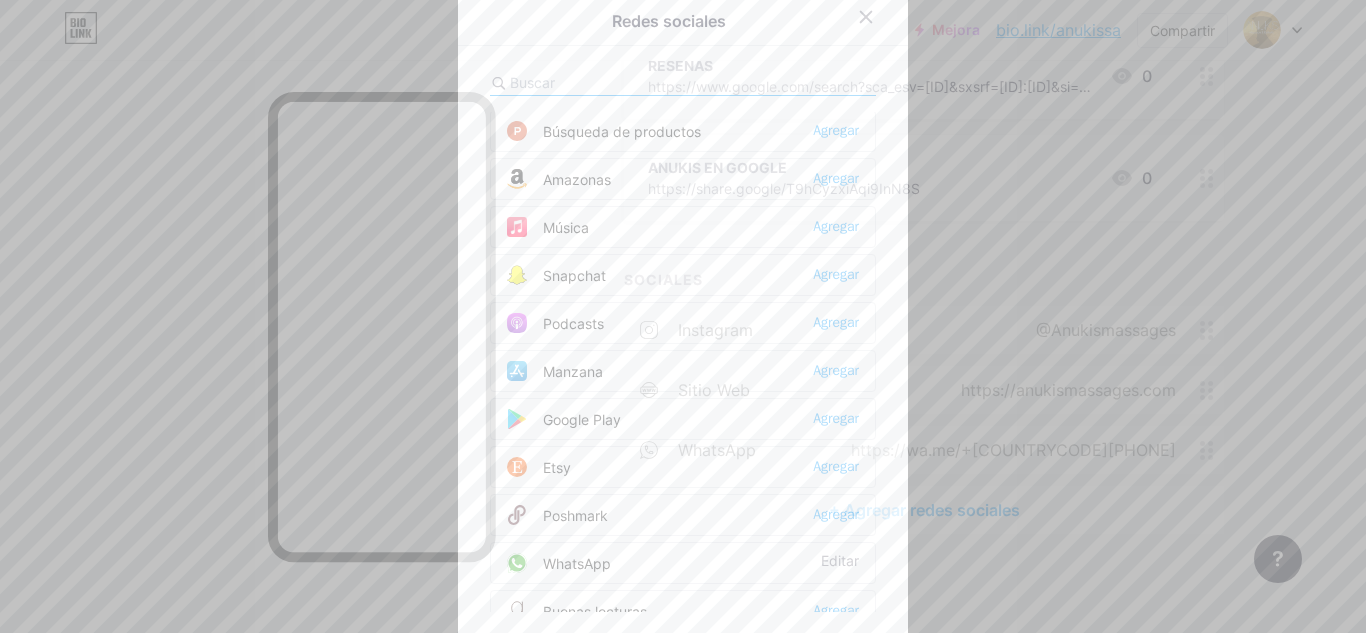 scroll, scrollTop: 1300, scrollLeft: 0, axis: vertical 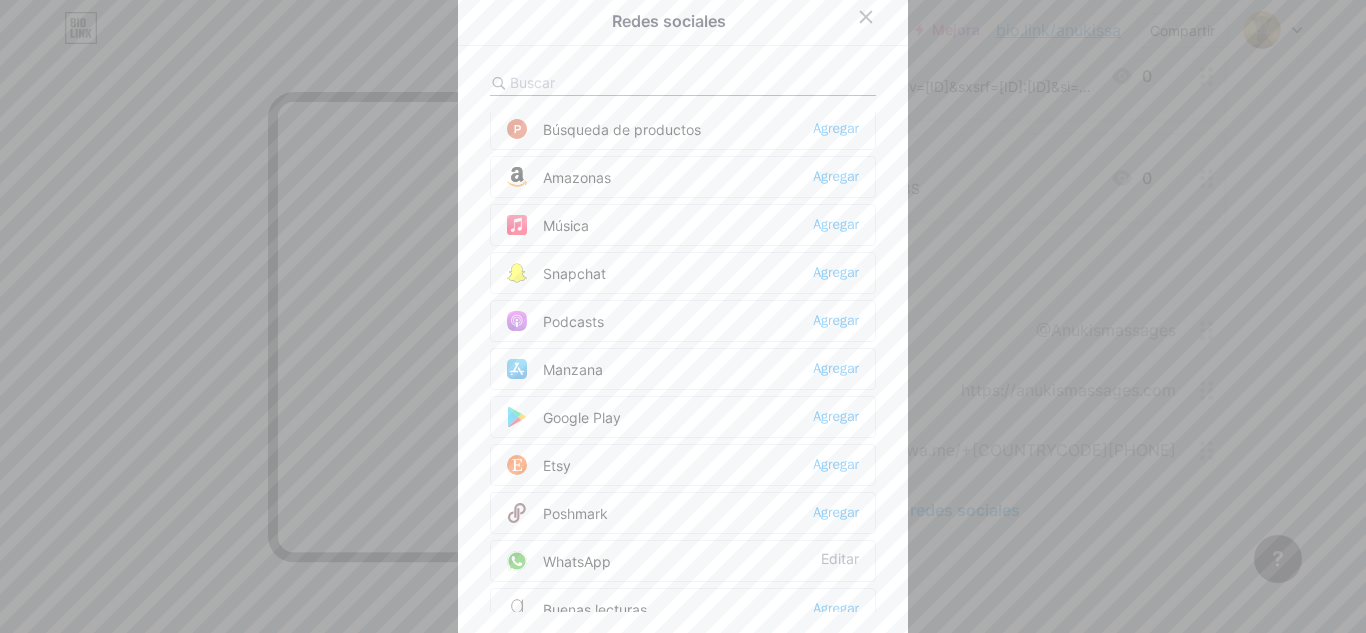 click at bounding box center [620, 82] 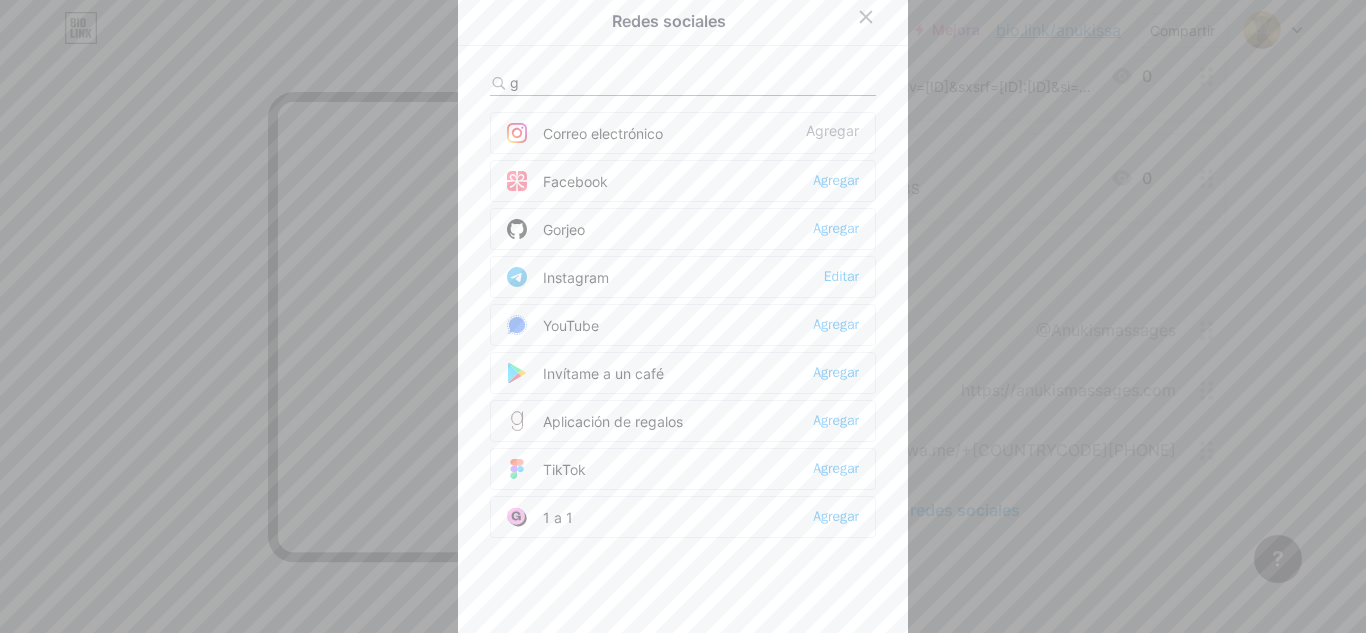 scroll, scrollTop: 0, scrollLeft: 0, axis: both 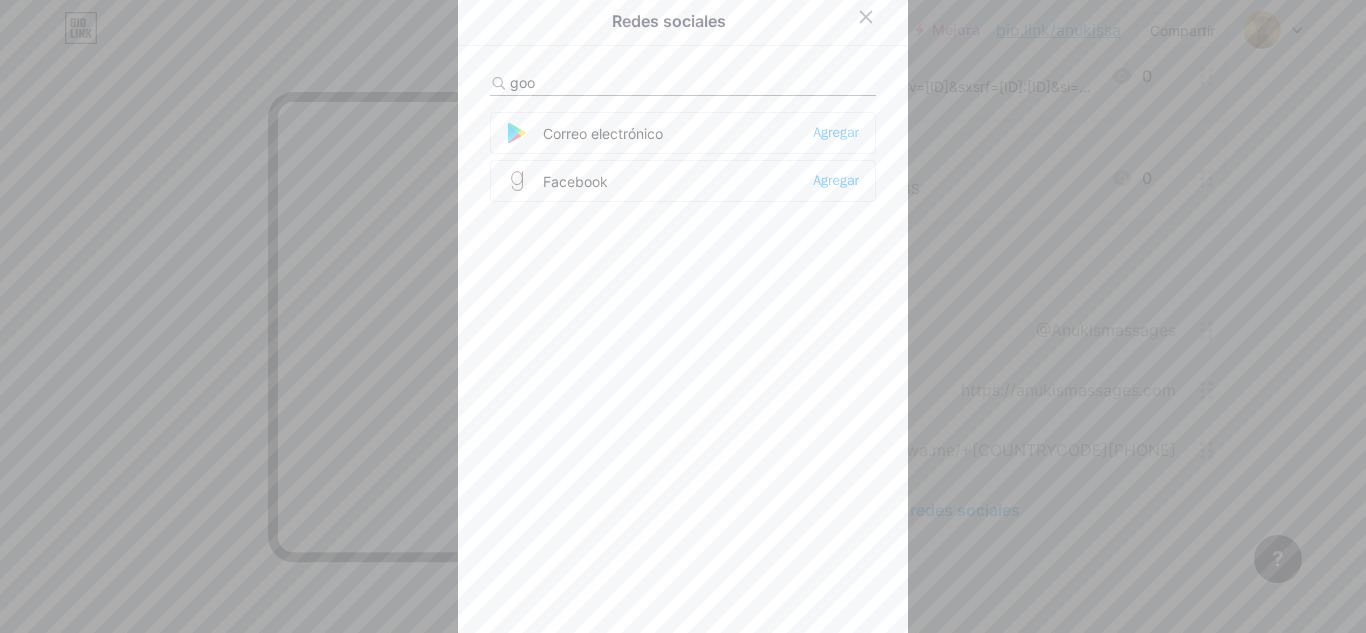 type on "goog" 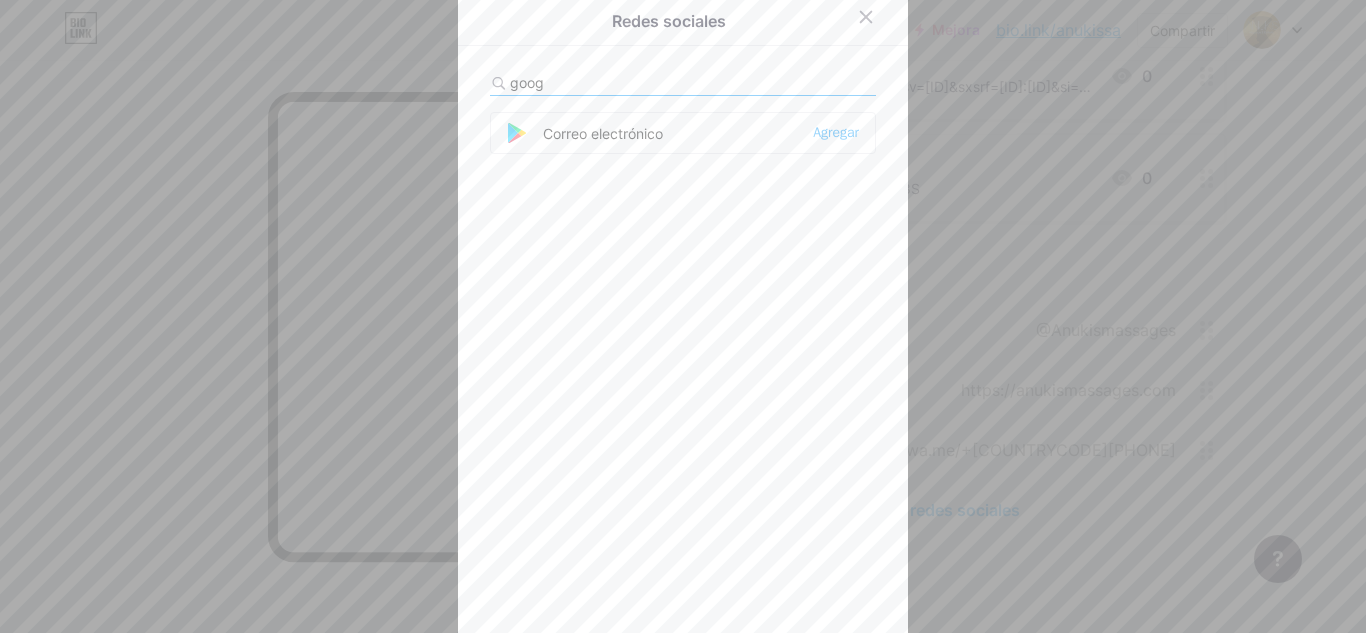 drag, startPoint x: 575, startPoint y: 80, endPoint x: 501, endPoint y: 92, distance: 74.96666 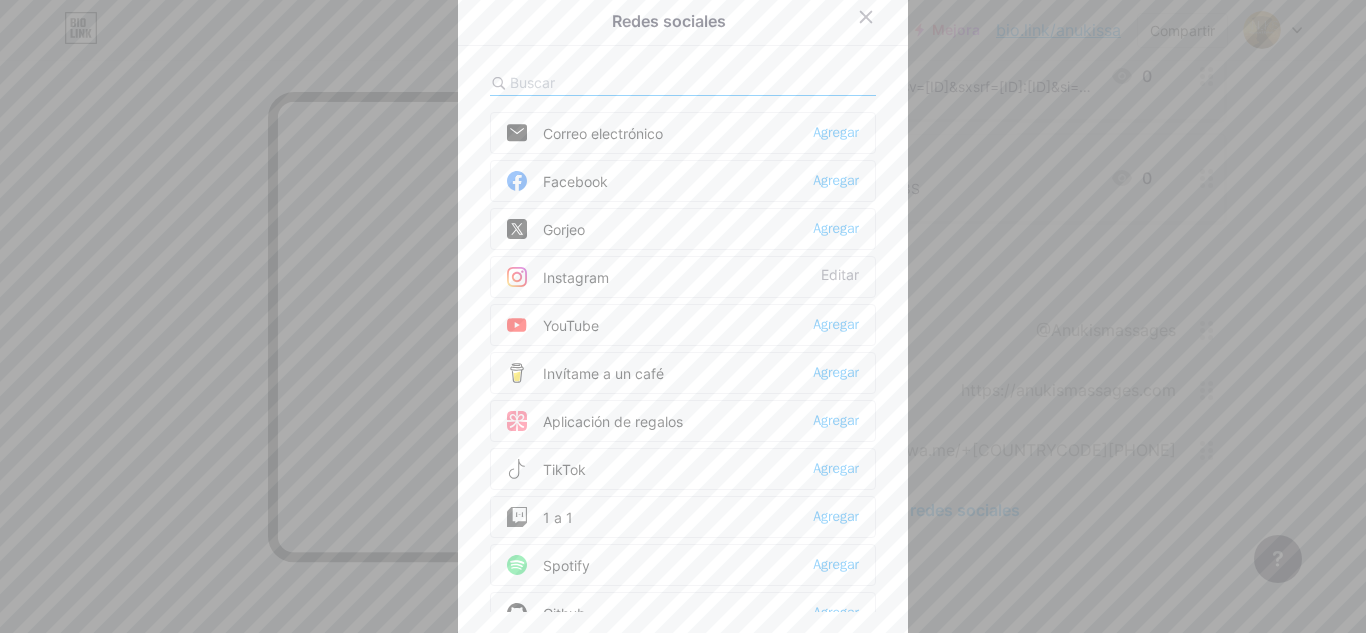 click on "Facebook" at bounding box center [575, 181] 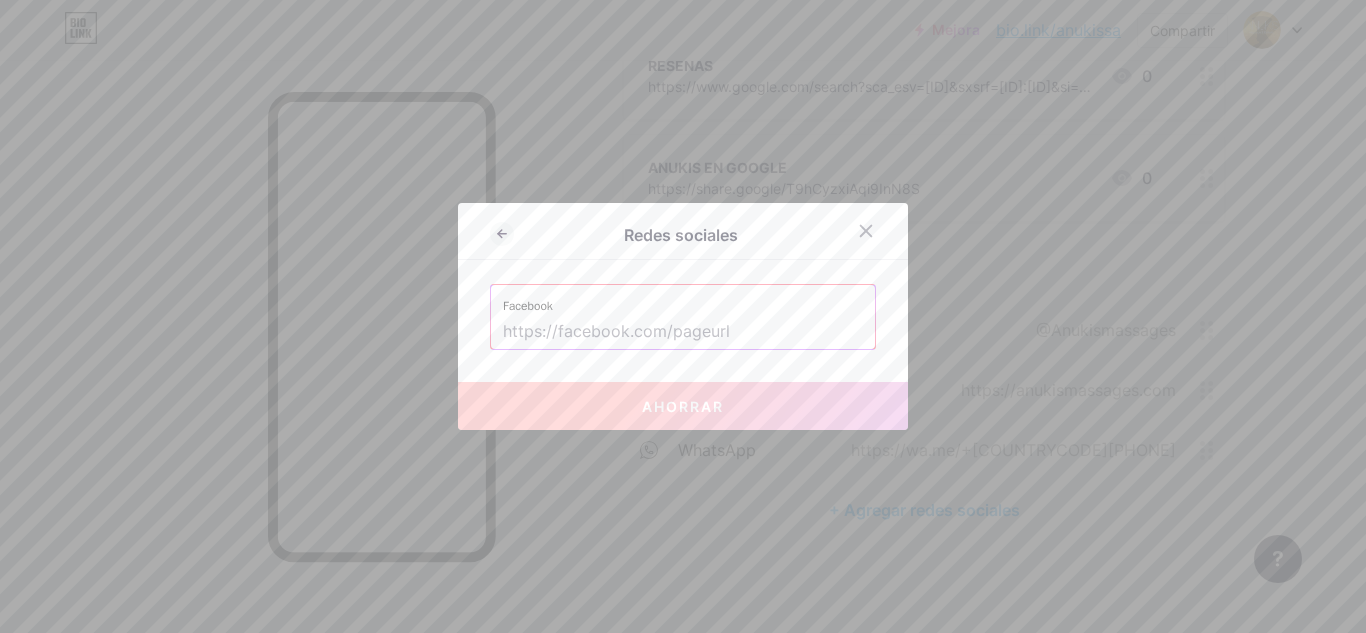 click at bounding box center [683, 332] 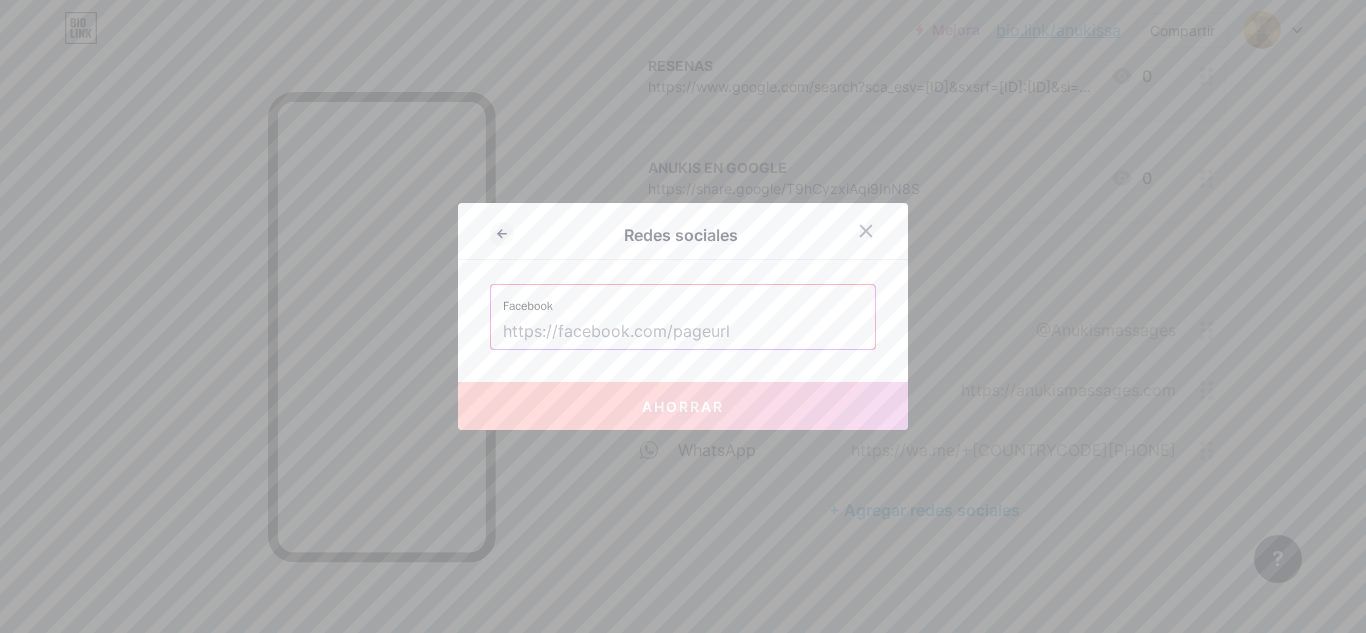 paste on "https://www.facebook.com/p/Anukis-Massage-Beauty-100063126166700/" 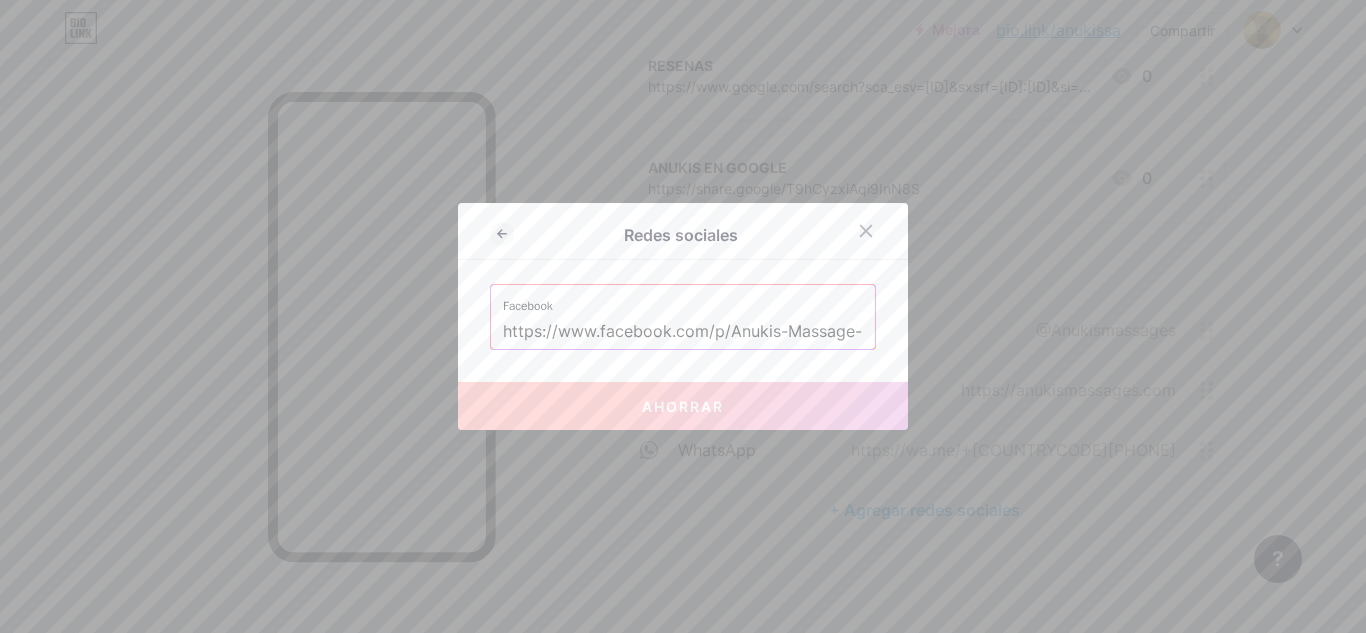 scroll, scrollTop: 0, scrollLeft: 206, axis: horizontal 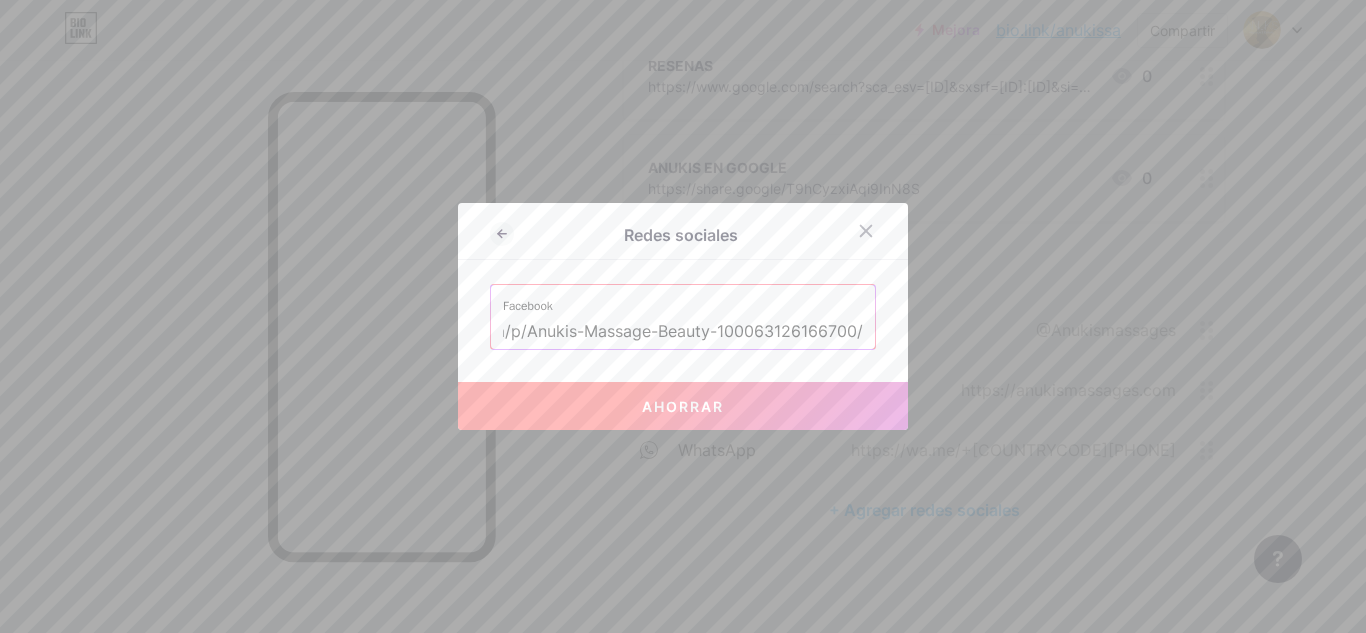 type on "https://www.facebook.com/p/Anukis-Massage-Beauty-100063126166700/" 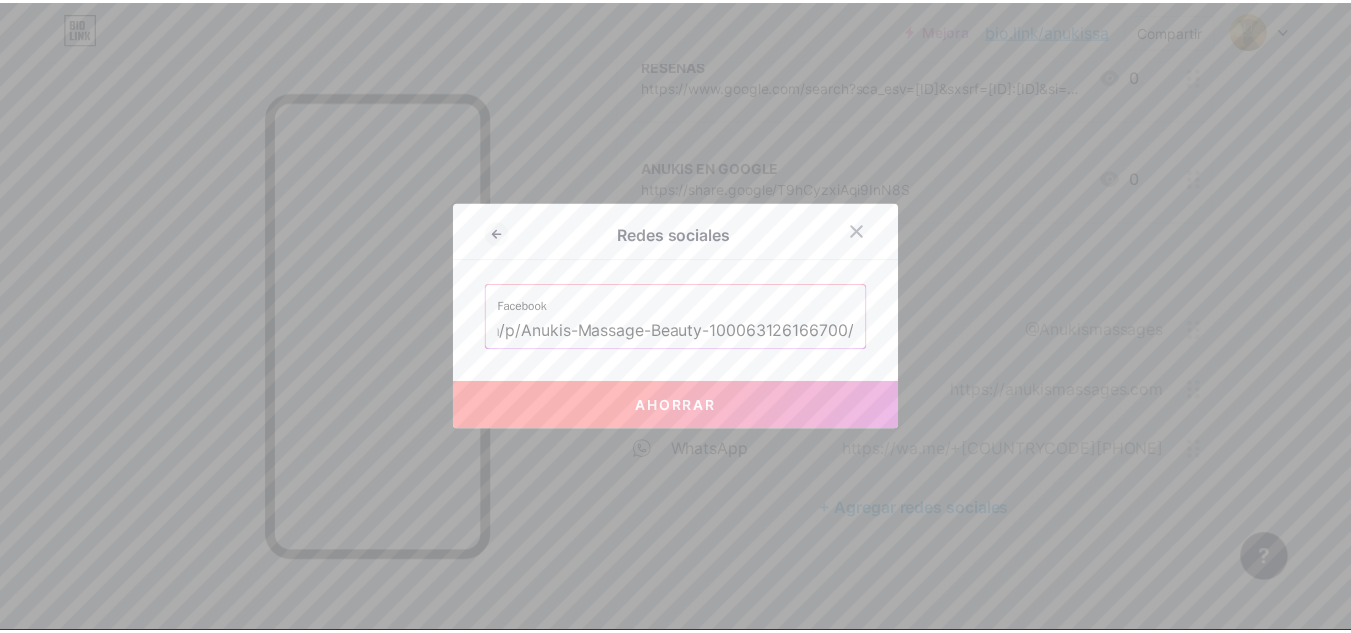 scroll, scrollTop: 0, scrollLeft: 0, axis: both 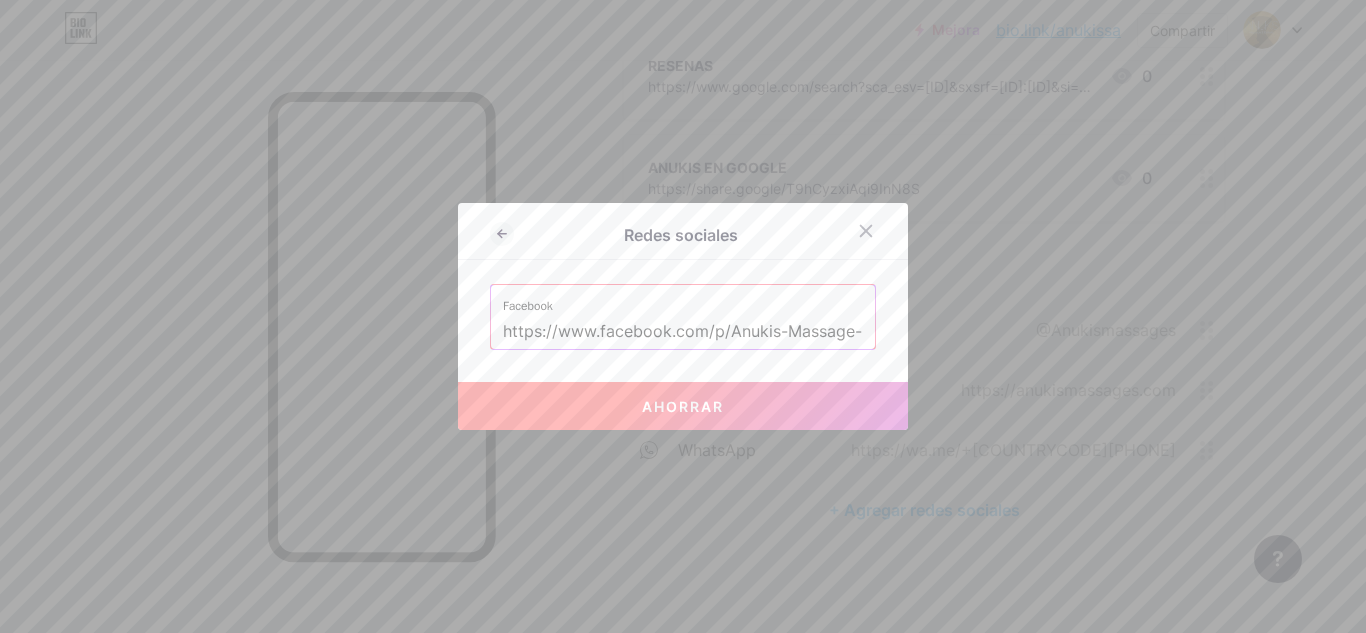 click on "Ahorrar" at bounding box center [683, 406] 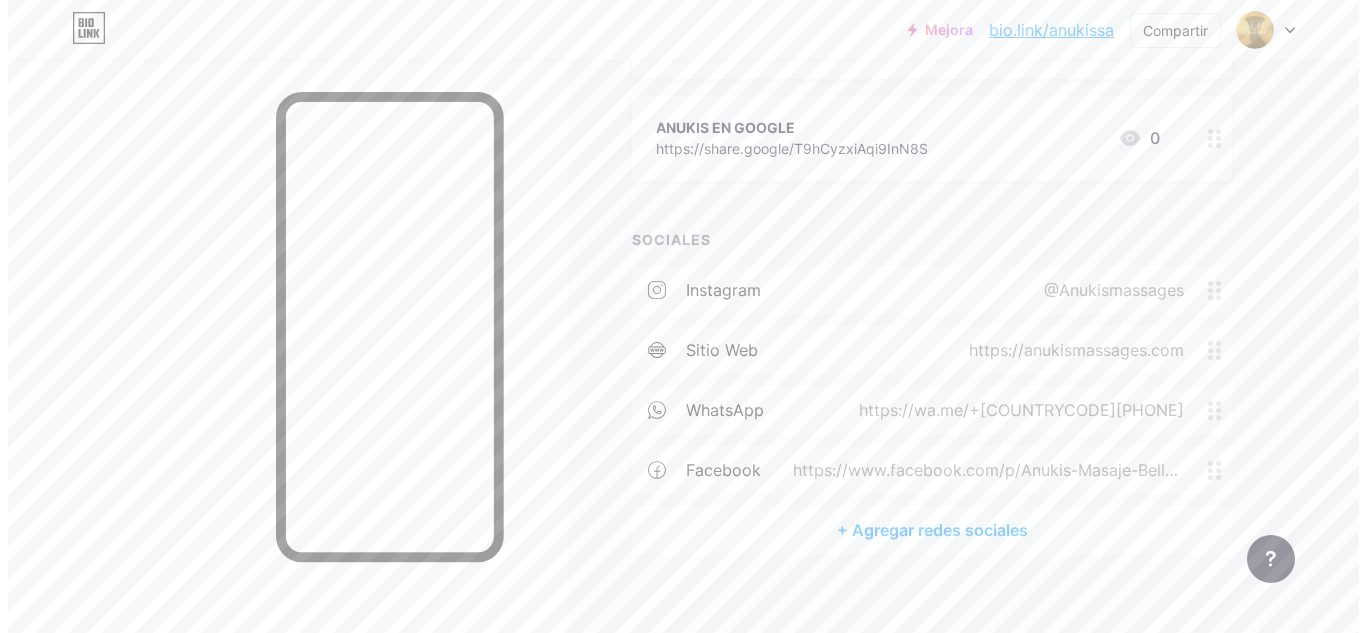 scroll, scrollTop: 780, scrollLeft: 0, axis: vertical 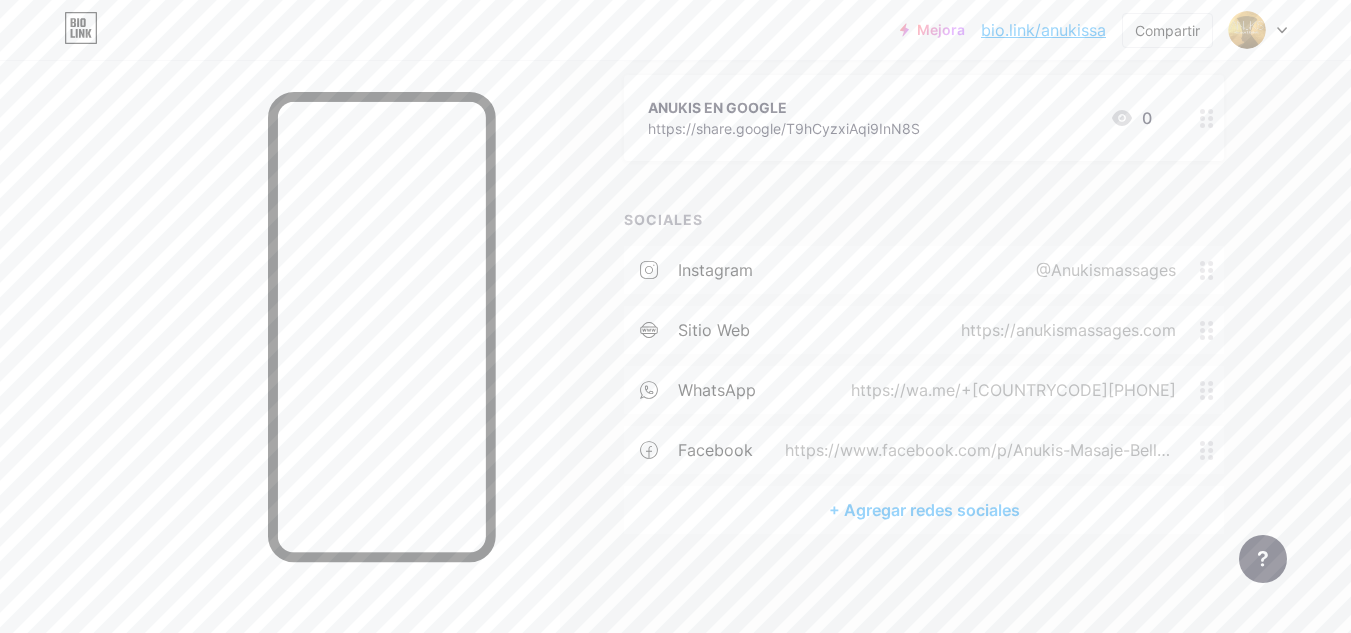 click on "+ Agregar redes sociales" at bounding box center (924, 510) 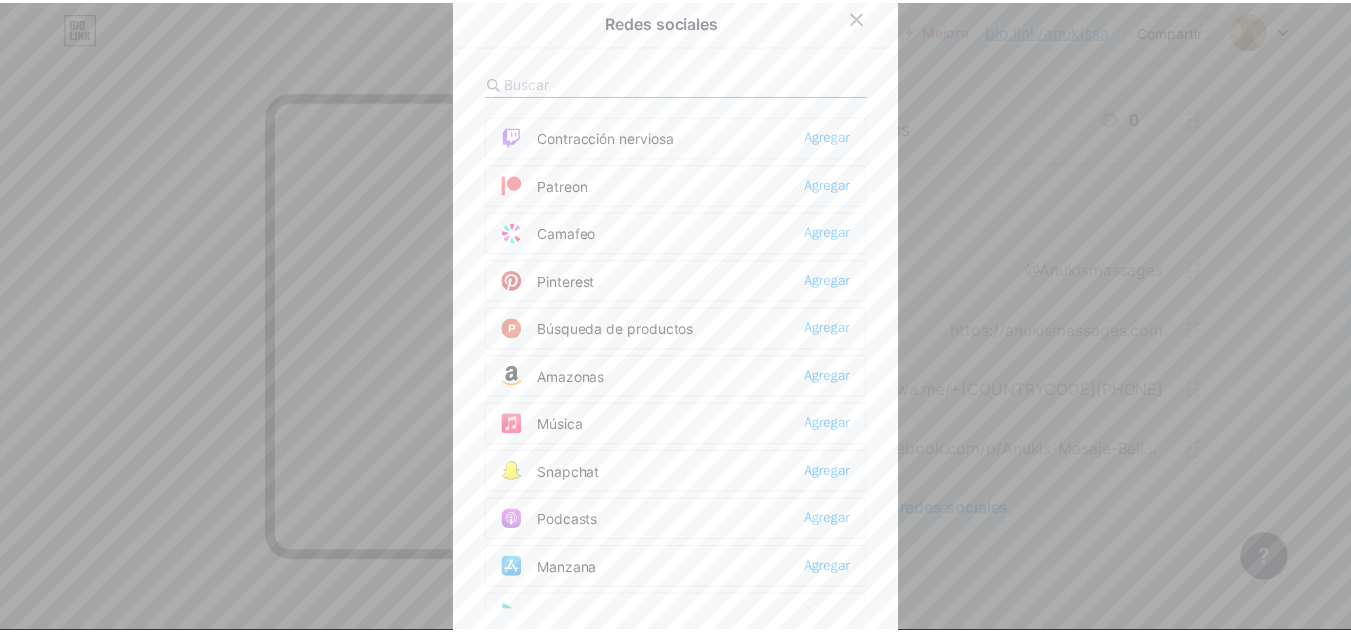 scroll, scrollTop: 1200, scrollLeft: 0, axis: vertical 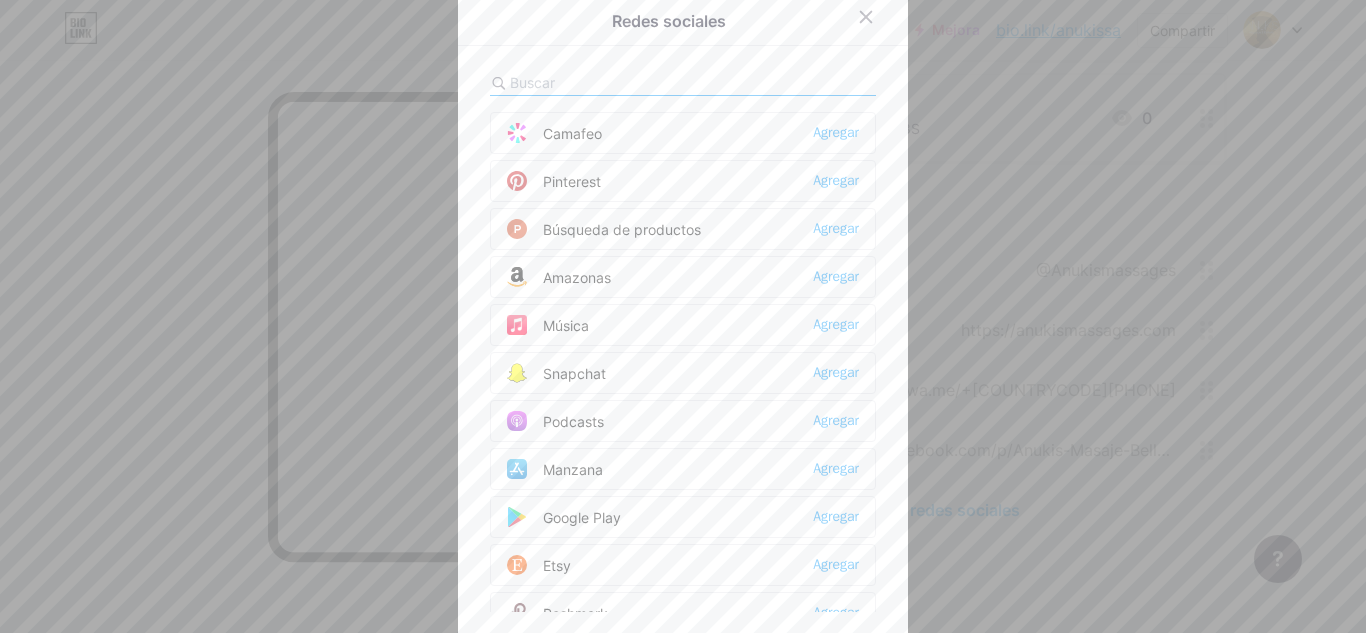 click at bounding box center [683, 316] 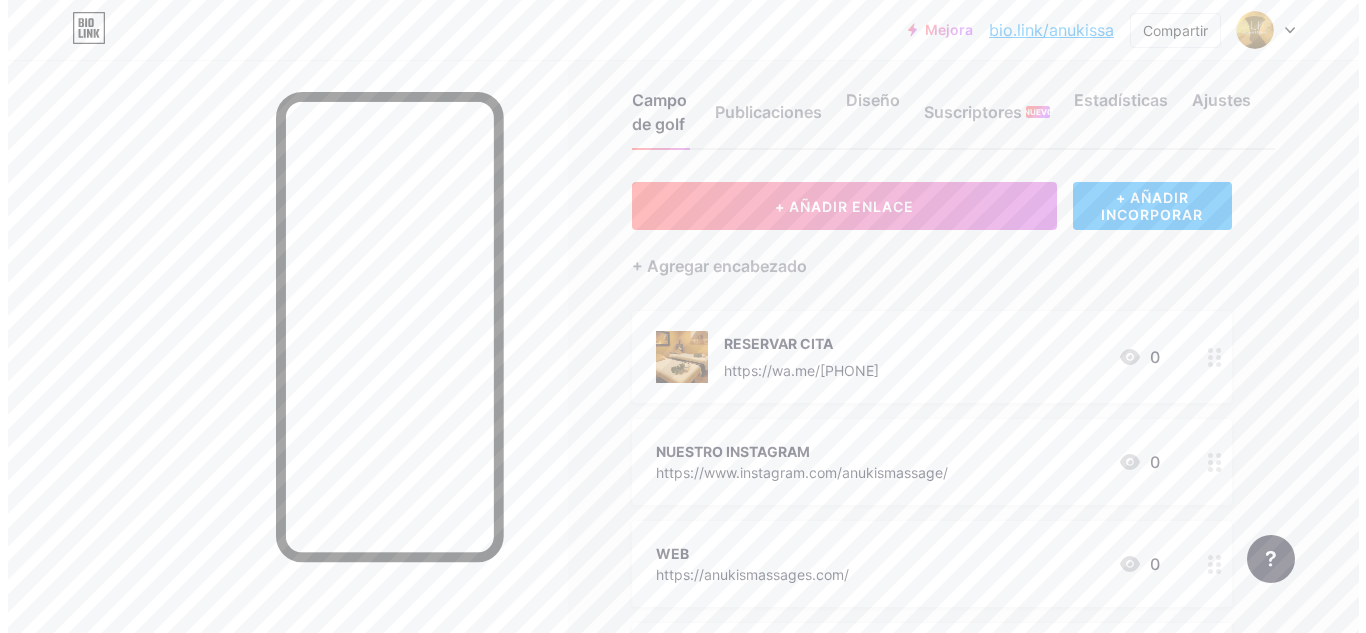 scroll, scrollTop: 0, scrollLeft: 0, axis: both 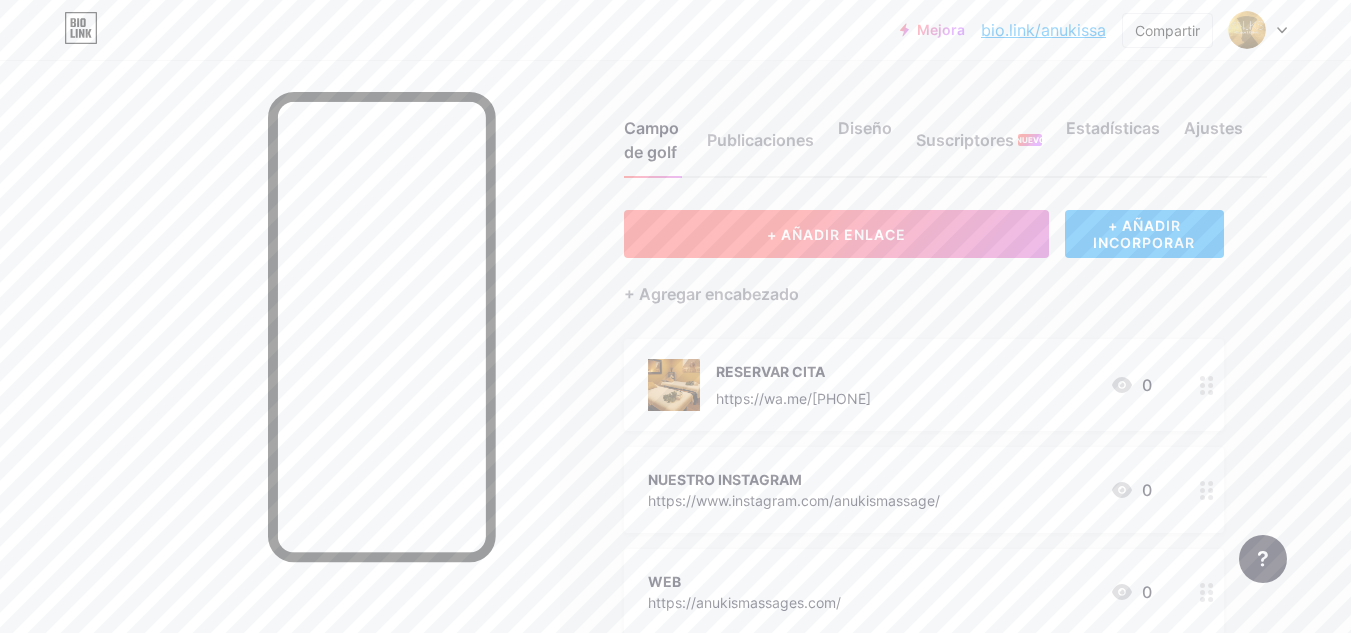 click on "+ AÑADIR ENLACE" at bounding box center [836, 234] 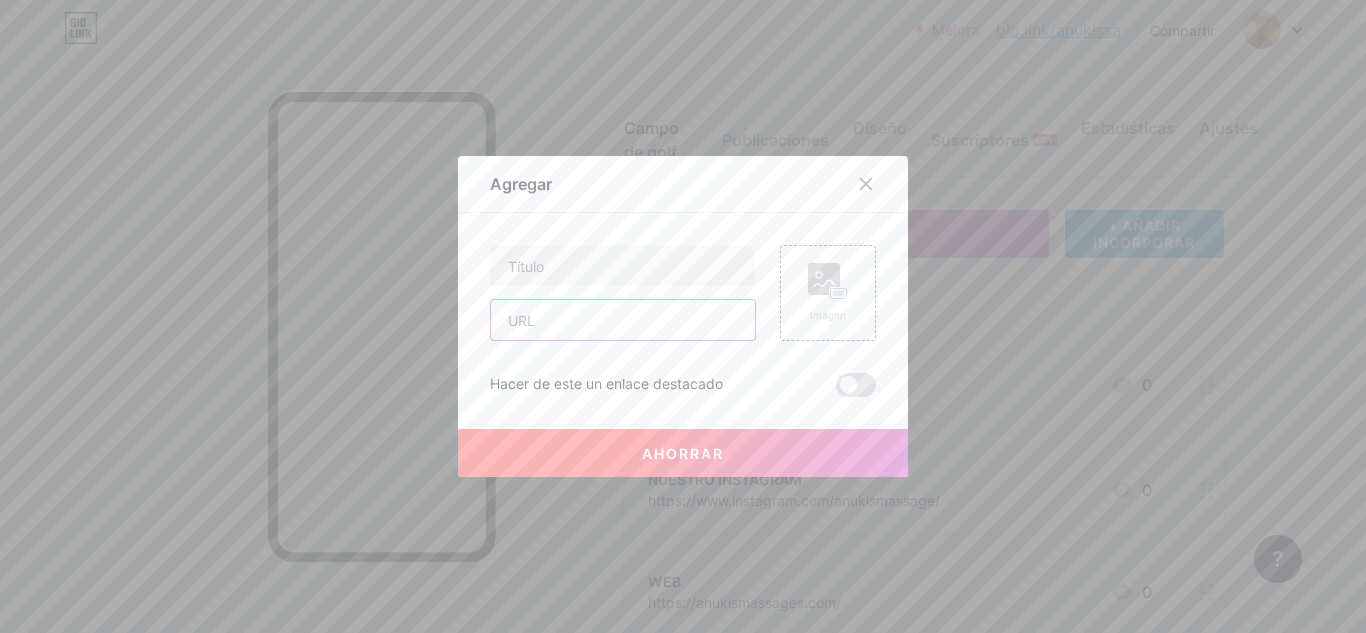 paste on "https://drive.google.com/drive/folders/[ID]?usp=sharing" 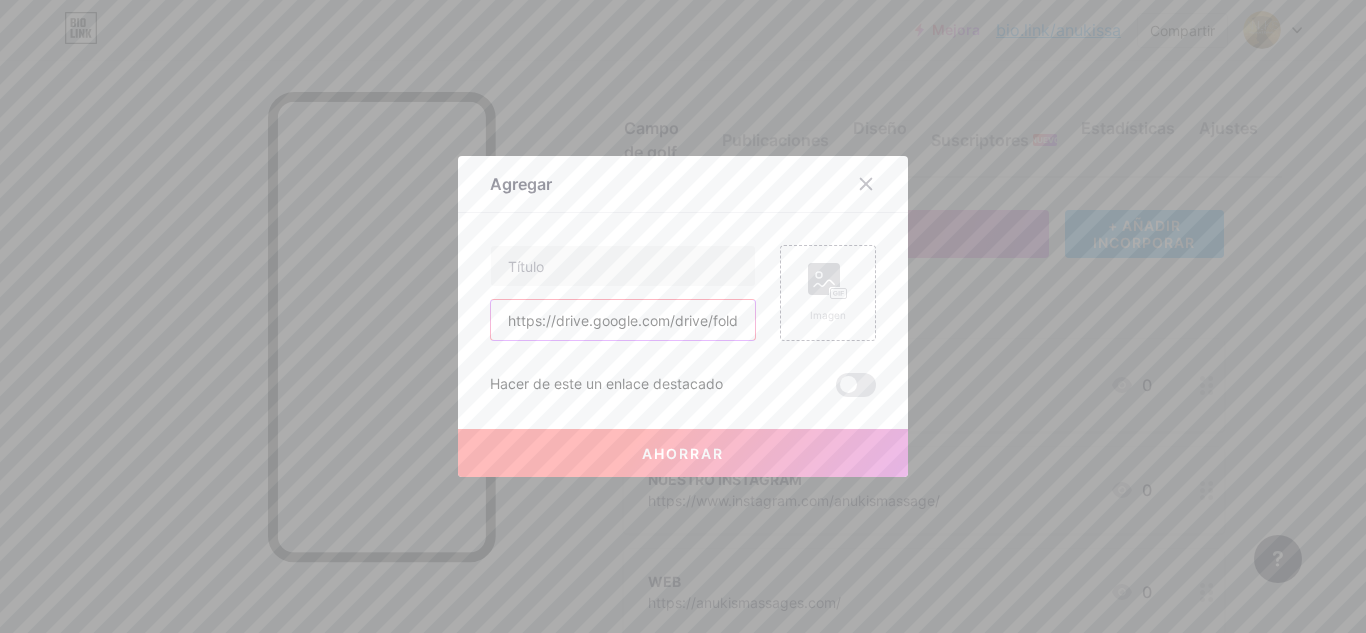scroll, scrollTop: 0, scrollLeft: 390, axis: horizontal 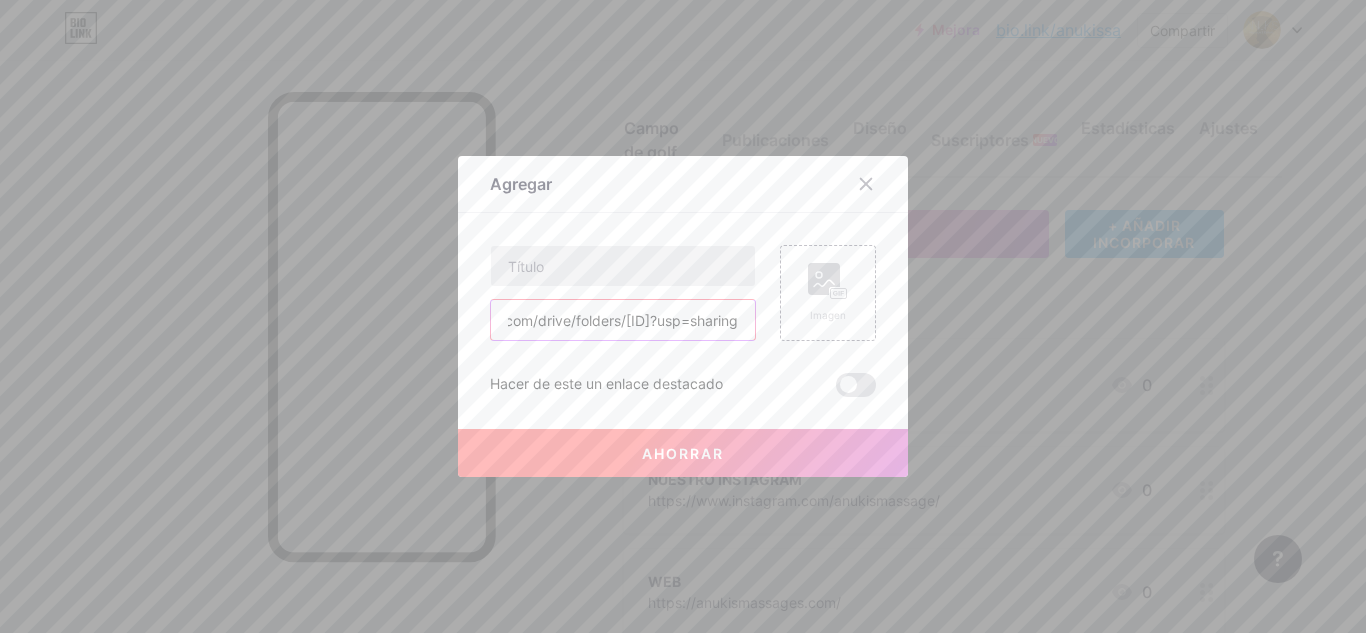 type on "https://drive.google.com/drive/folders/[ID]?usp=sharing" 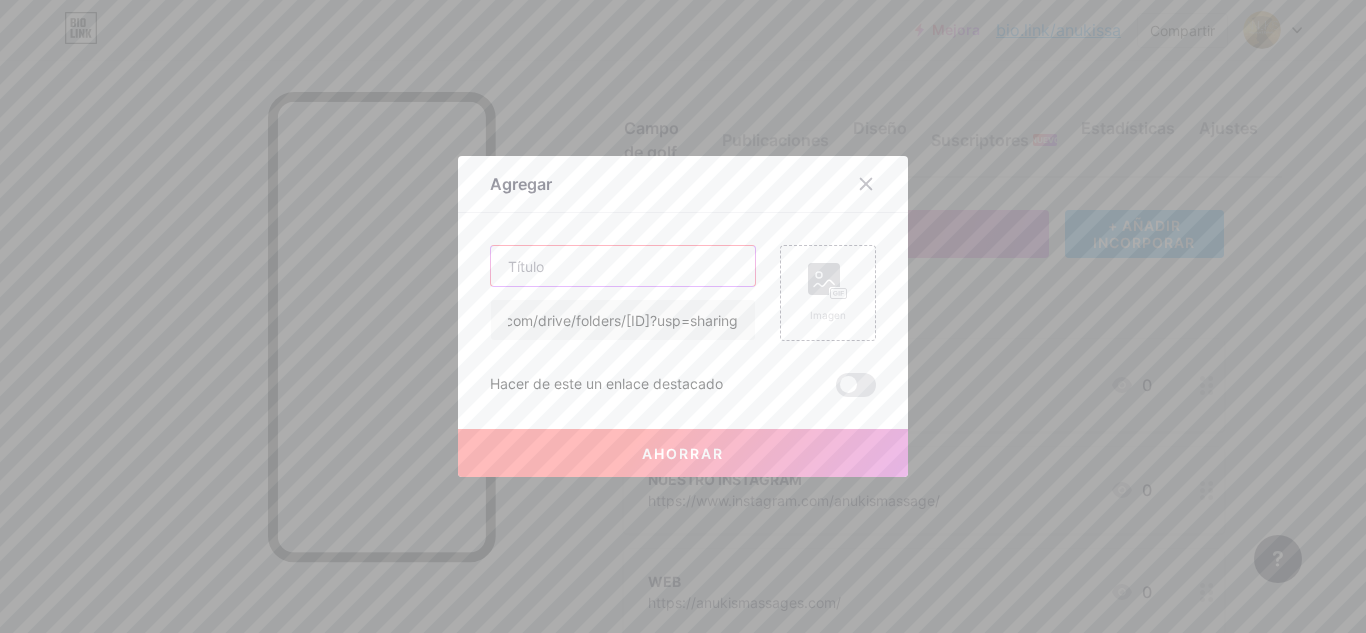 click at bounding box center [623, 266] 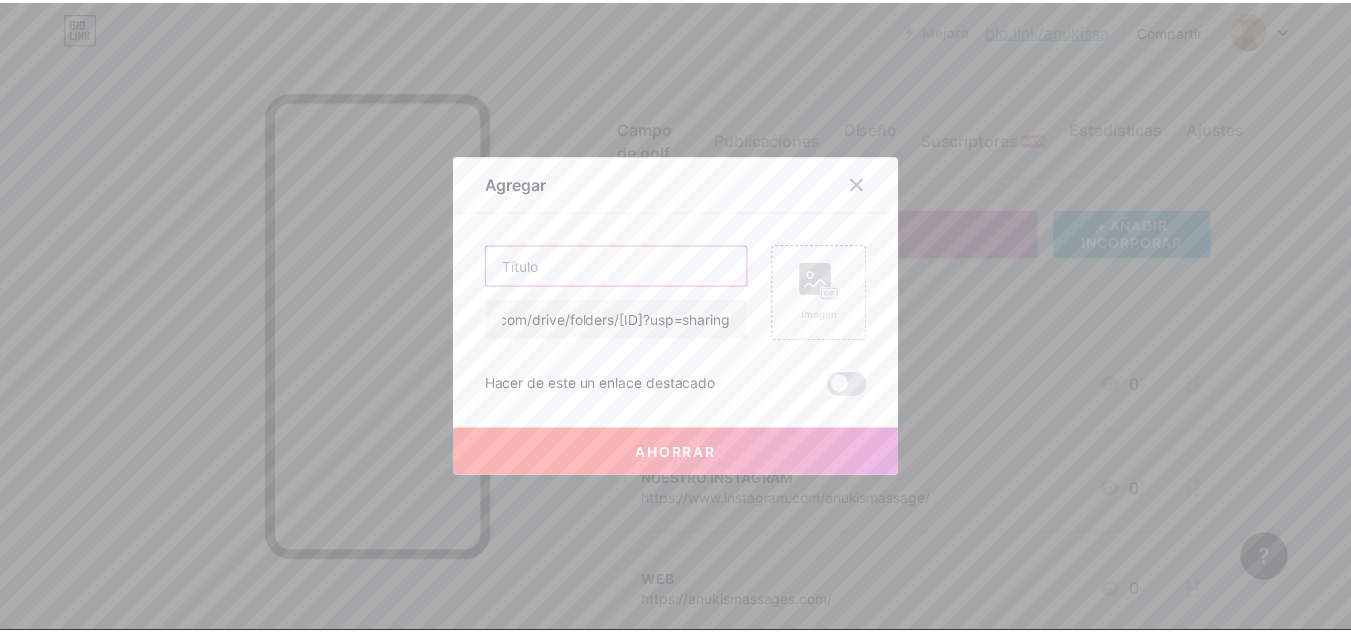 scroll, scrollTop: 0, scrollLeft: 0, axis: both 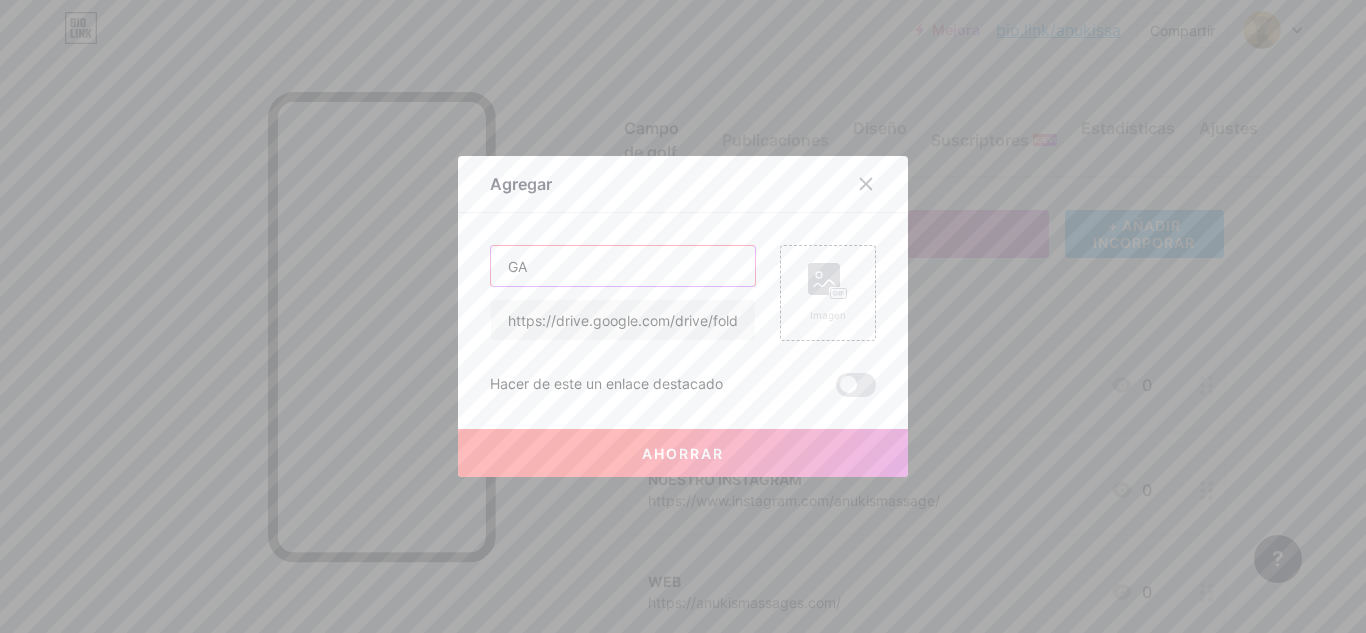 type on "G" 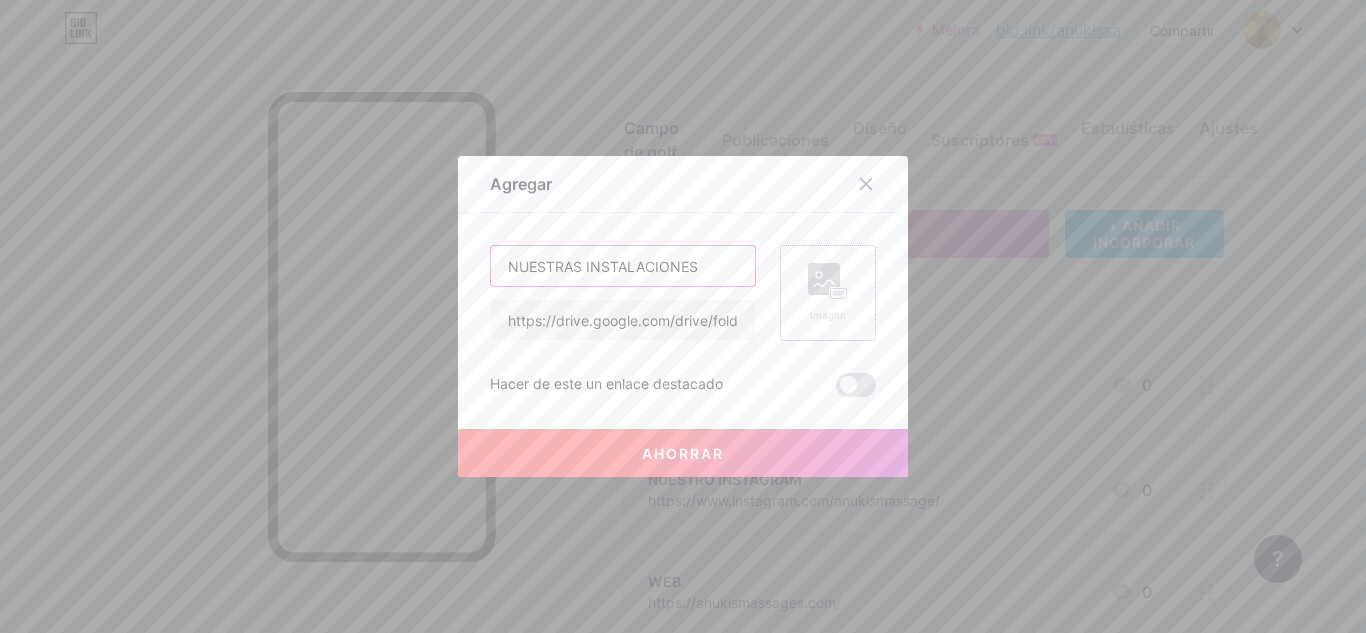 type on "NUESTRAS INSTALACIONES" 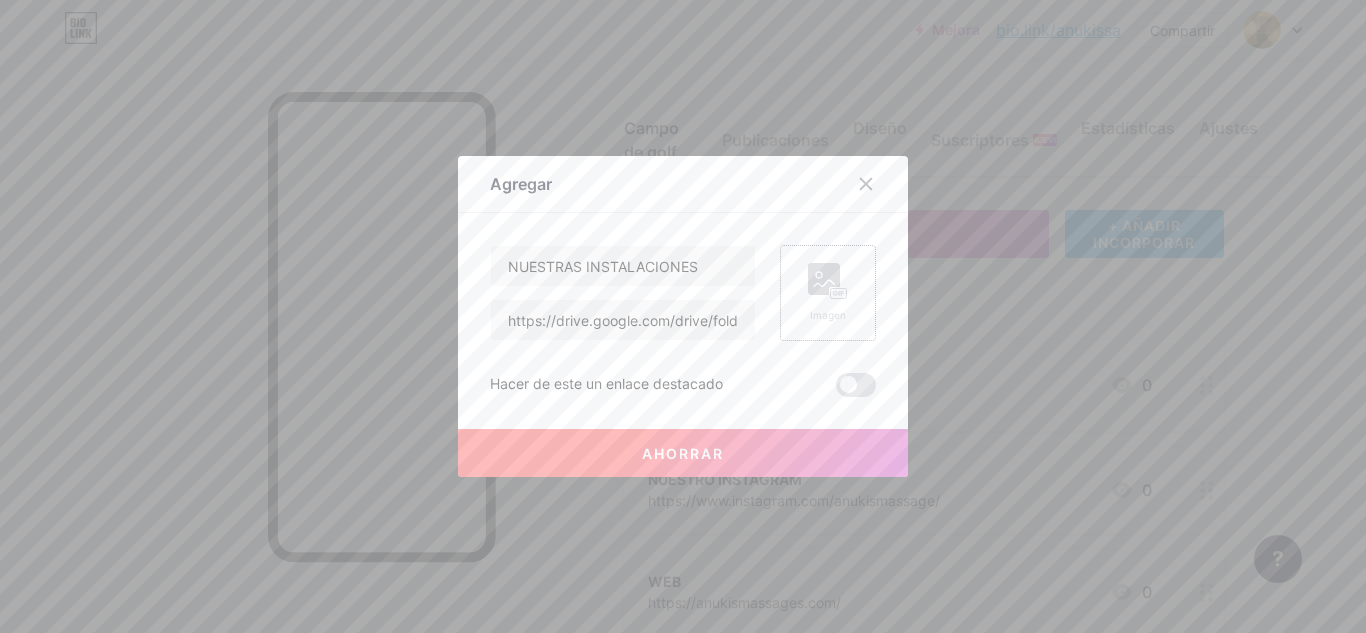 click on "Imagen" at bounding box center [828, 315] 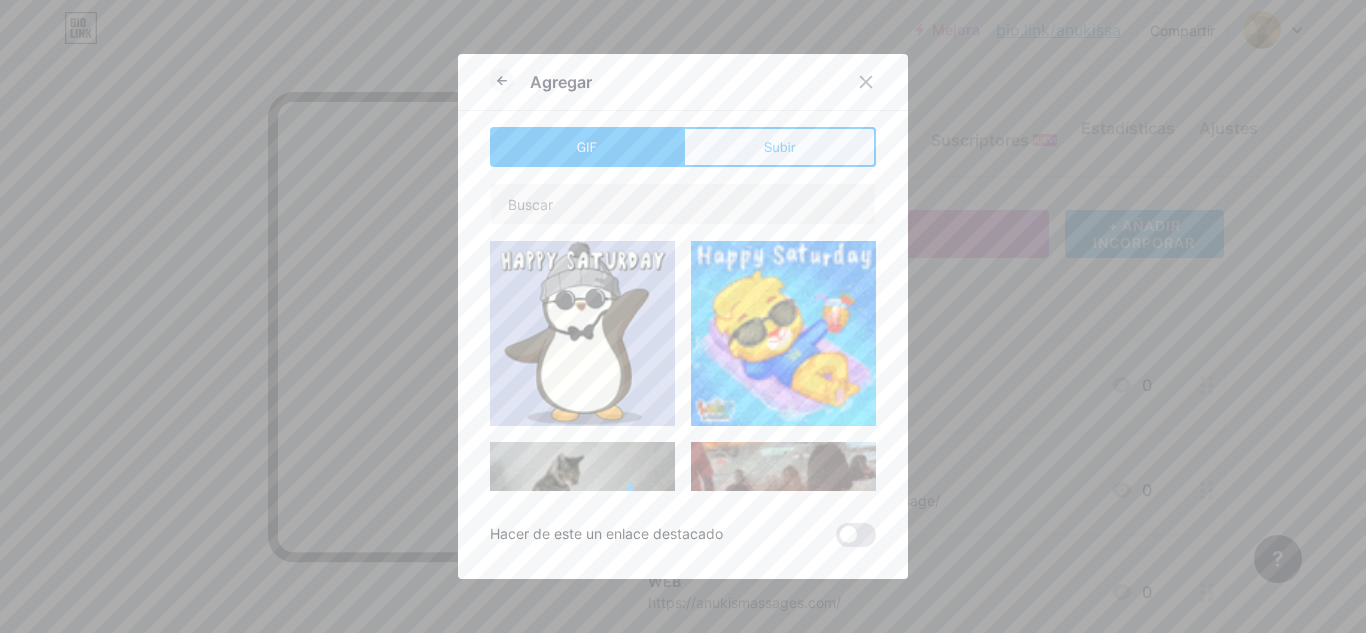 click on "Subir" at bounding box center (780, 147) 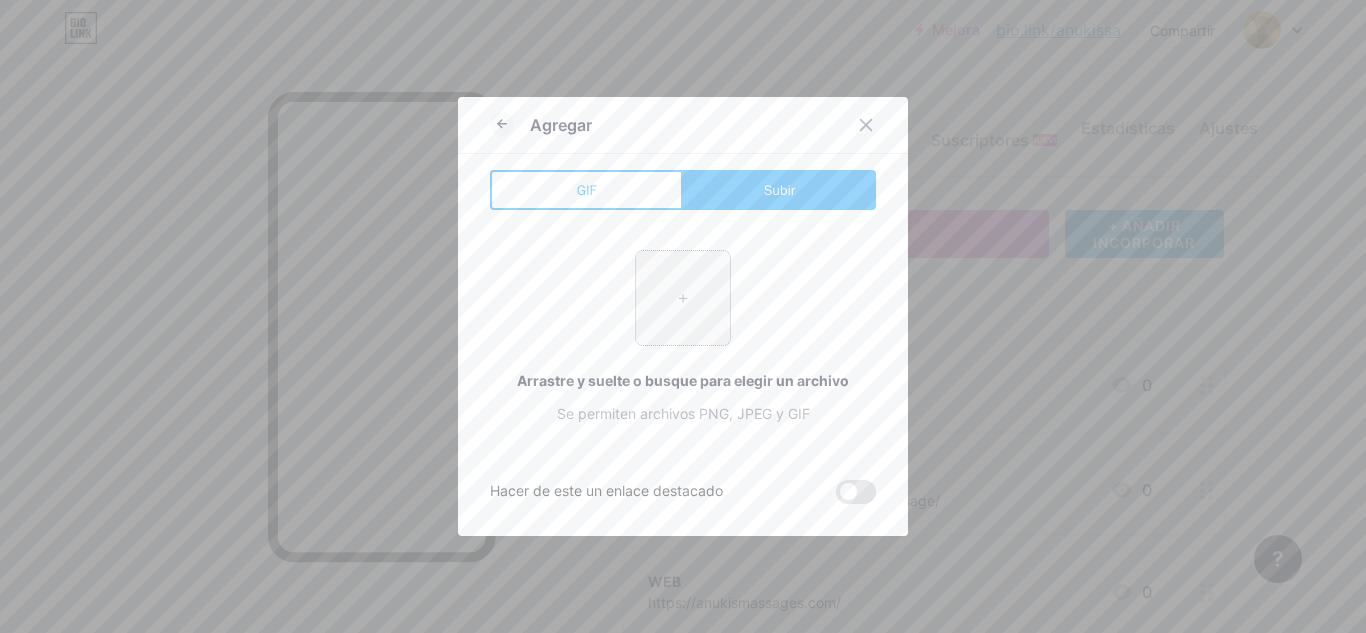click at bounding box center (683, 298) 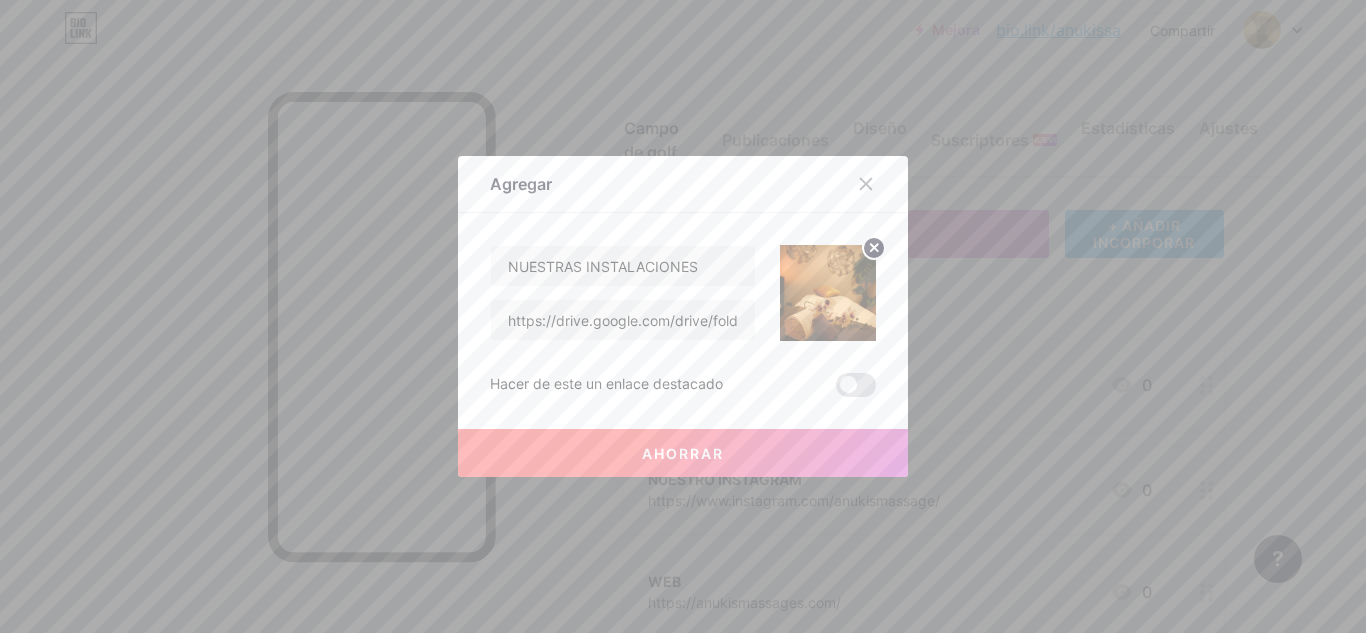 click on "Ahorrar" at bounding box center [683, 453] 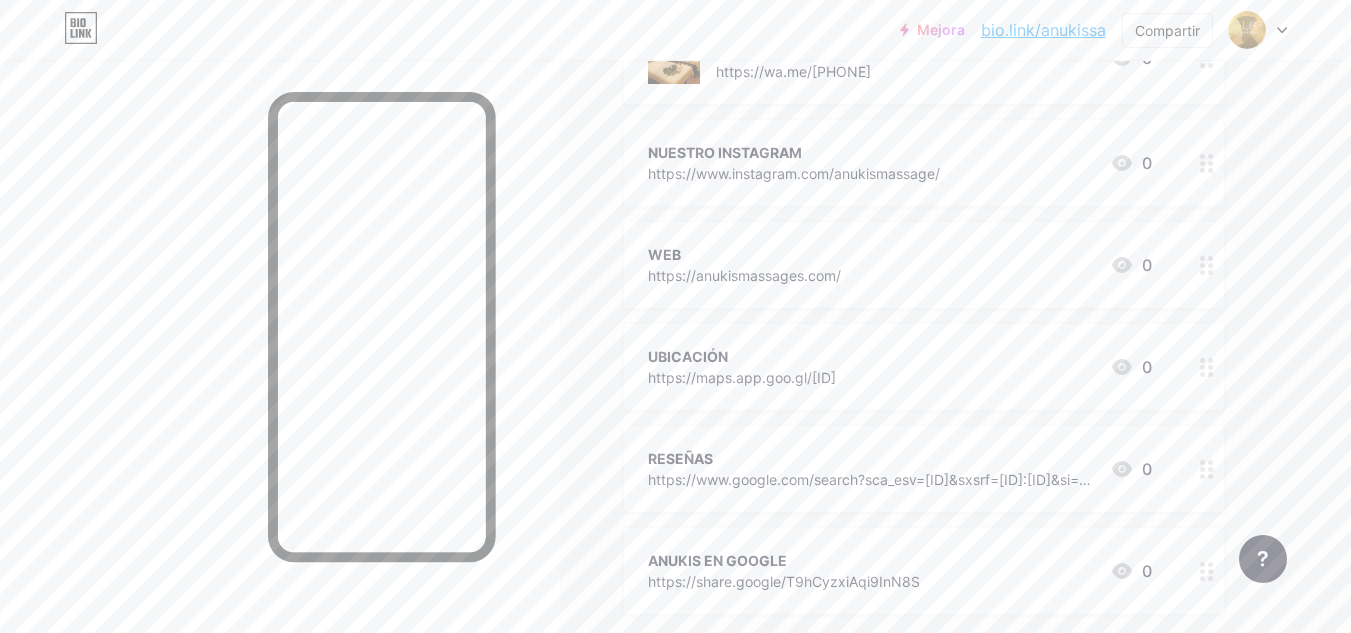 scroll, scrollTop: 400, scrollLeft: 0, axis: vertical 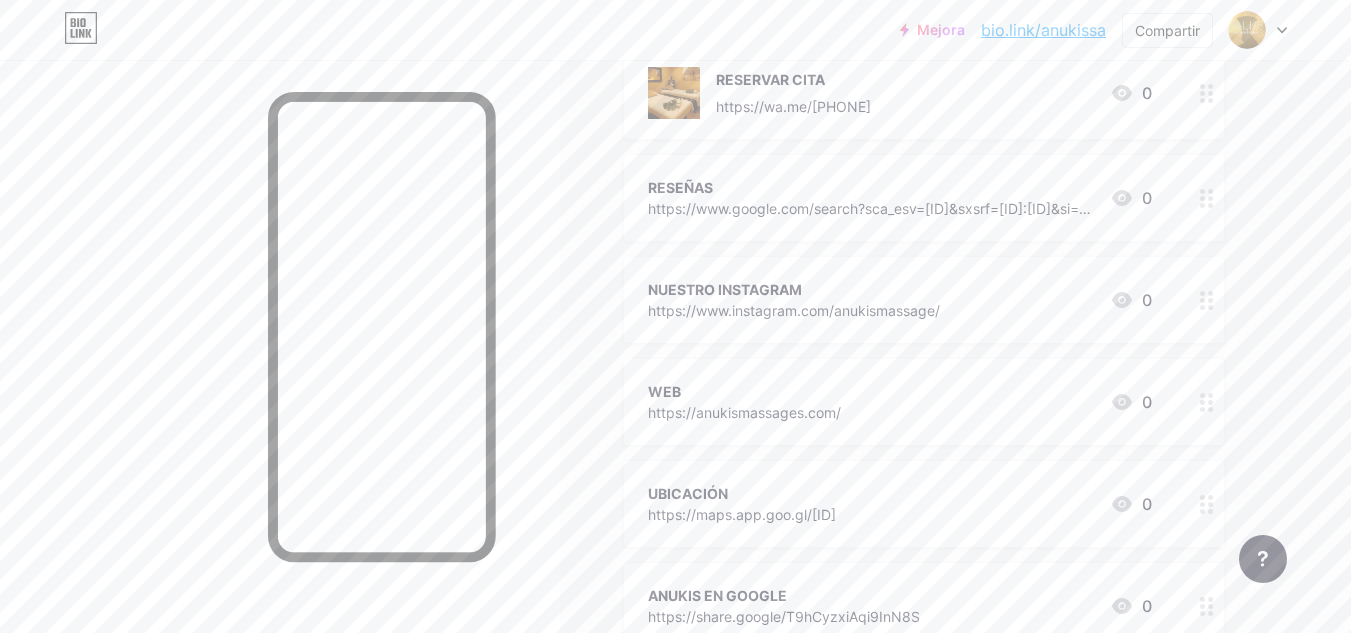 click on "RESEÑAS" at bounding box center [871, 187] 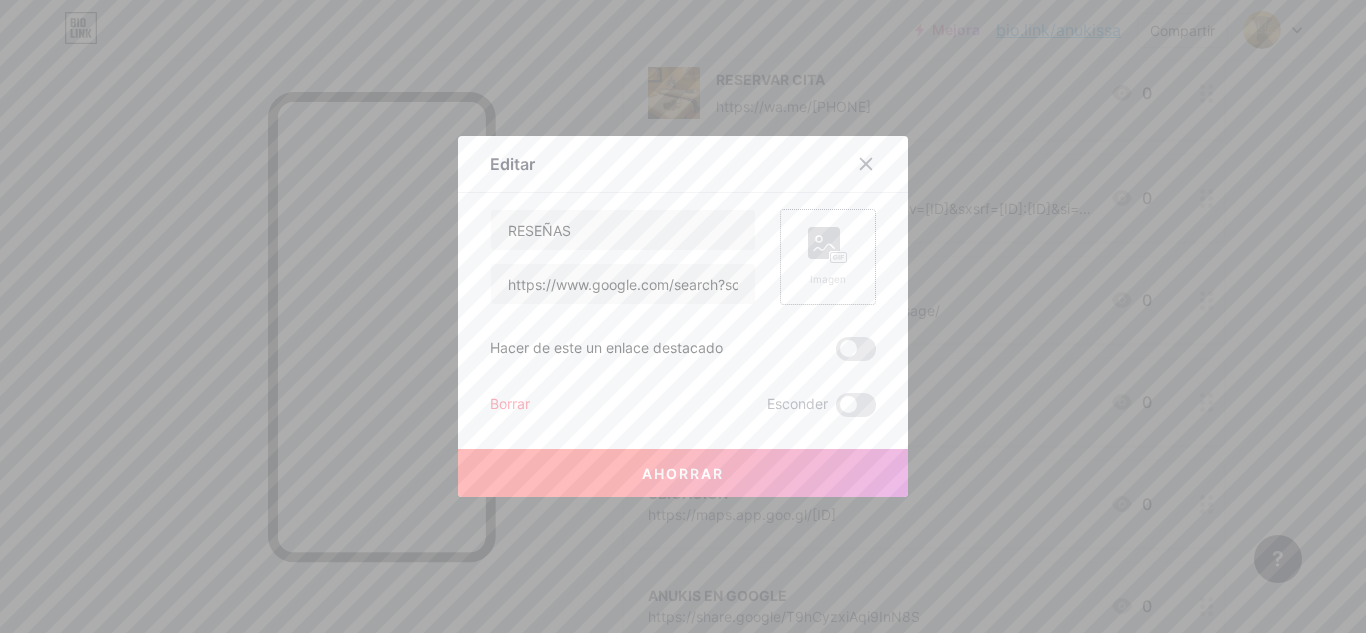click on "Imagen" at bounding box center (828, 257) 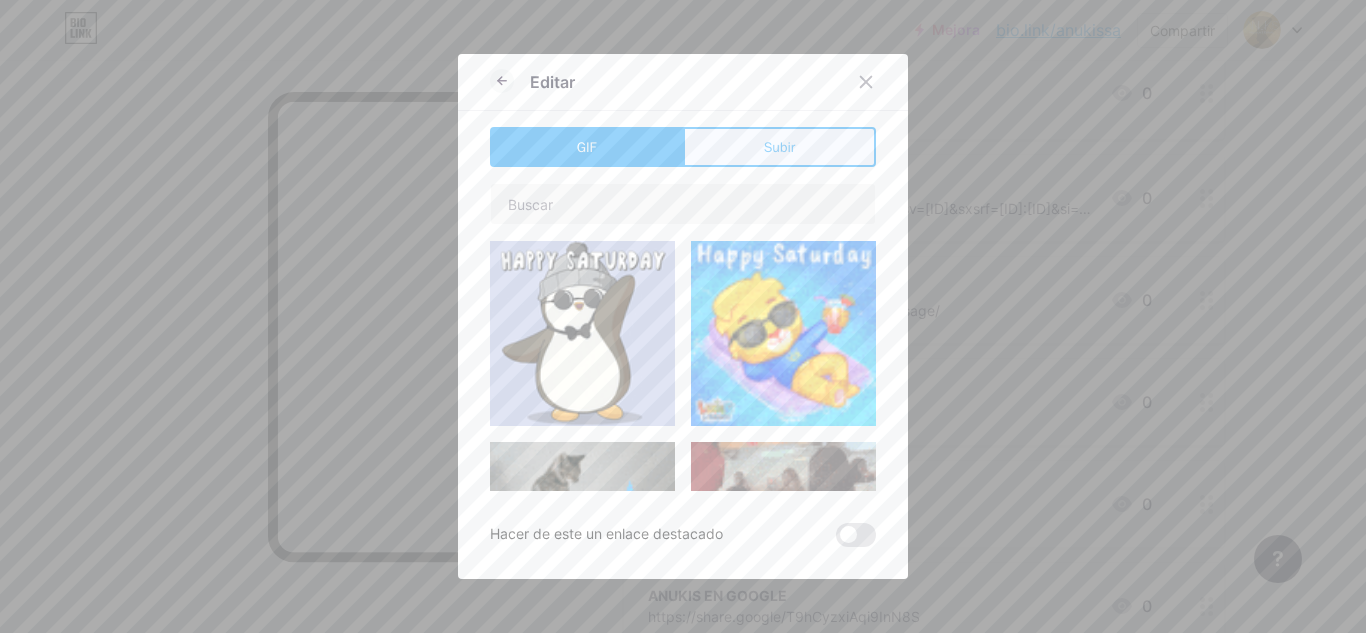 click on "Subir" at bounding box center [780, 147] 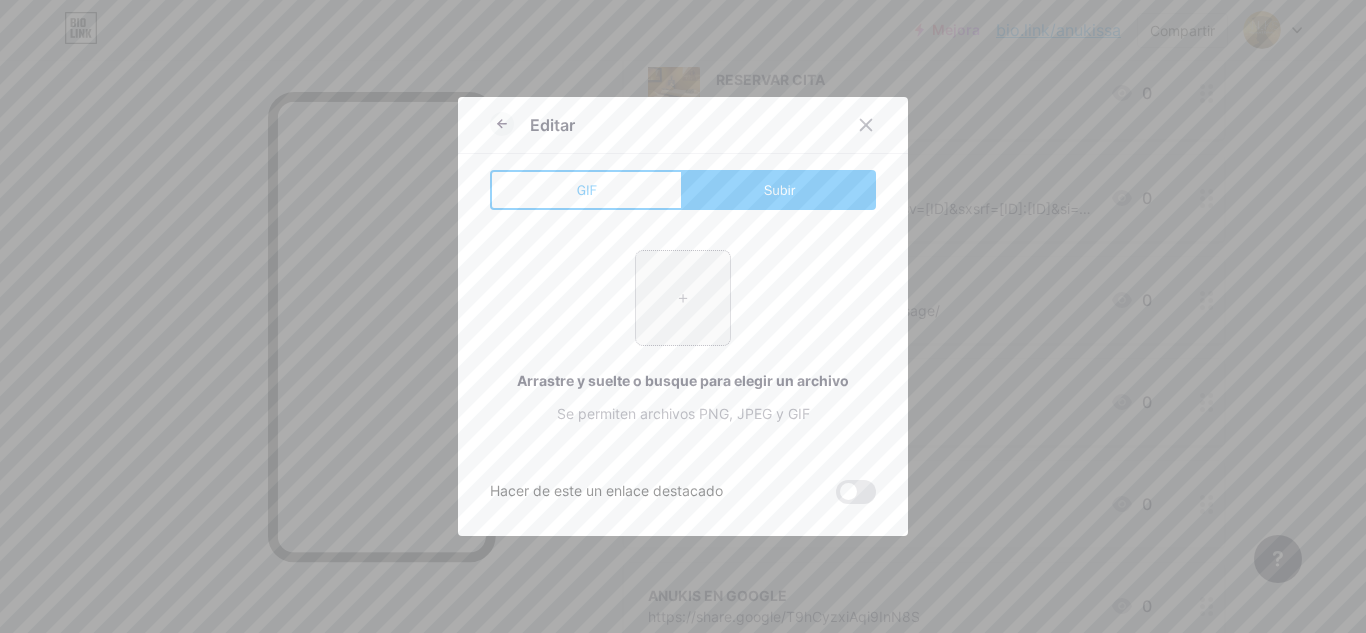 click at bounding box center (683, 298) 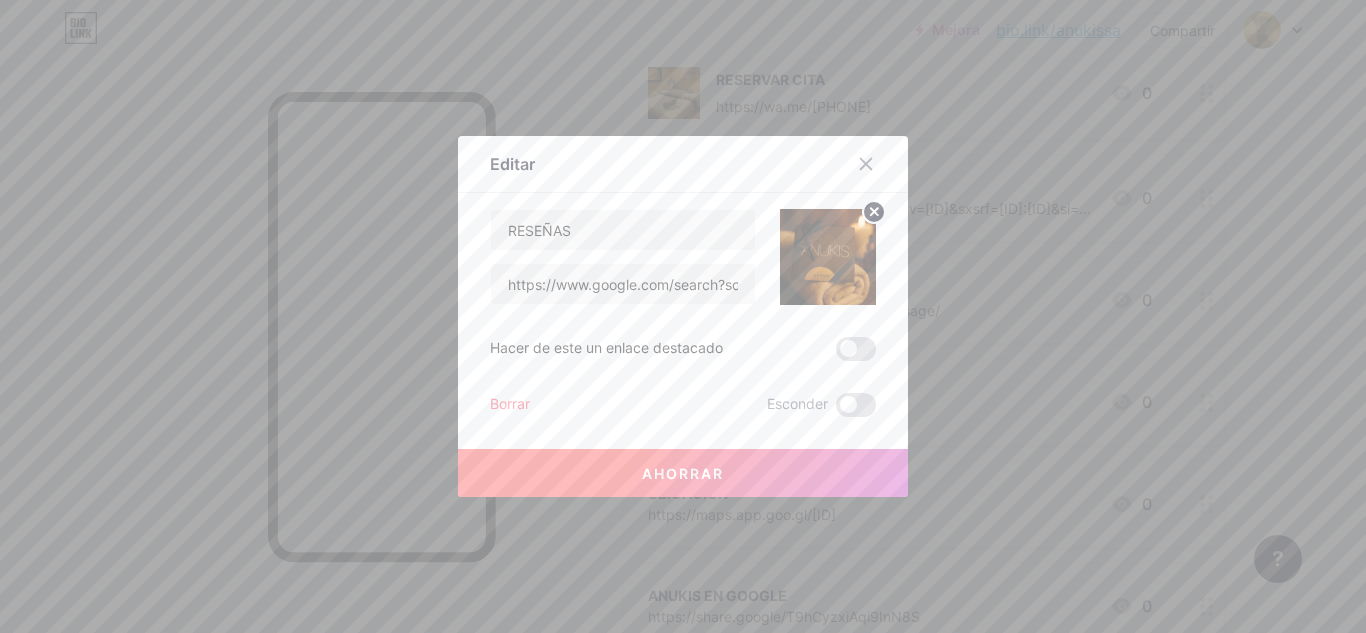 click on "Ahorrar" at bounding box center [683, 473] 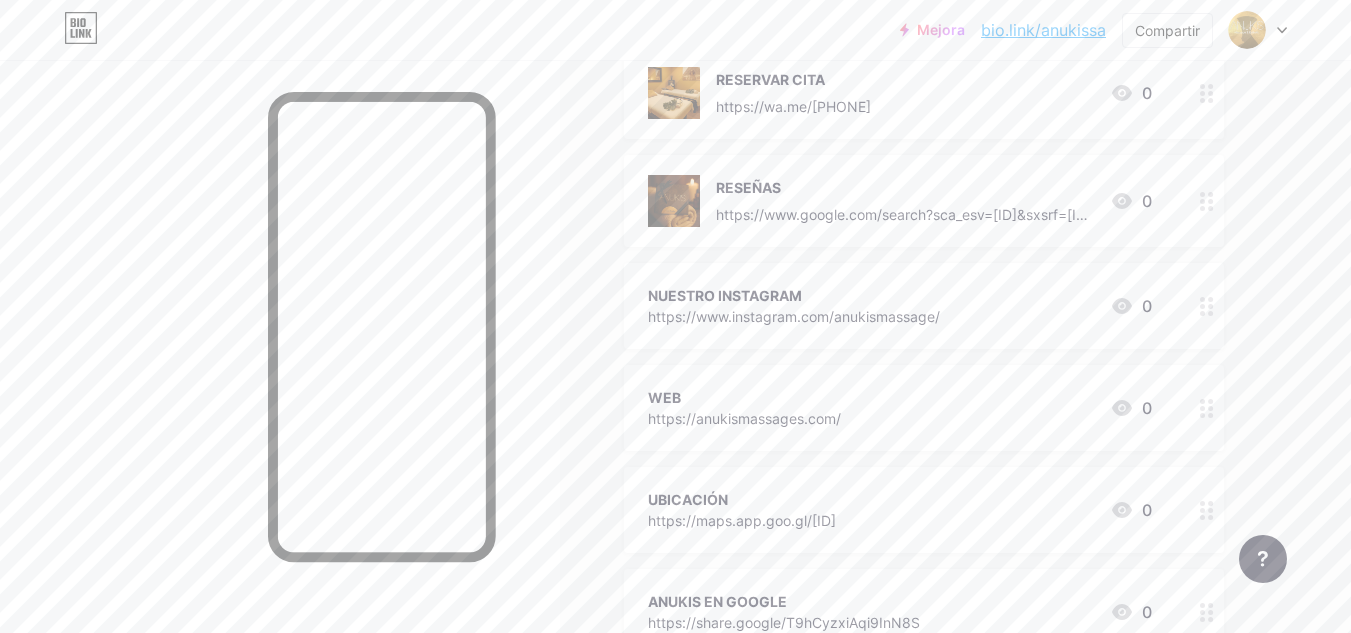 click on "UBICACIÓN" at bounding box center [742, 499] 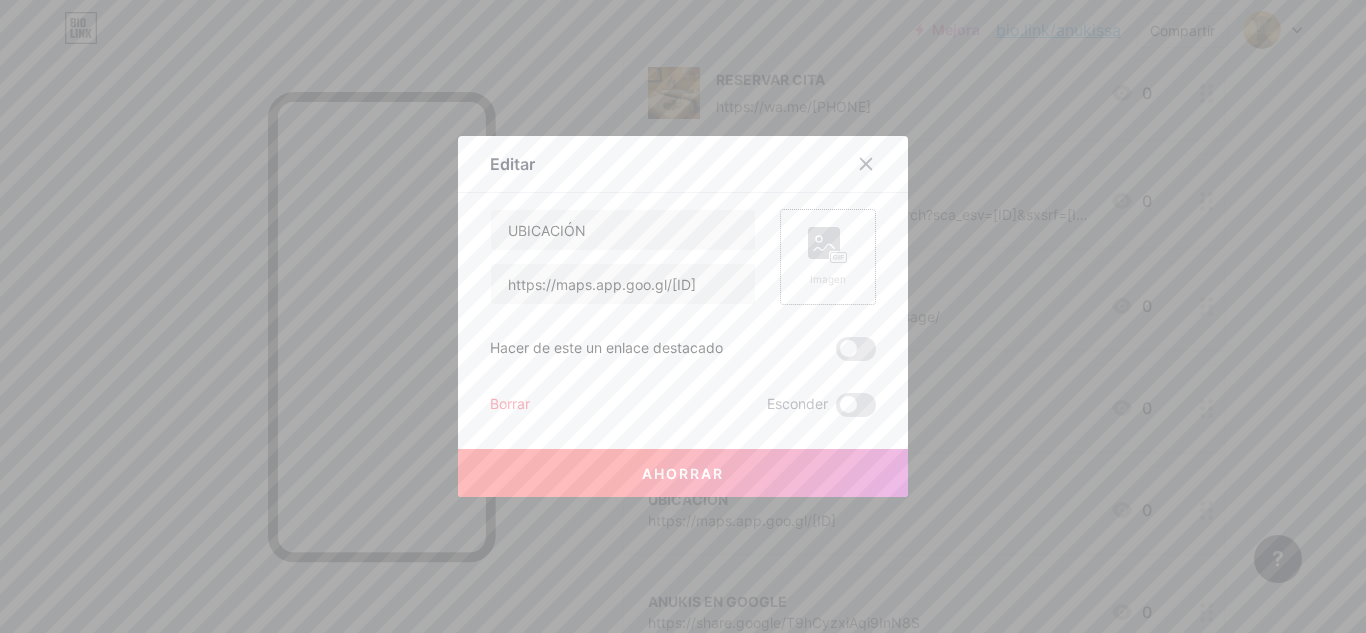 click on "Imagen" at bounding box center [828, 279] 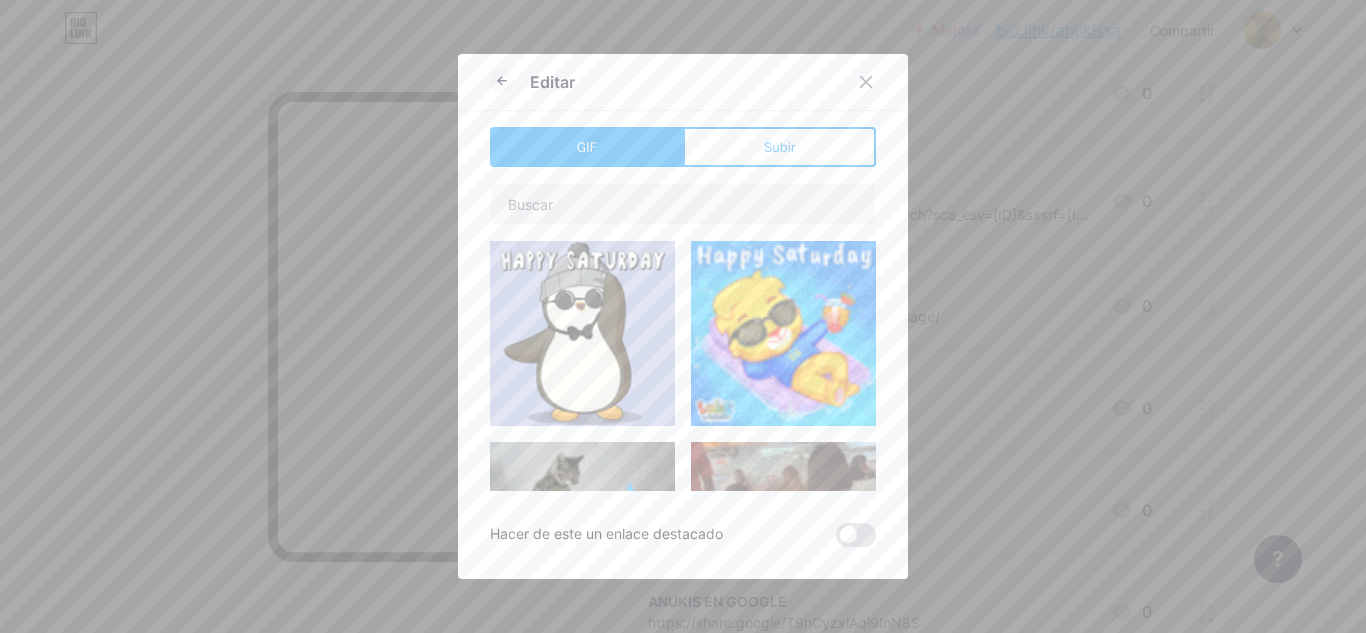 click on "Subir" at bounding box center [779, 147] 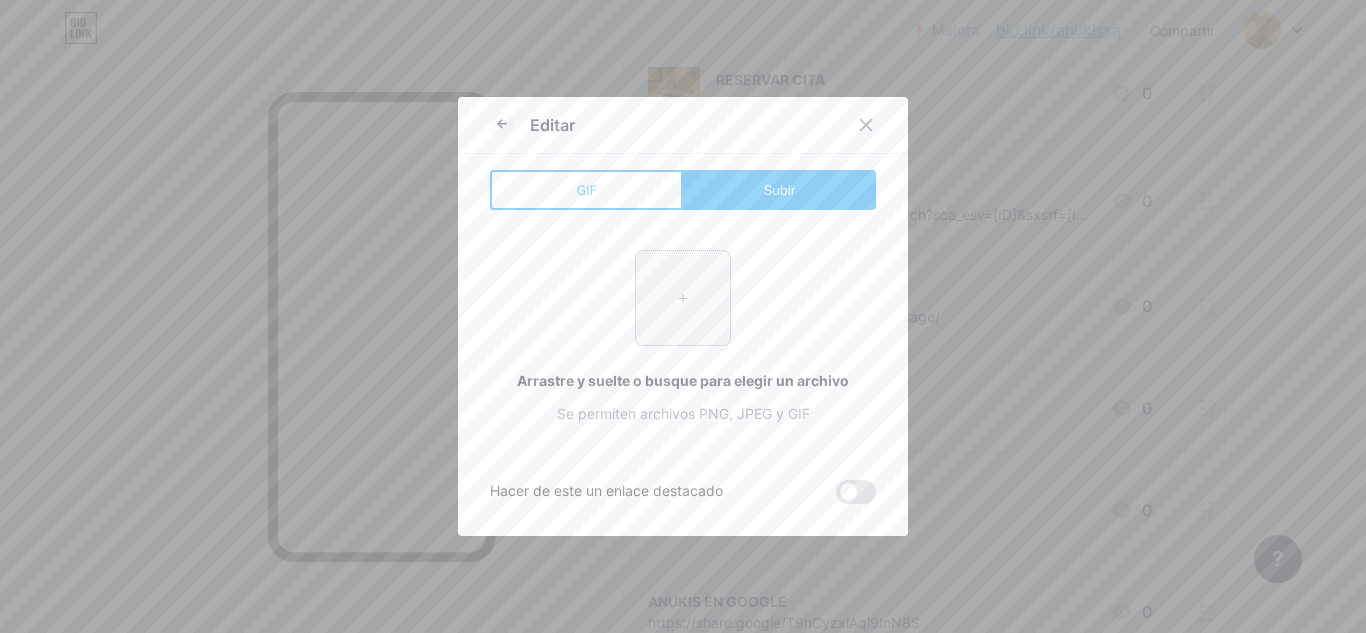 click at bounding box center [683, 298] 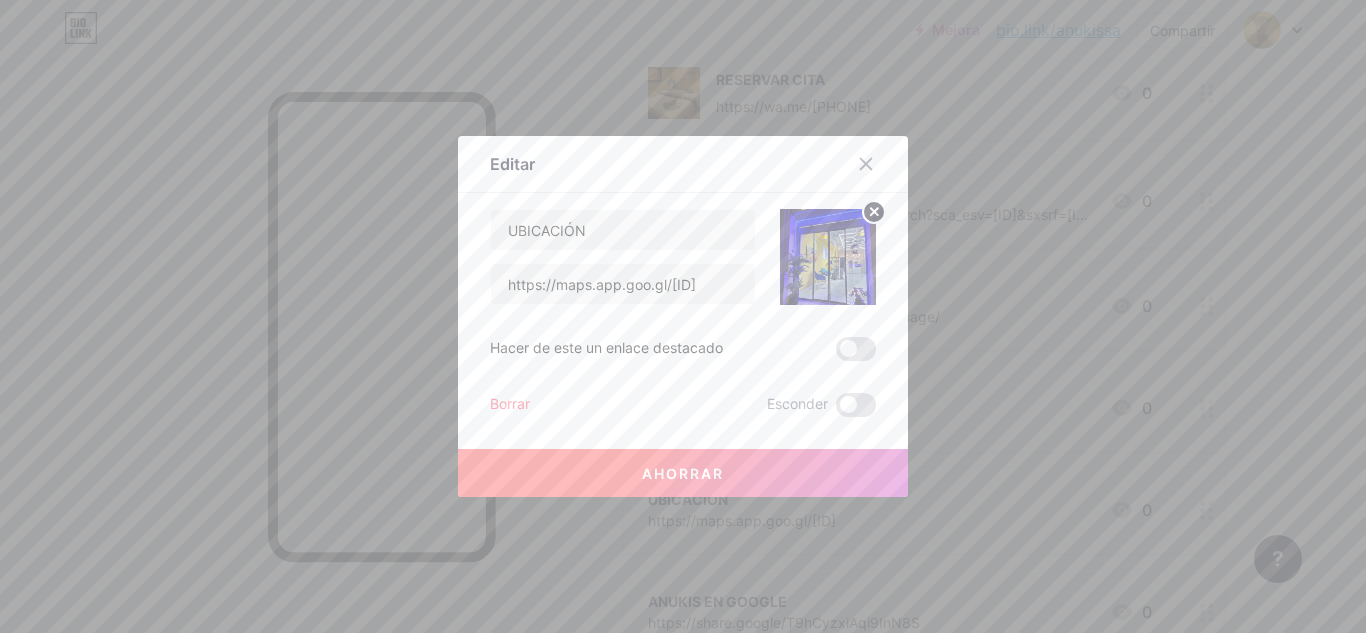 click on "Ahorrar" at bounding box center (683, 473) 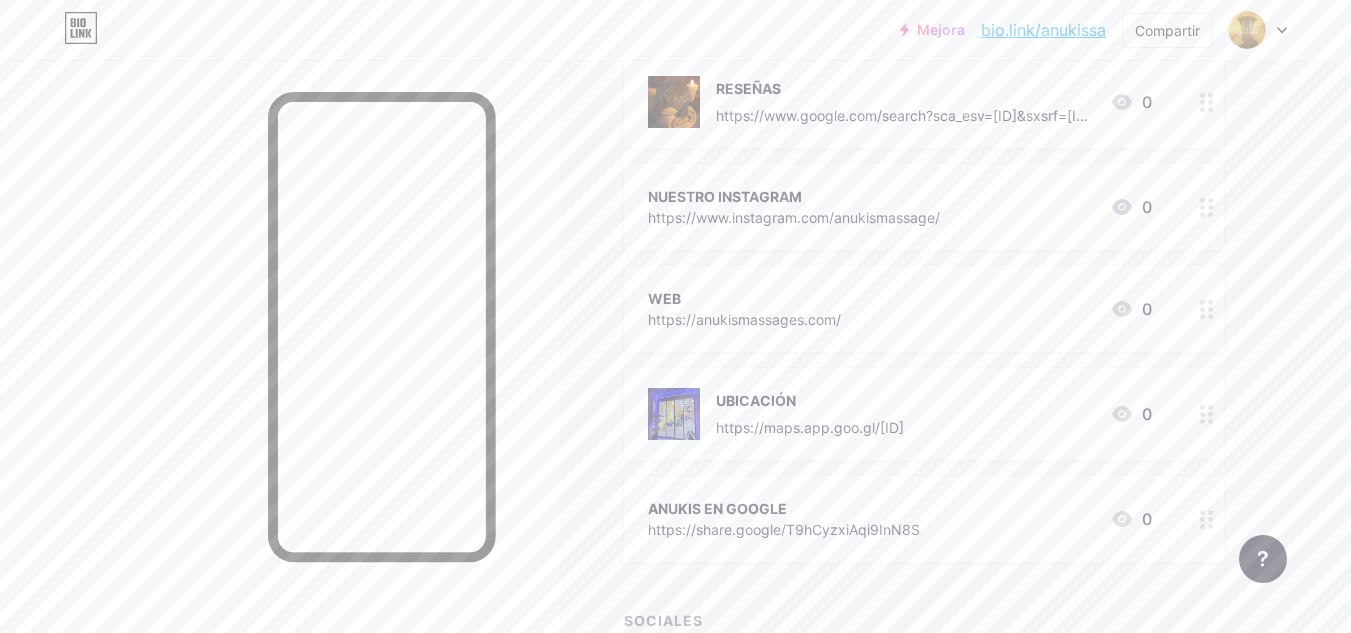 scroll, scrollTop: 500, scrollLeft: 0, axis: vertical 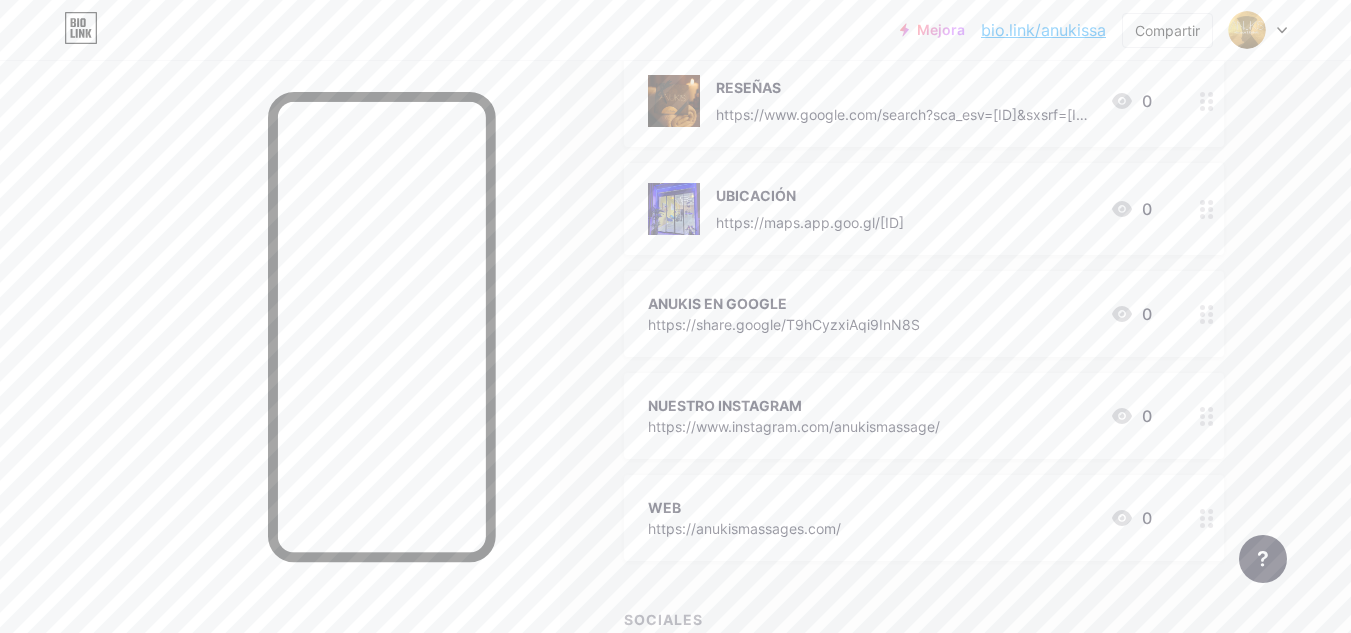 click on "NUESTRO INSTAGRAM https://www.instagram.com/anukismassage/ 0" at bounding box center [900, 416] 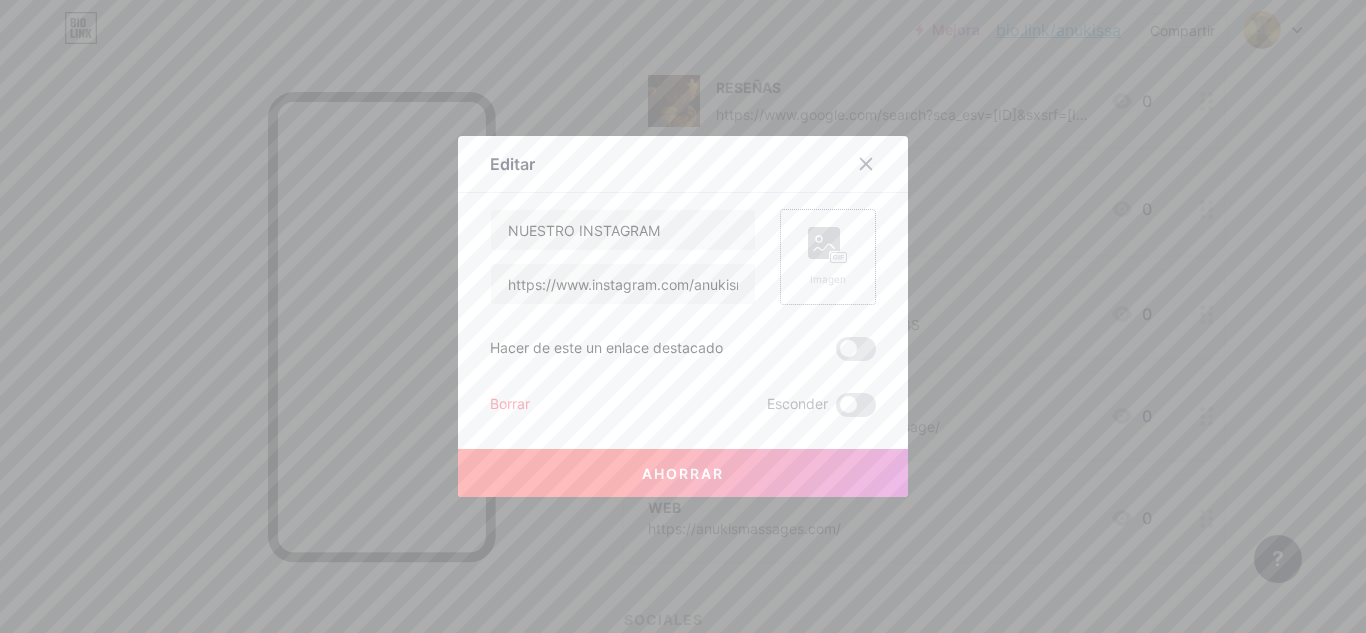 click on "Imagen" at bounding box center [828, 257] 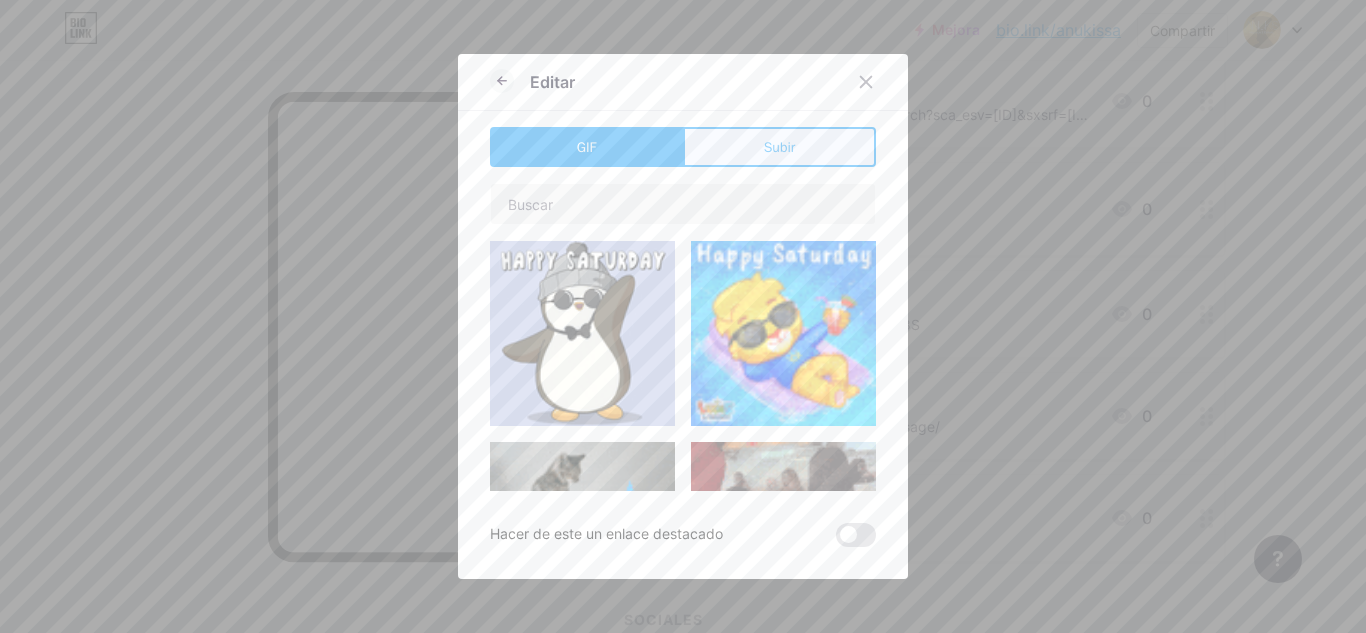 click on "Subir" at bounding box center [780, 147] 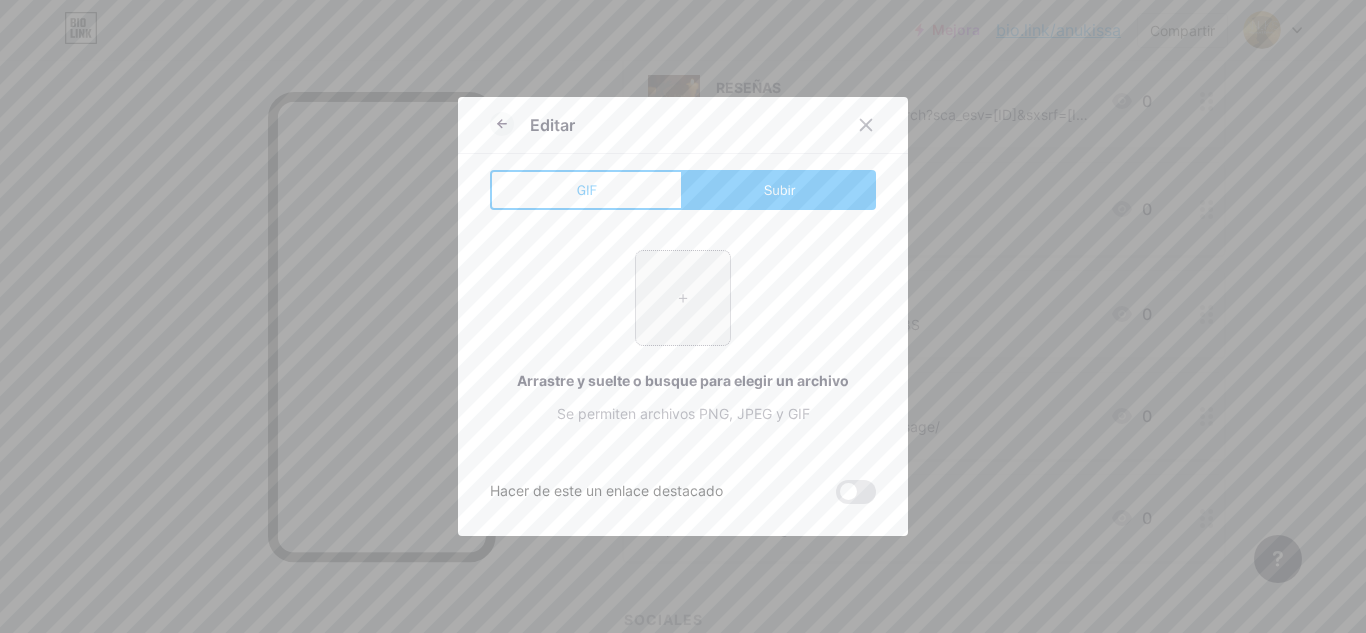 click at bounding box center (683, 298) 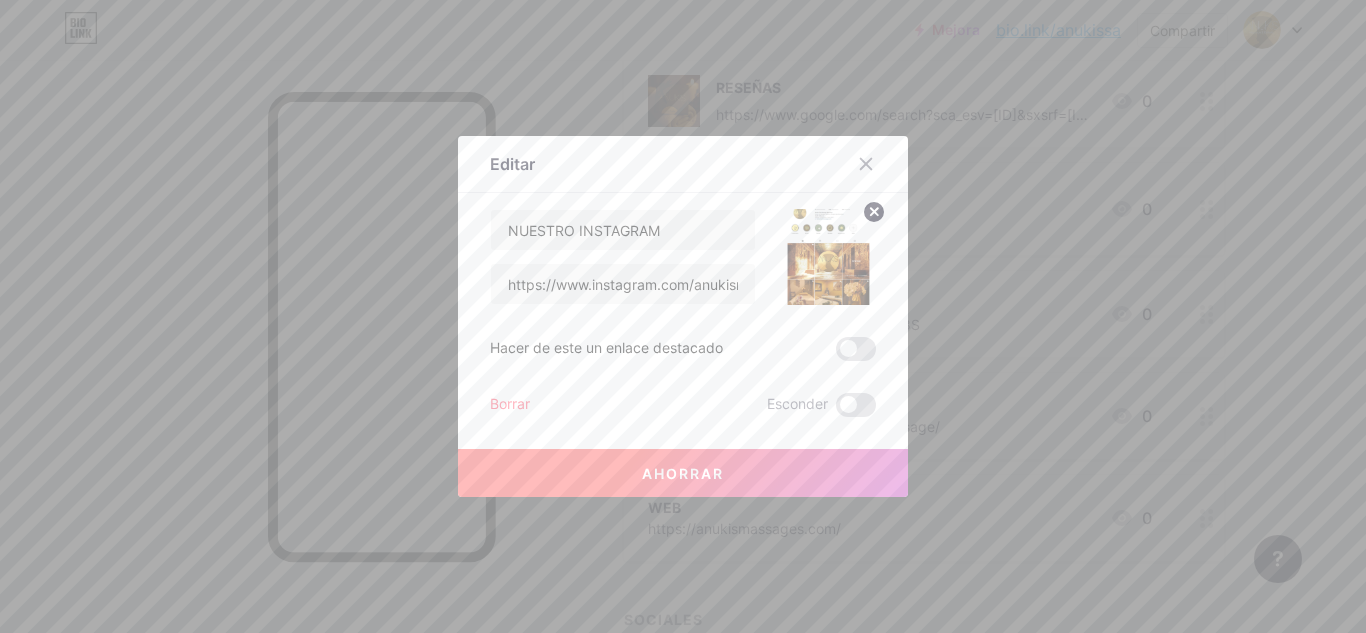 click on "Ahorrar" at bounding box center (683, 473) 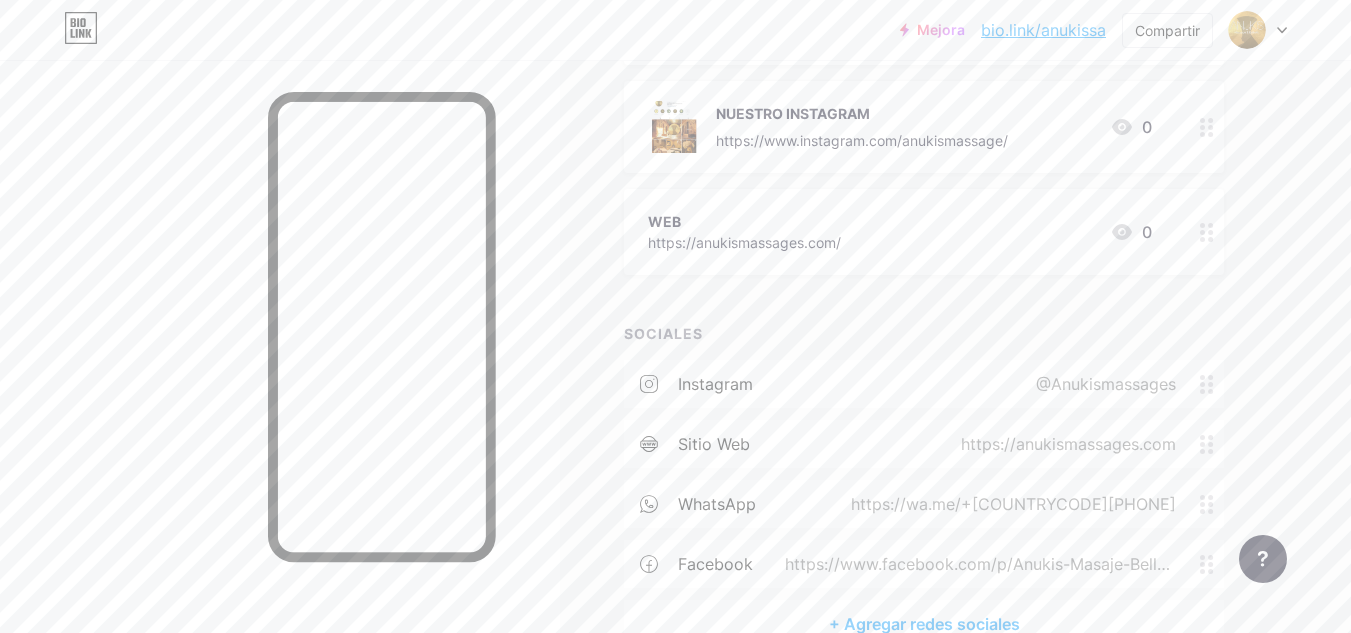 scroll, scrollTop: 800, scrollLeft: 0, axis: vertical 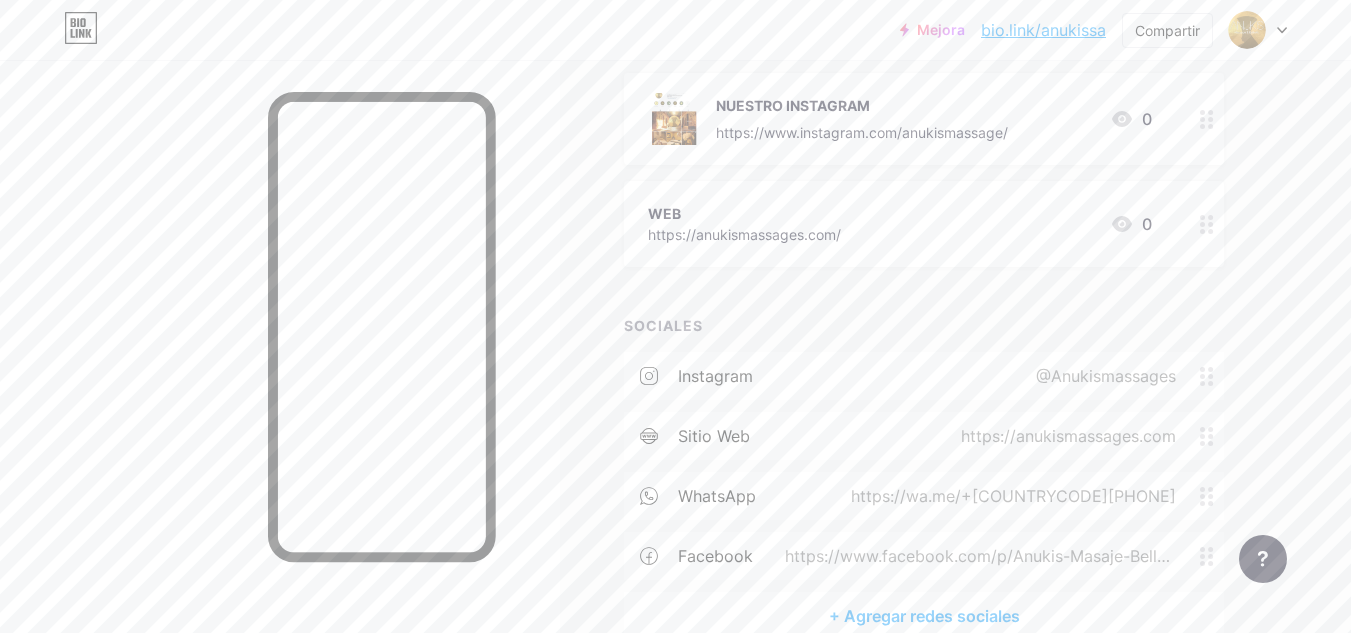 click on "WEB https://anukismassages.com/ 0" at bounding box center (900, 224) 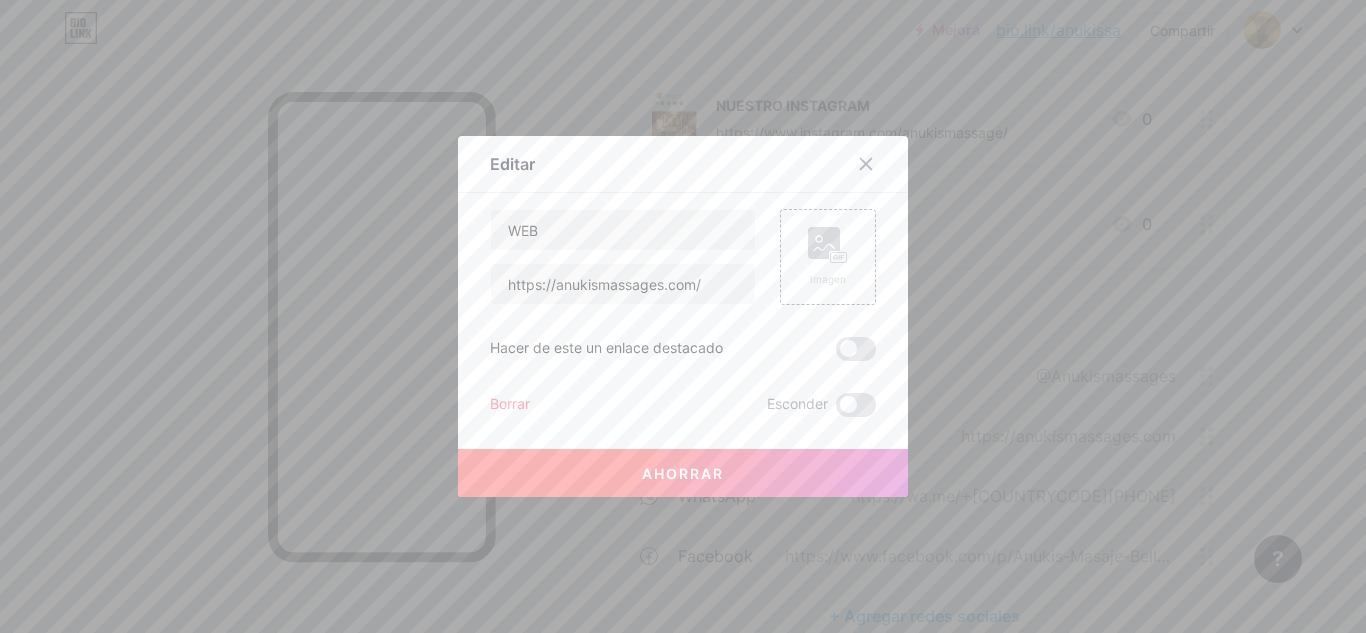 click at bounding box center (683, 316) 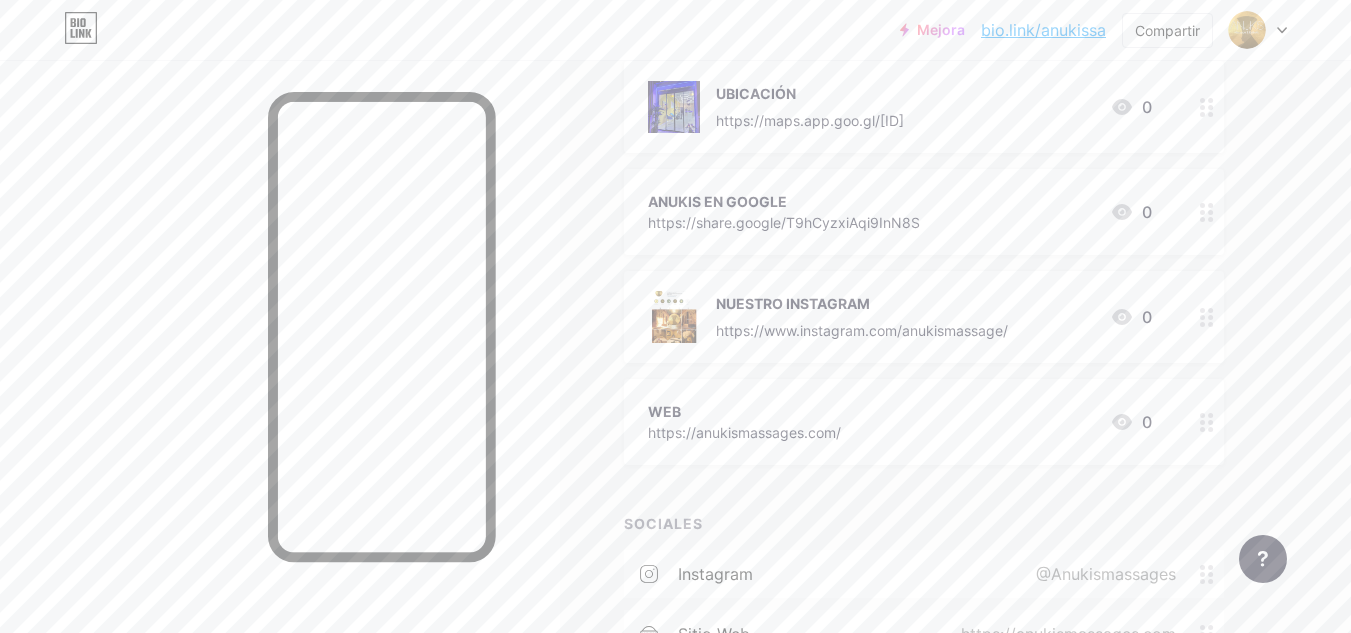 scroll, scrollTop: 600, scrollLeft: 0, axis: vertical 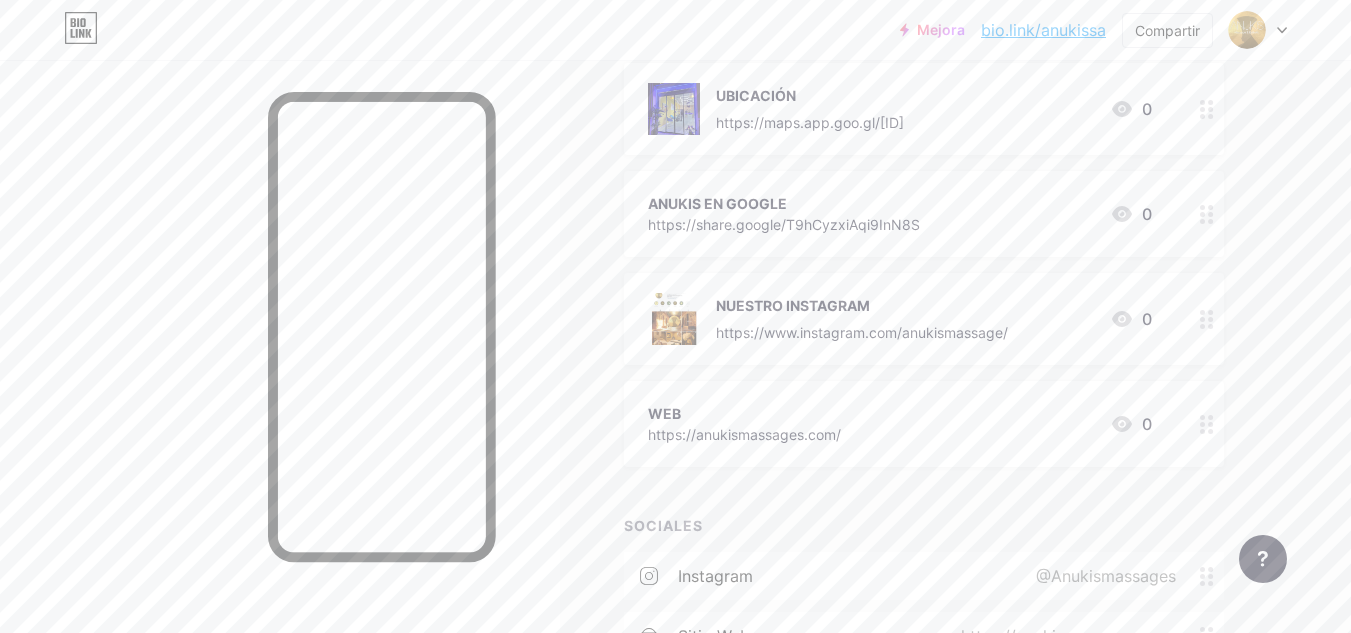 click on "ANUKIS EN GOOGLE https://share.google/[ID] 0" at bounding box center (900, 214) 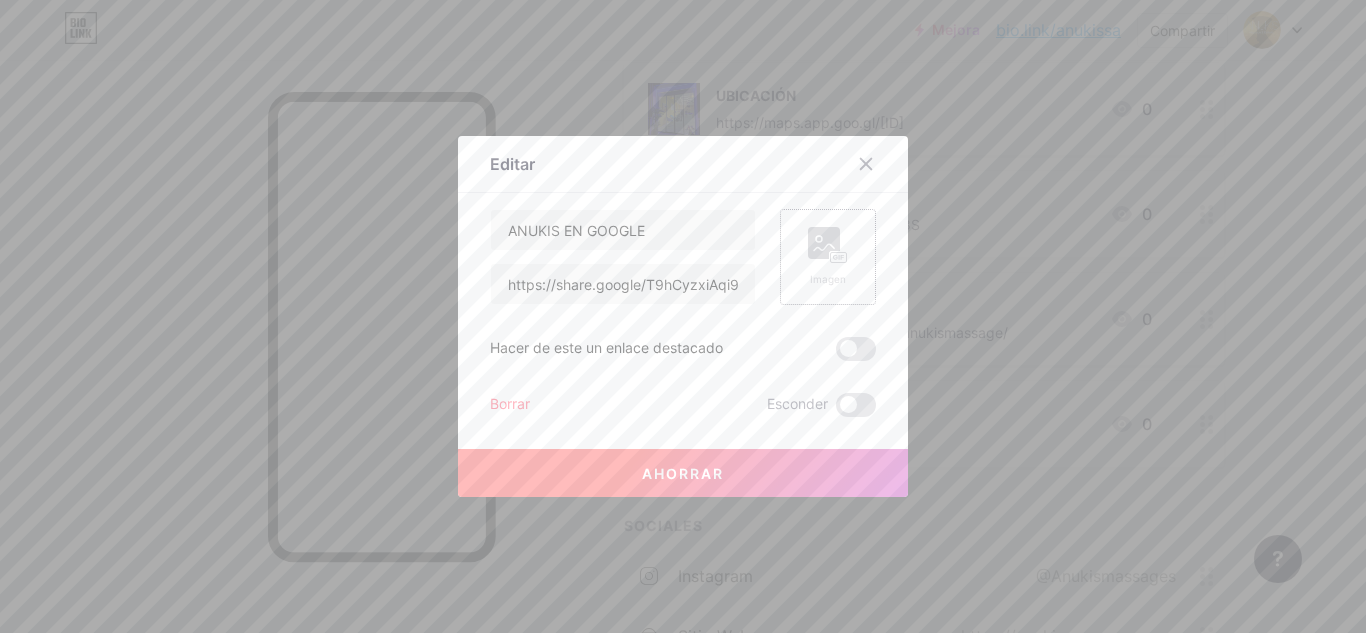 click on "Imagen" at bounding box center [828, 257] 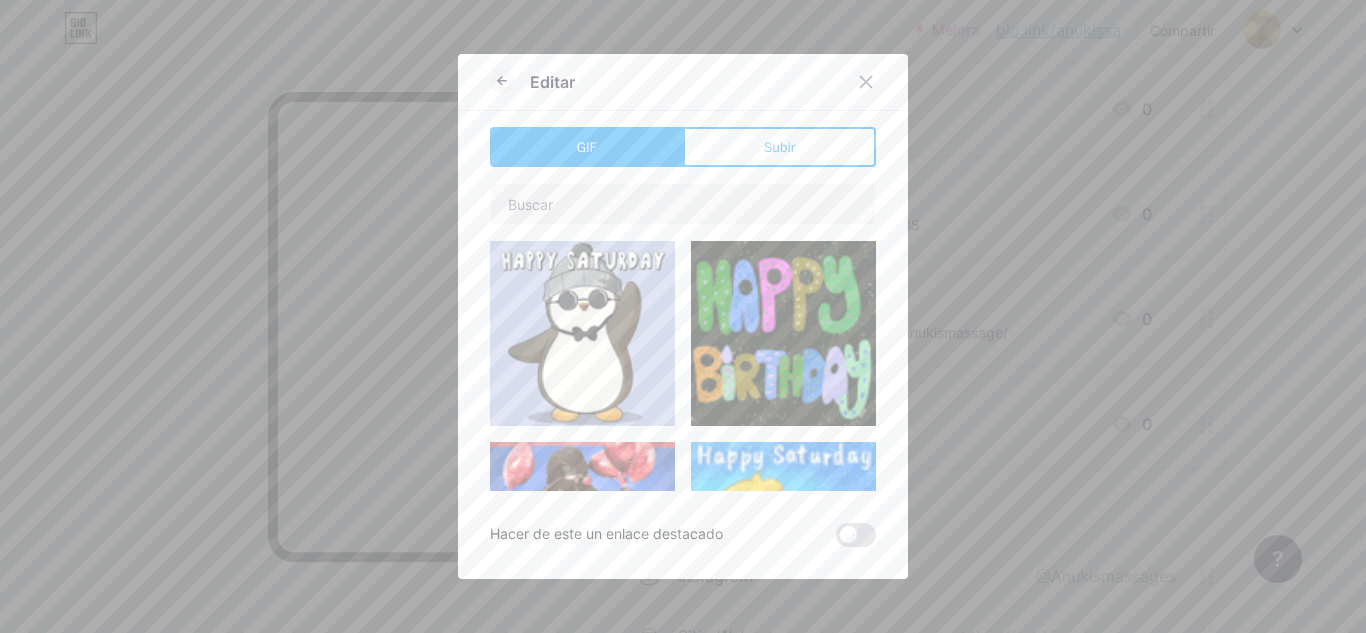 click on "Subir" at bounding box center [780, 147] 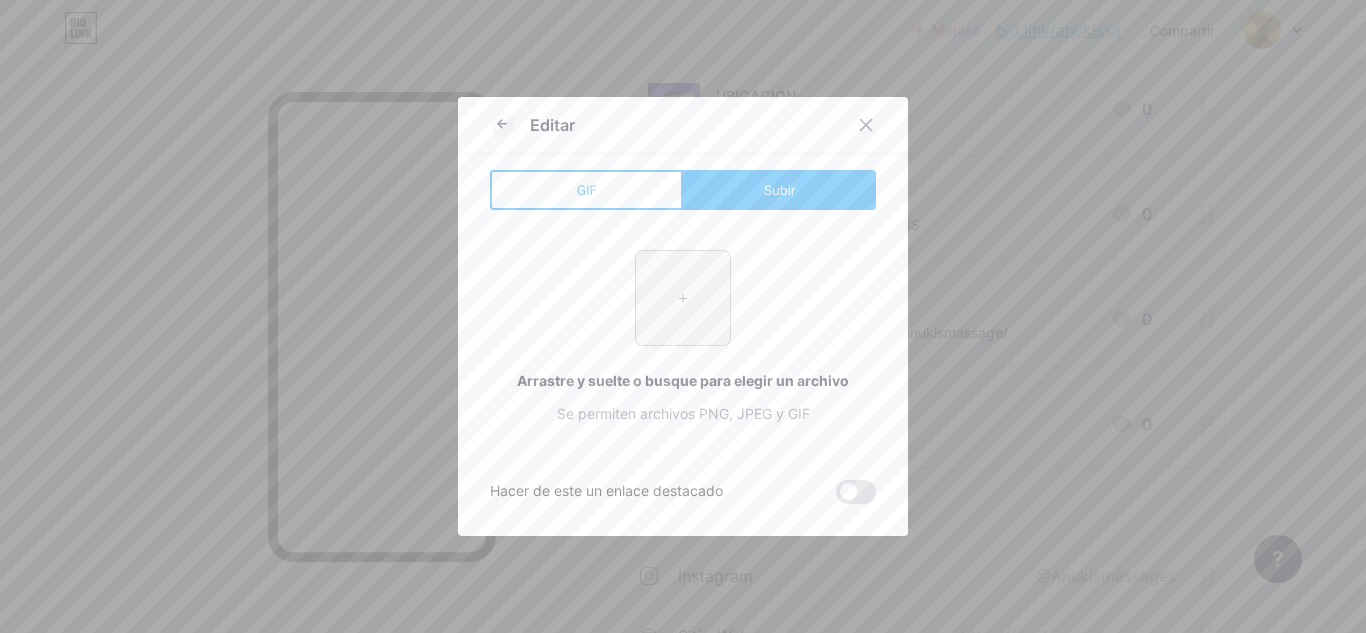 click at bounding box center (683, 298) 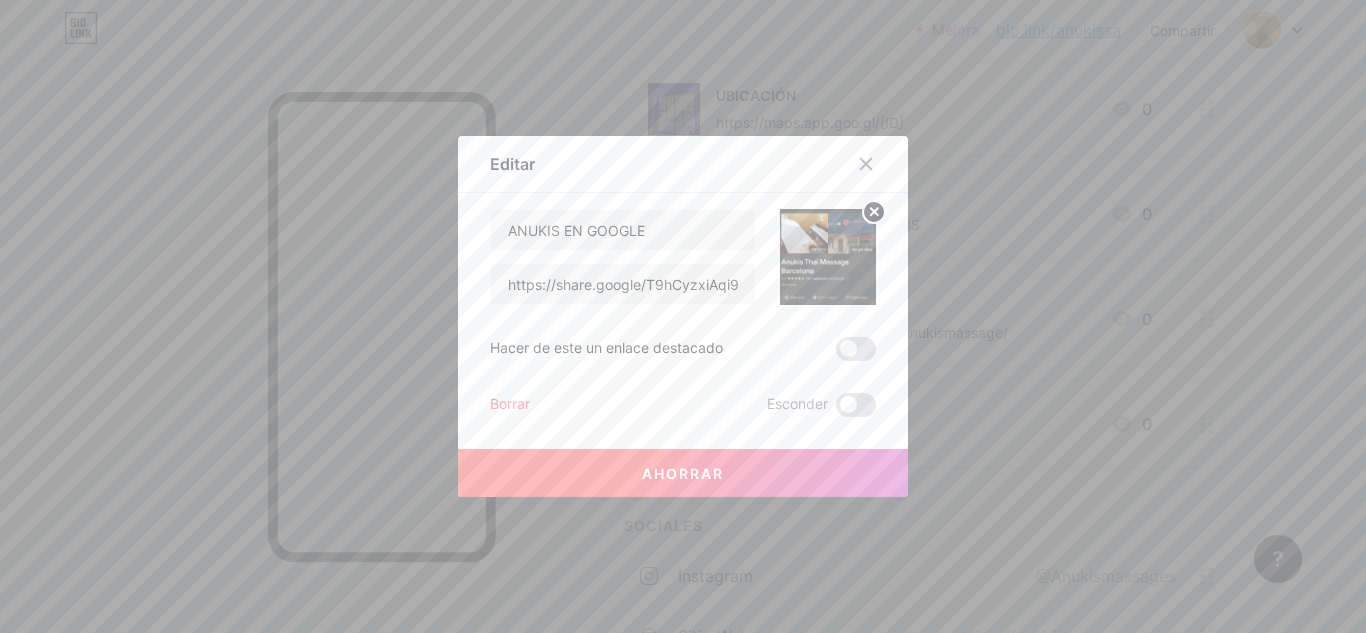 click on "Ahorrar" at bounding box center [683, 473] 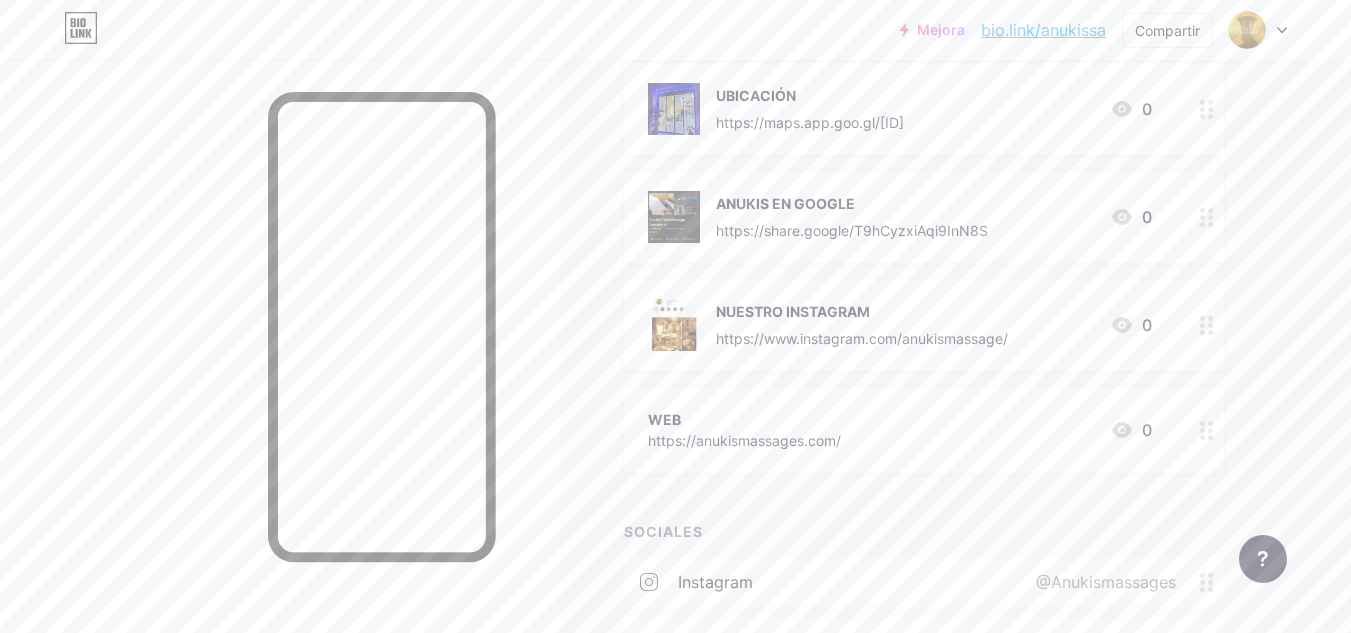 click on "WEB" at bounding box center (744, 419) 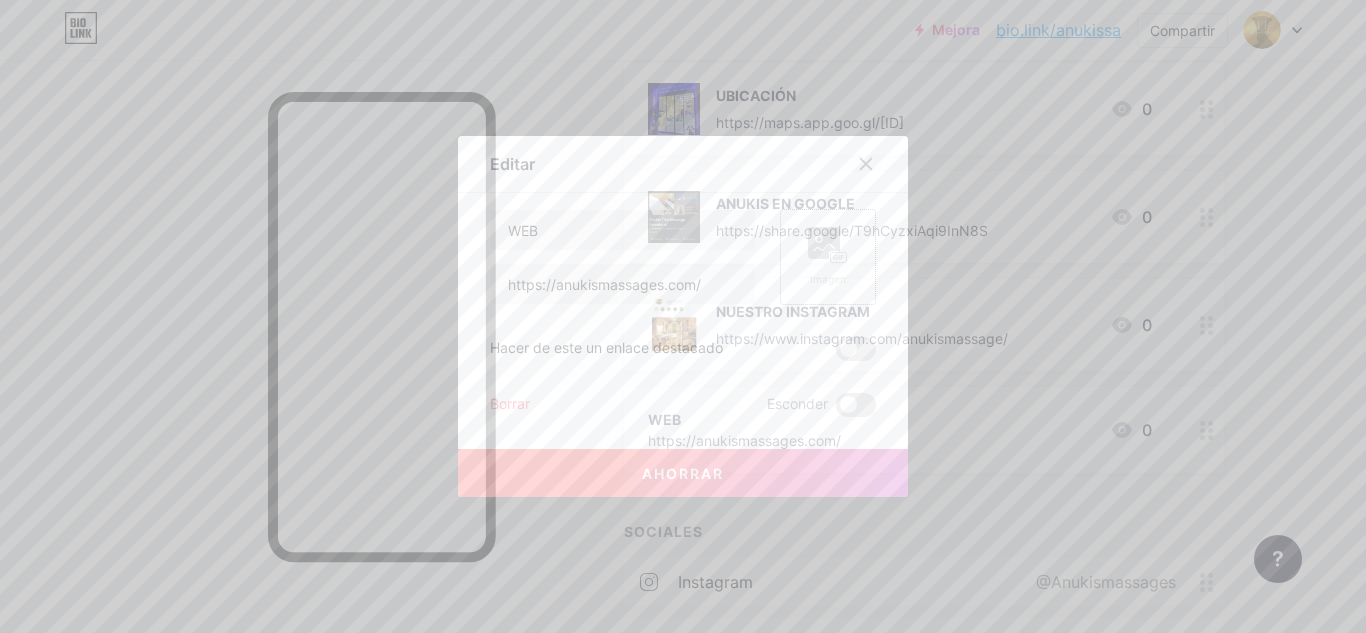 click on "Imagen" at bounding box center (828, 279) 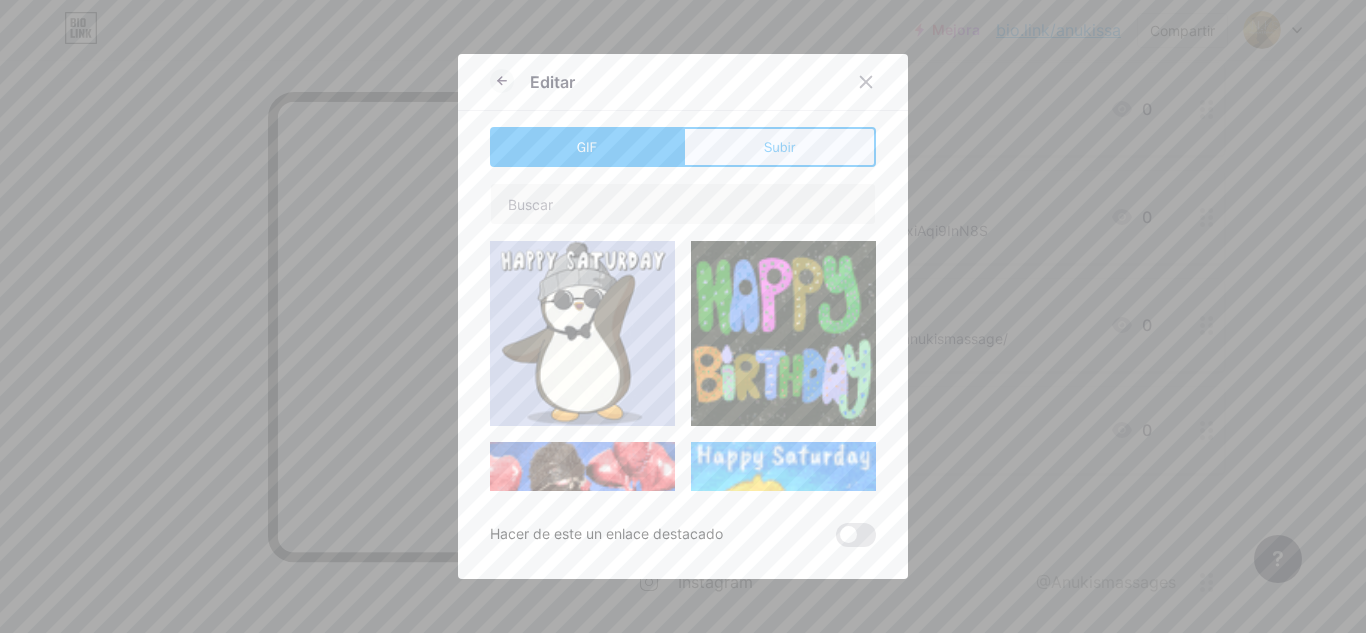 click on "Subir" at bounding box center [779, 147] 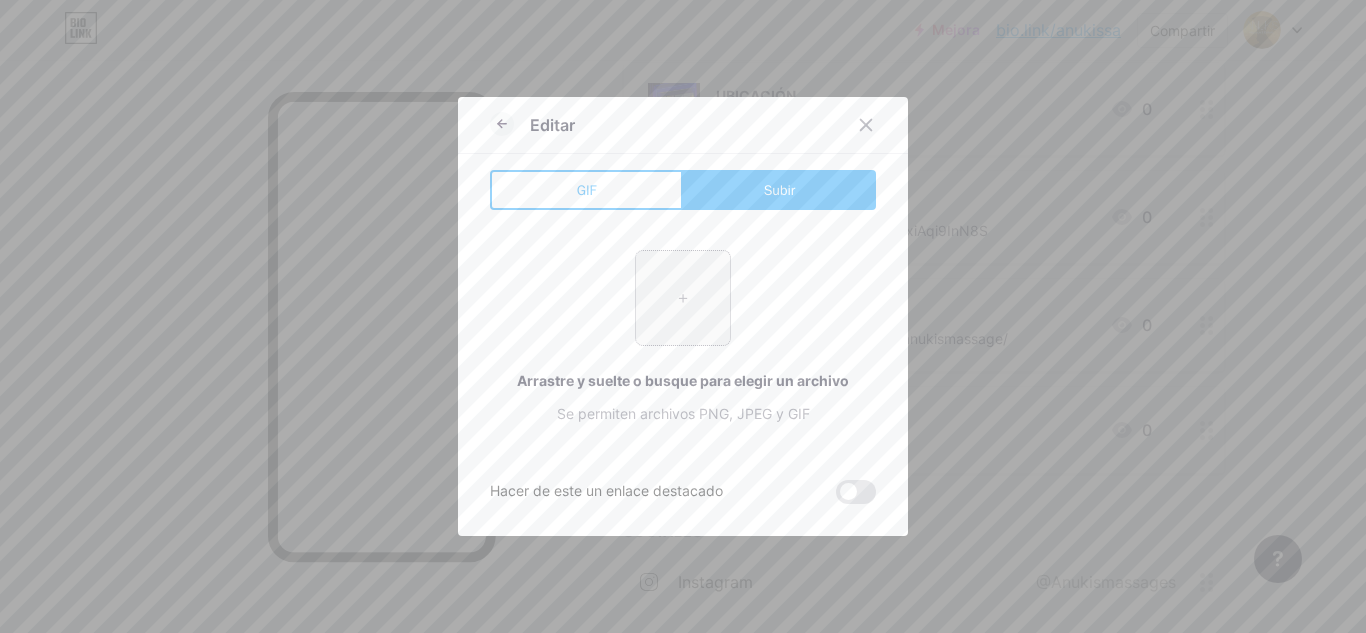 click at bounding box center (683, 298) 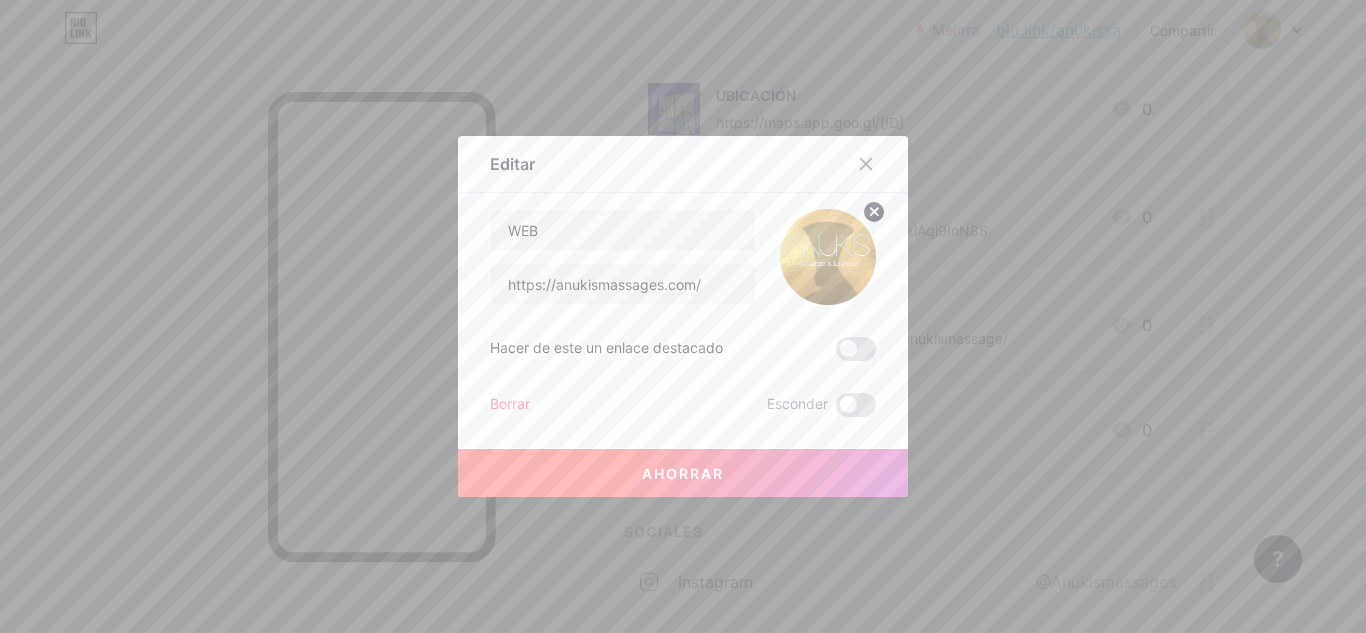 click on "Ahorrar" at bounding box center (683, 473) 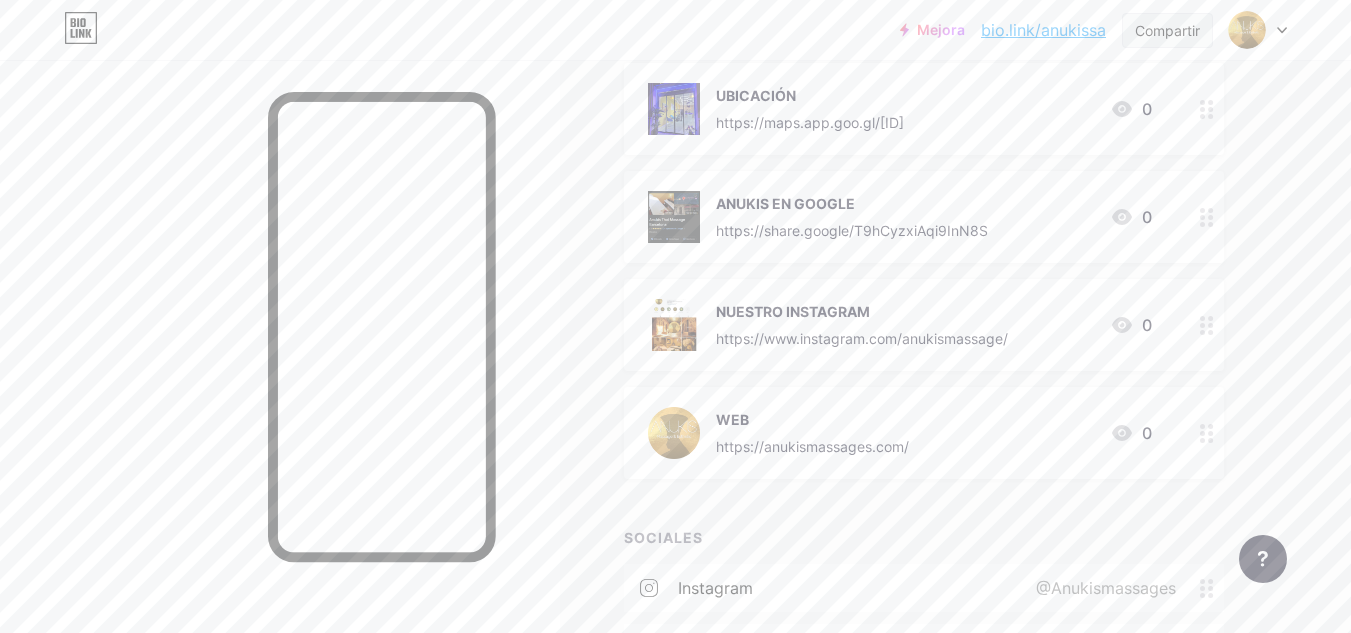 click on "Compartir" at bounding box center (1167, 30) 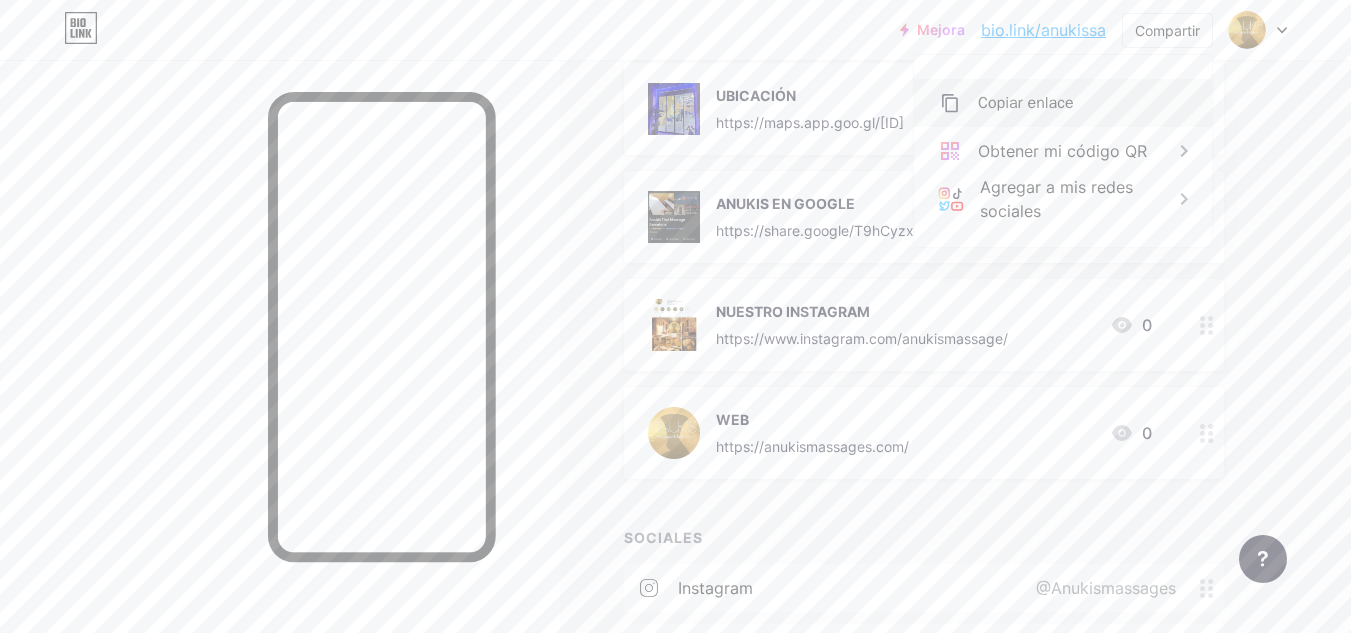 click on "Copiar enlace" at bounding box center [1026, 103] 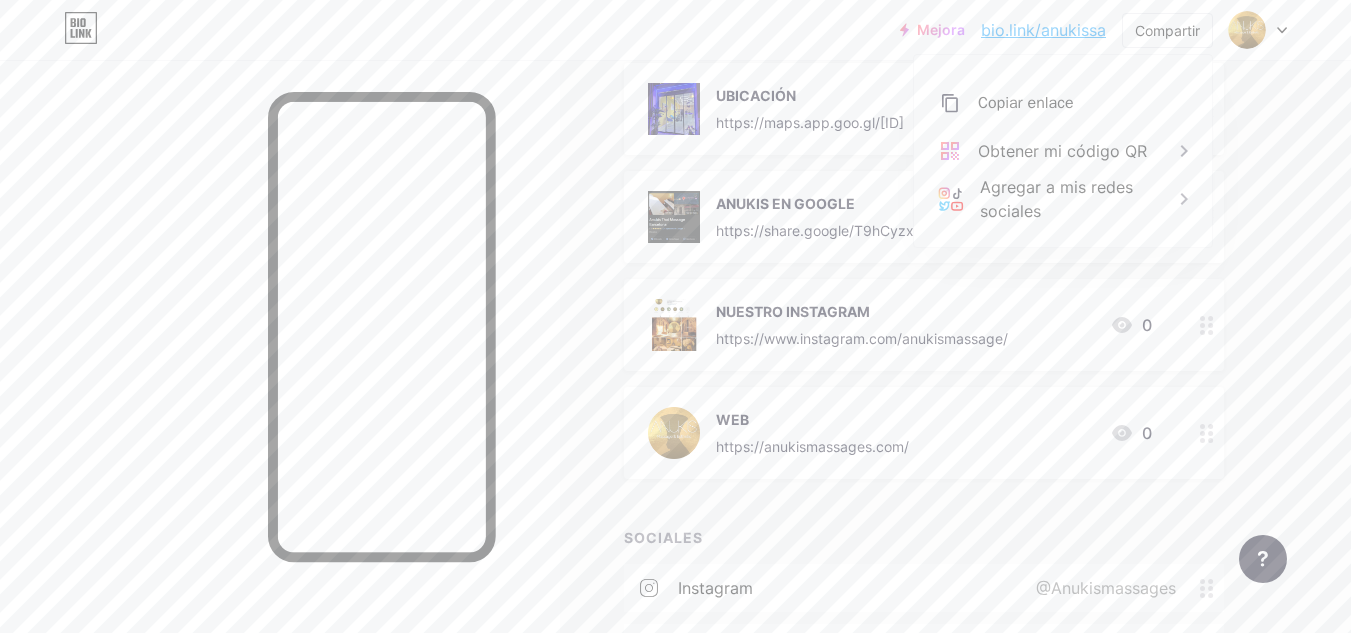 click on "Campo de golf Publicaciones Diseño Suscriptores NUEVO Estadísticas Ajustes + AÑADIR ENLACE + AÑADIR INCORPORAR + Agregar encabezado NUESTRAS INSTALACIONES https://drive.google.com/drive/folders/[ID]?usp=sharing 0 RESERVAR CITA https://wa.me/[PHONE] 0 RESEÑAS https://www.google.com/search?sca_esv=[ID]&sxsrf=[ID]:[ID]&si=[ID]&q=[QUERY]&sa=X&ved=[ID] 0" at bounding box center (675, 206) 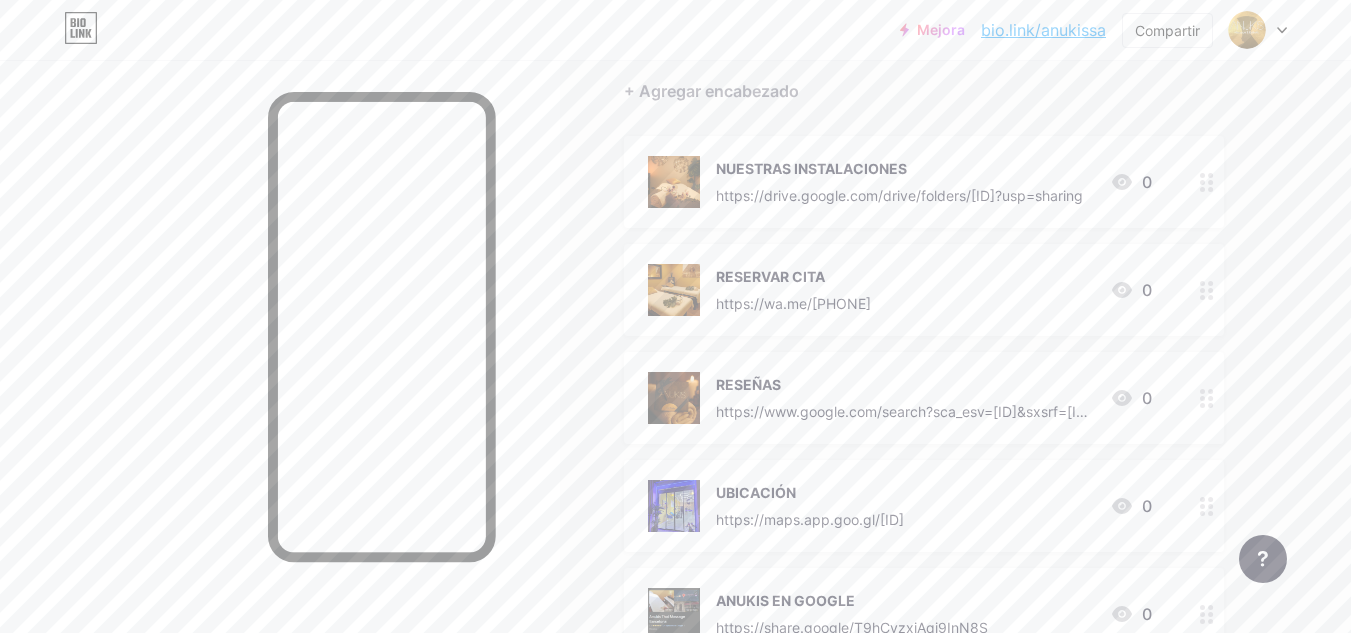 scroll, scrollTop: 200, scrollLeft: 0, axis: vertical 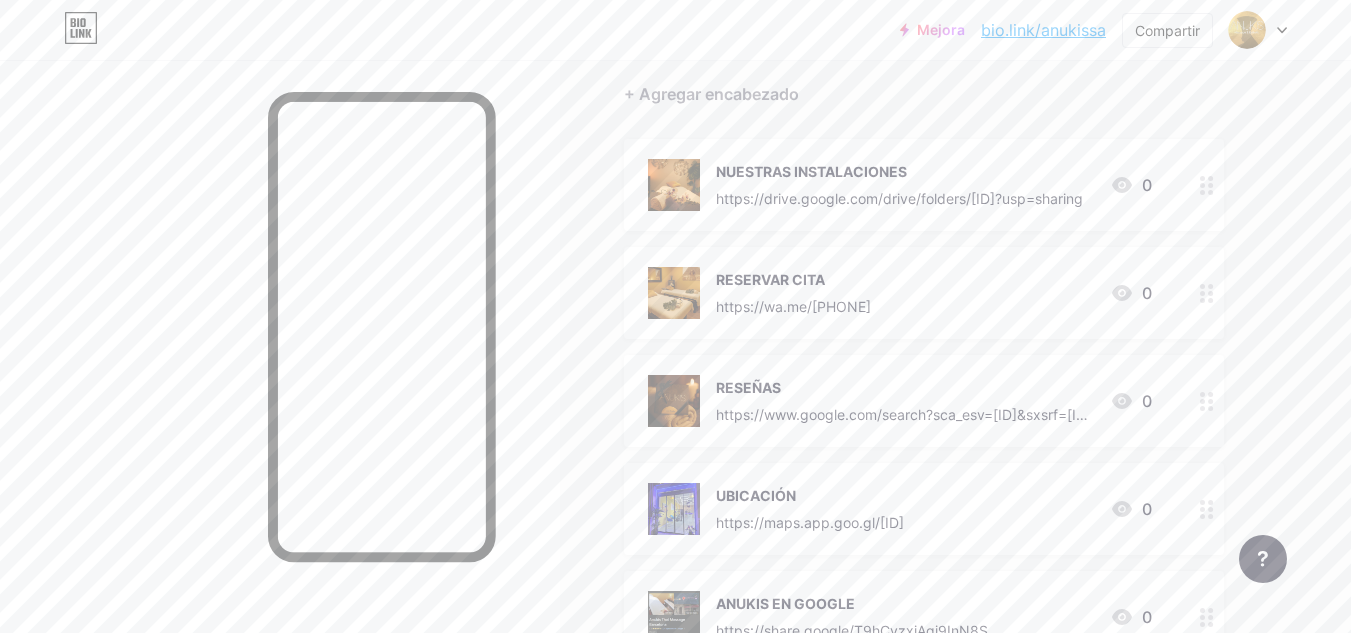 drag, startPoint x: 838, startPoint y: 299, endPoint x: 896, endPoint y: 298, distance: 58.00862 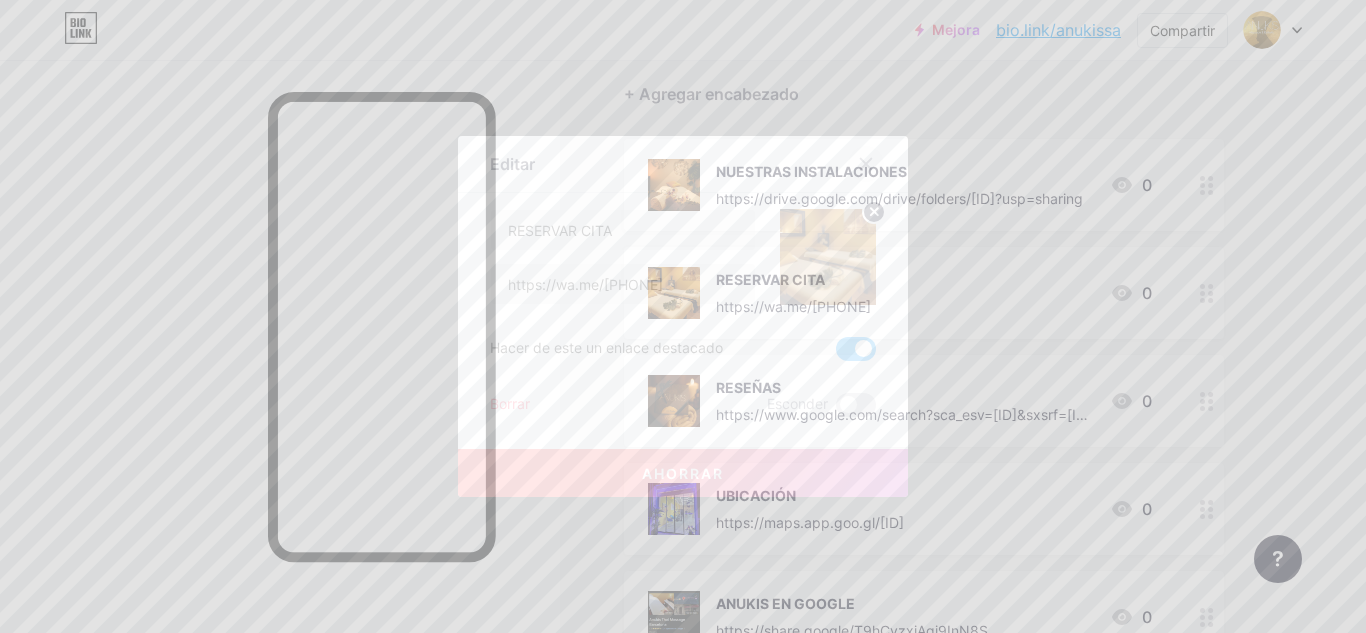 click 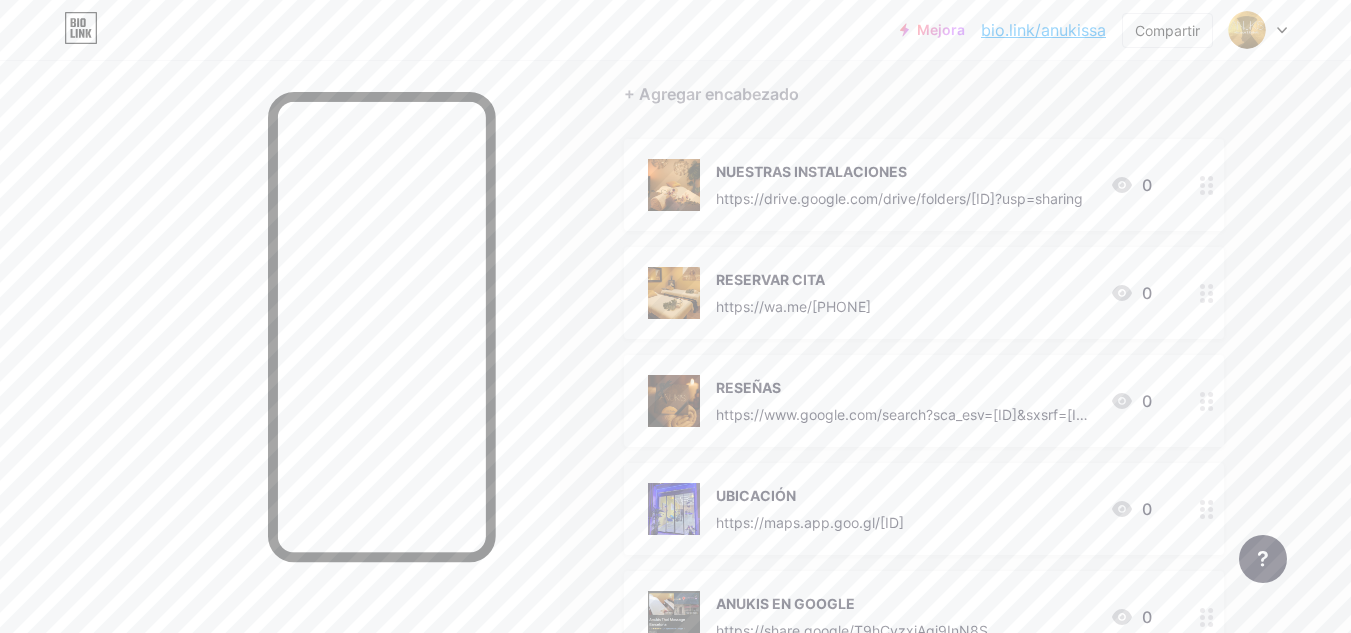drag, startPoint x: 1007, startPoint y: 285, endPoint x: 1016, endPoint y: 298, distance: 15.811388 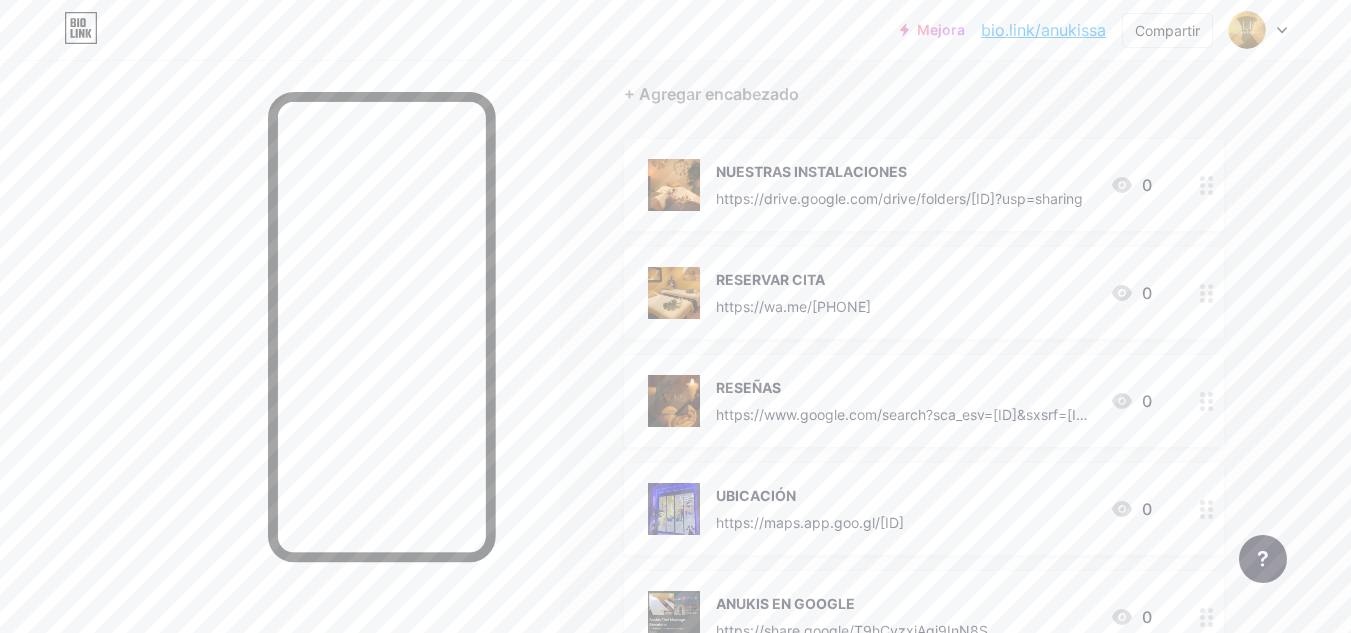 click on "RESERVAR CITA https://wa.me/[PHONE] 0" at bounding box center (900, 293) 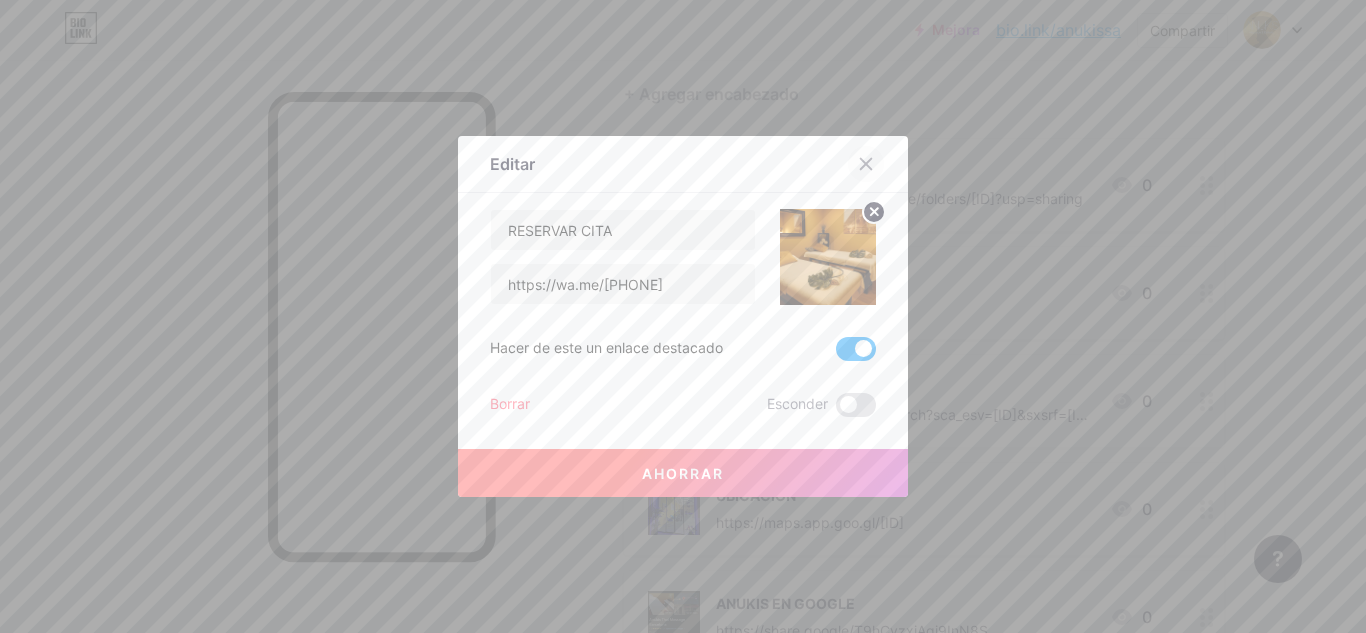 click at bounding box center [866, 164] 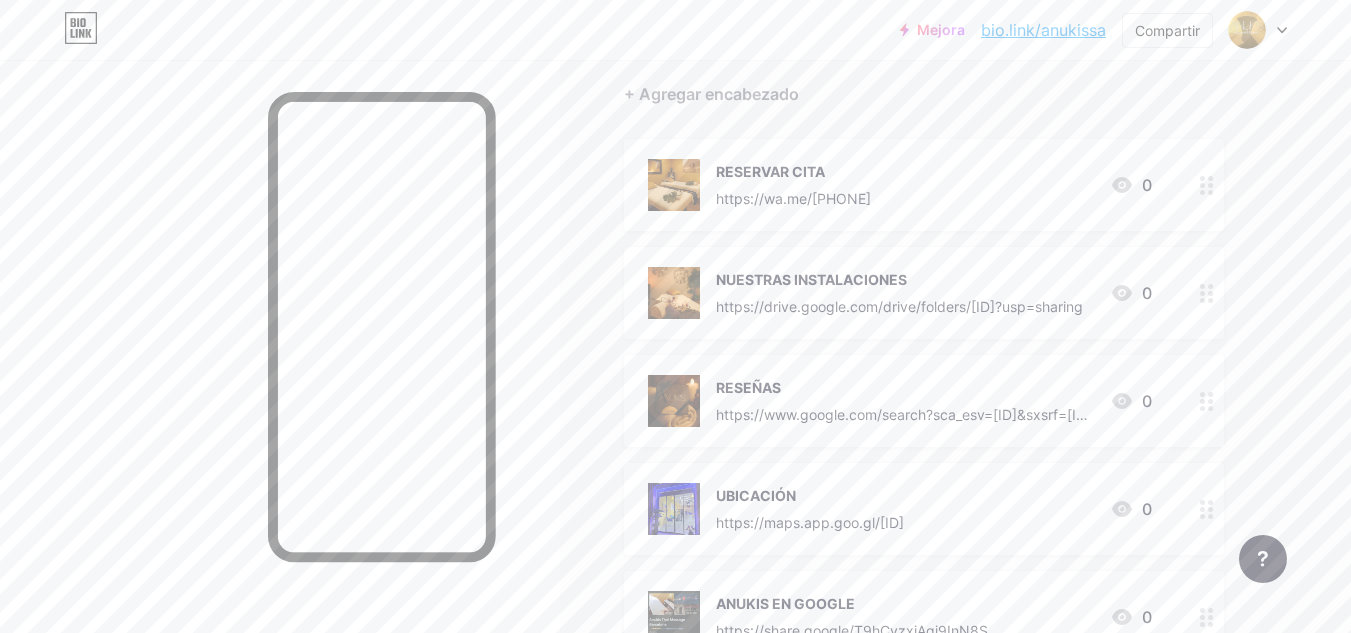 click on "Campo de golf
Publicaciones
Diseño
Suscriptores
NUEVO
Estadísticas
Ajustes       + AÑADIR ENLACE     + AÑADIR INCORPORAR
+ Agregar encabezado
RESERVAR CITA
https://wa.me/[PHONE]
0
NUESTRAS INSTALACIONES
https://drive.google.com/drive/folders/[ID]
0
RESEÑAS
https://www.google.com/search?sca_esv=bd83b12fb97a00ad&sxsrf=AE3TifPJEsil-ETfpfl5tU6CMQ9o6bLRAw:1754137626147&si=AMgyJEtREmoPL4P1I5IDCfuA8gybfVI2d5Uj7QMwYCZHKDZ-E-tk4gw83-EopVs1kyvkfzAV6pwdT8yyYs-o8P5Jdw0aP8NUfIUOYH7JtNPqGuwx9jMmMPRBrzYWrvU4dKyFGSj6XpukpRAbH03Wpd0aj-lifgDawA%3D%3D&q =Anukis+Masaje Tailandés+[CITY]+Opiniones&sa=X&ved=2ahUKEwjf0d_wj-yOAxXHnWoFHX_WGK8Q0bkNegQIKRAE
0" at bounding box center [675, 606] 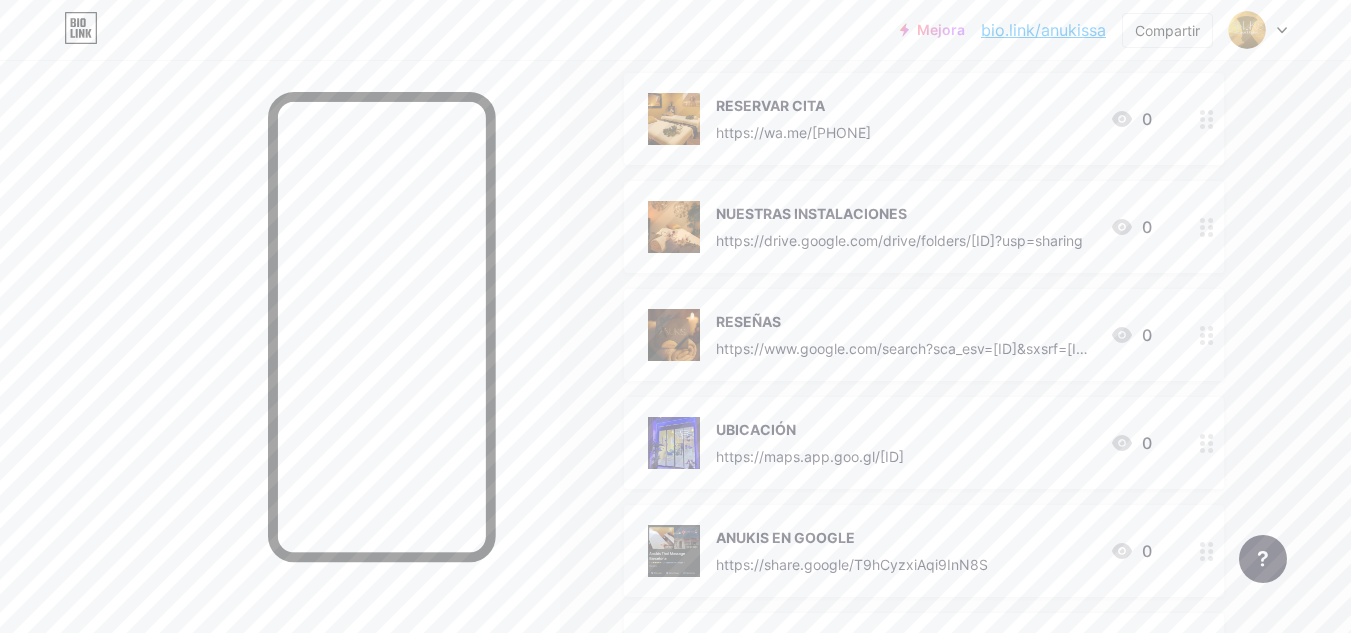 scroll, scrollTop: 300, scrollLeft: 0, axis: vertical 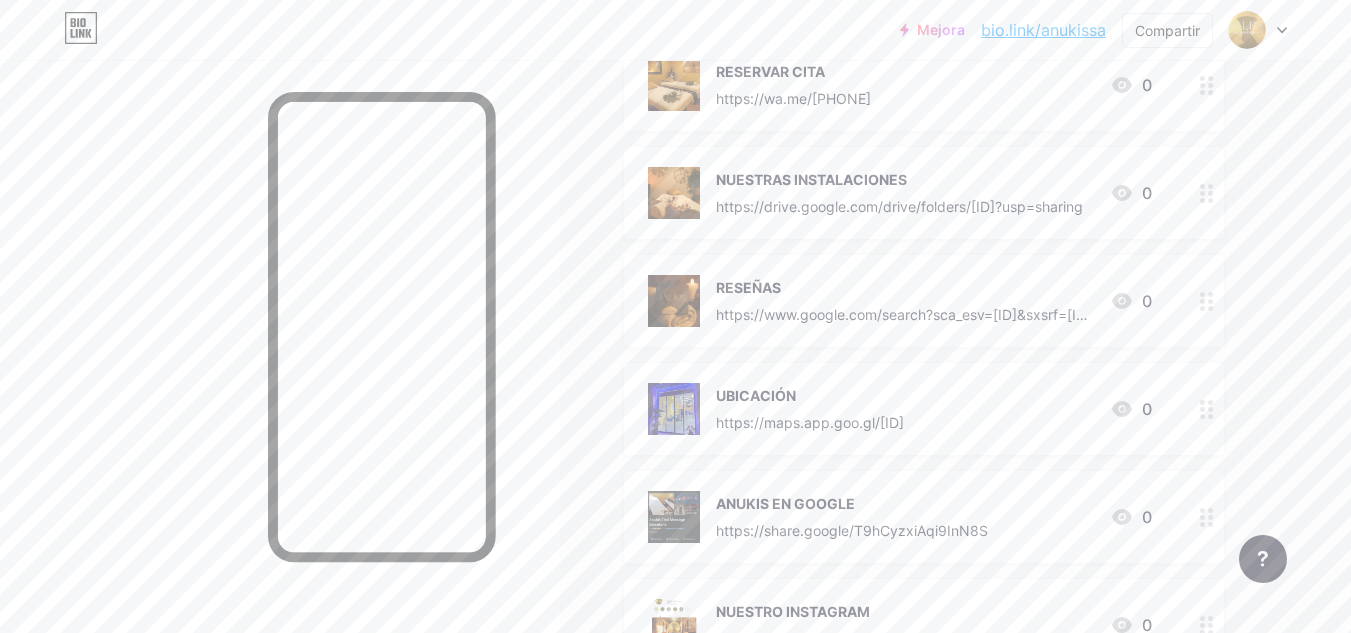 click on "https://drive.google.com/drive/folders/[ID]?usp=sharing" at bounding box center (899, 206) 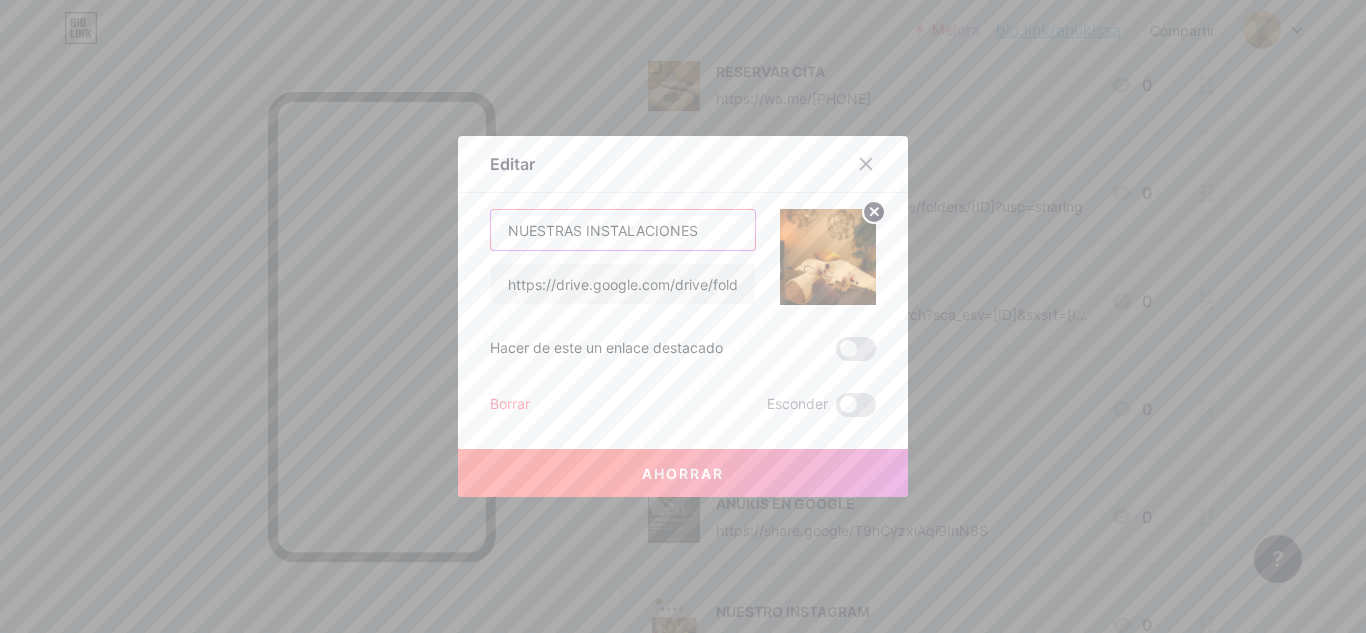 drag, startPoint x: 705, startPoint y: 233, endPoint x: 577, endPoint y: 246, distance: 128.65846 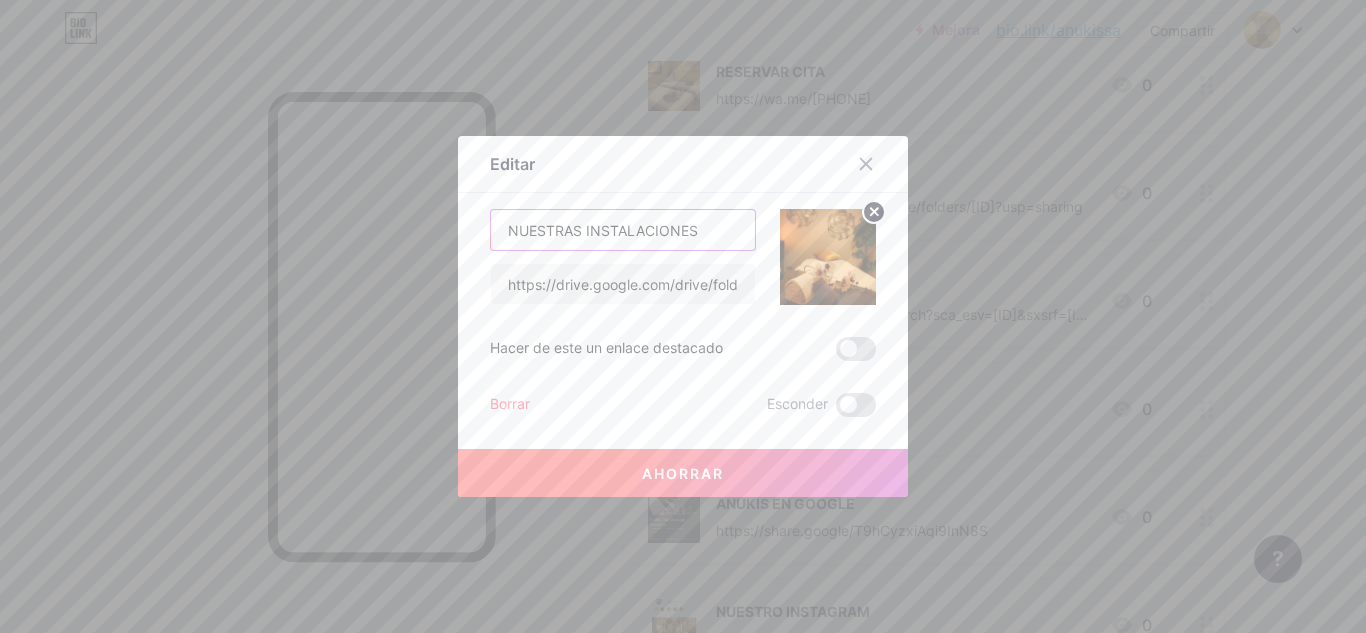 click on "NUESTRAS INSTALACIONES" at bounding box center [623, 230] 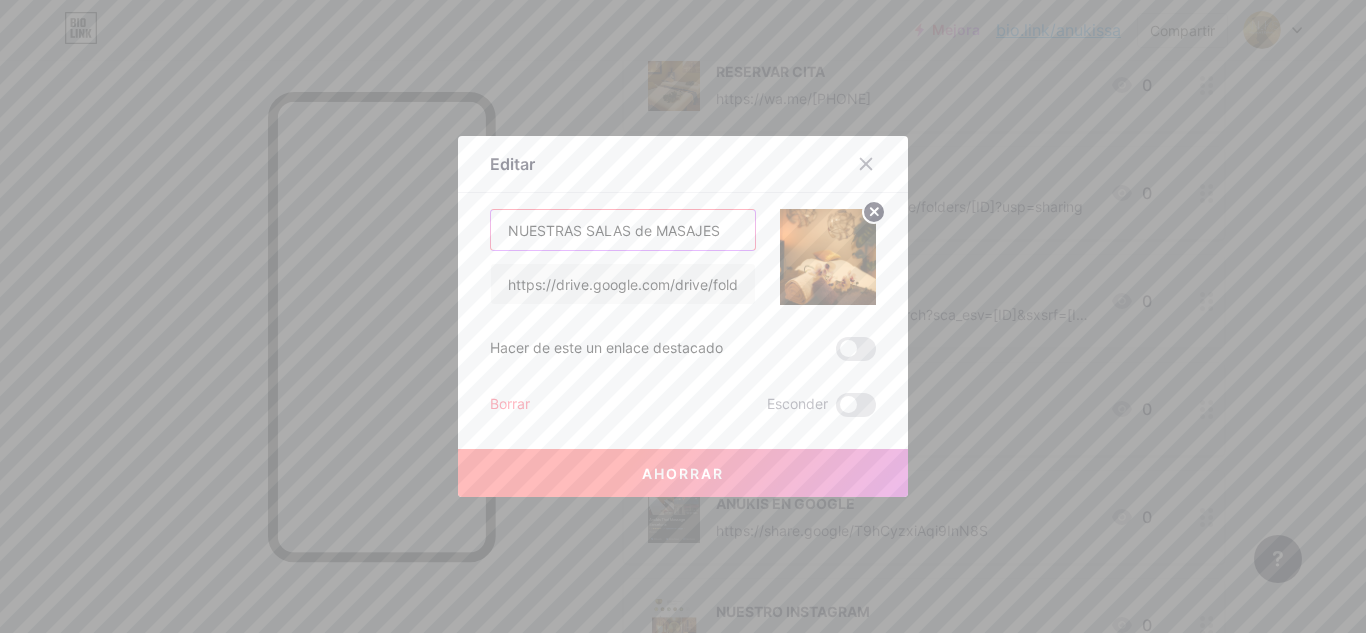 click on "NUESTRAS SALAS de MASAJES" at bounding box center (623, 230) 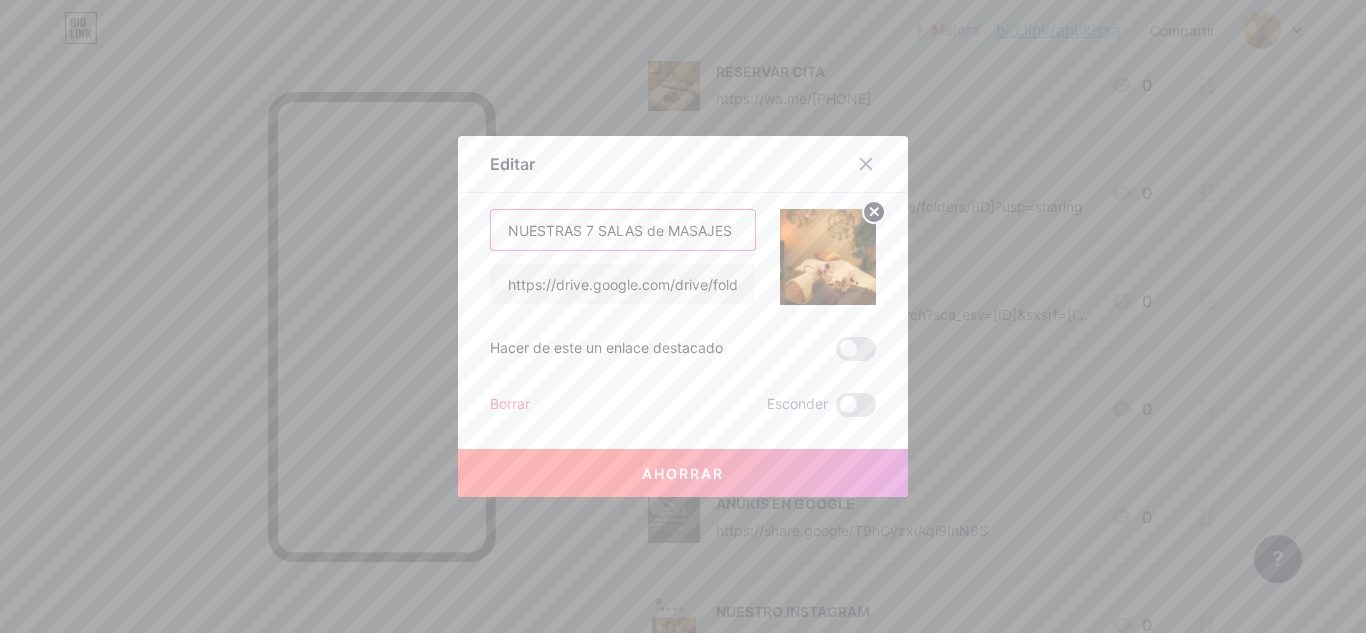 click on "NUESTRAS 7 SALAS de MASAJES" at bounding box center [623, 230] 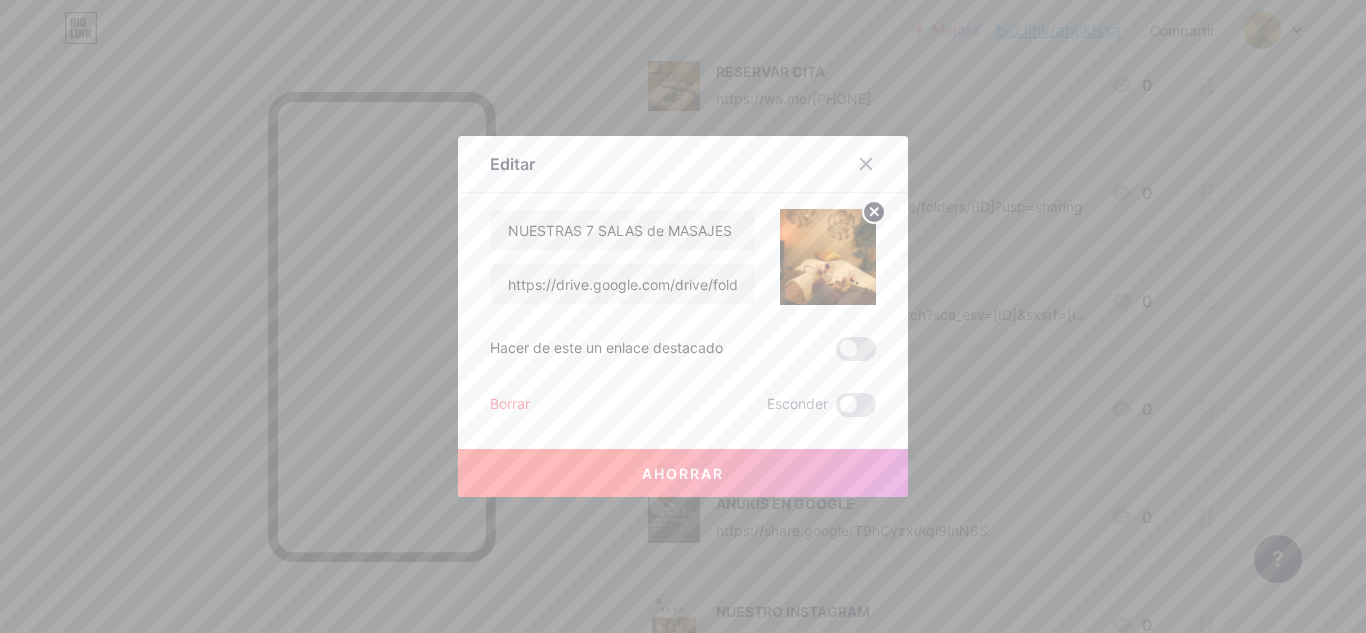 click on "Ahorrar" at bounding box center [683, 473] 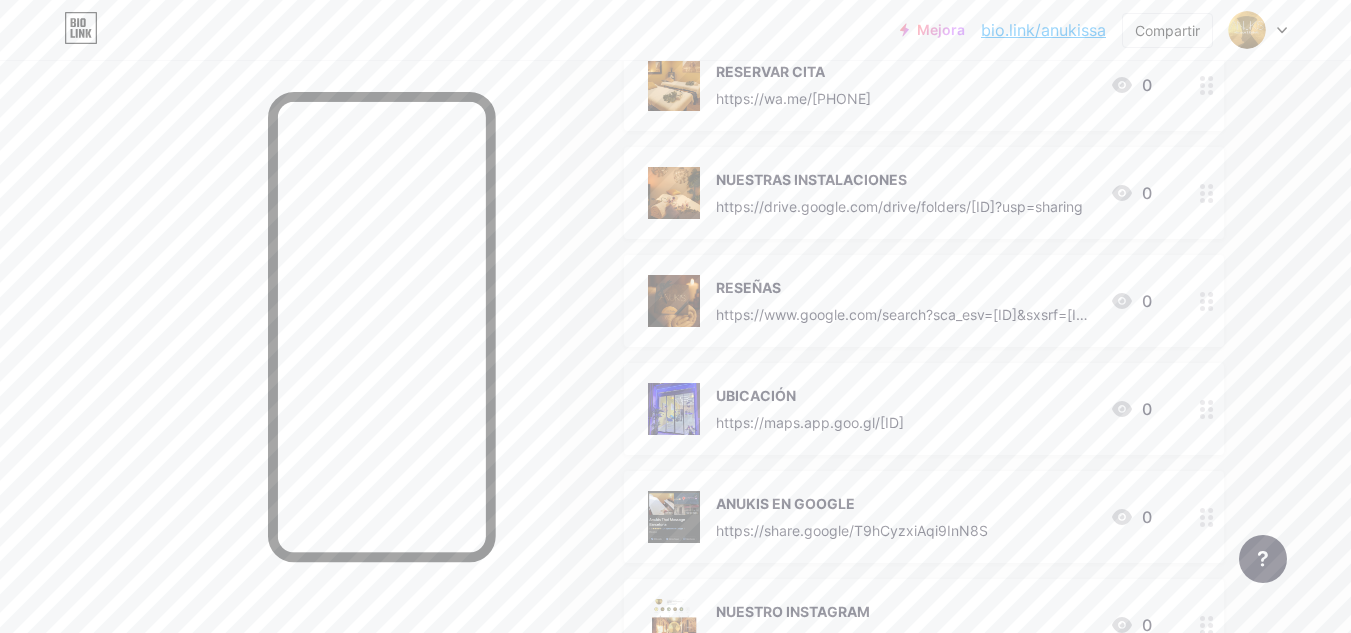 click on "NUESTRAS INSTALACIONES" at bounding box center (899, 179) 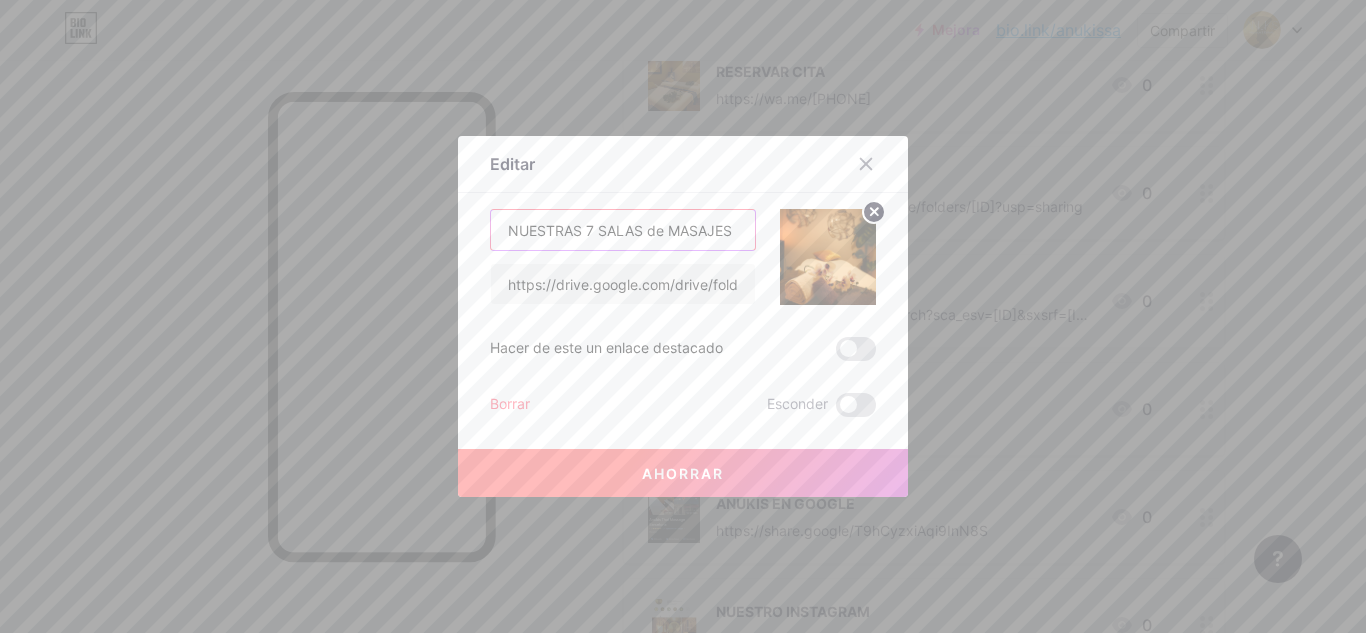 drag, startPoint x: 596, startPoint y: 231, endPoint x: 583, endPoint y: 246, distance: 19.849434 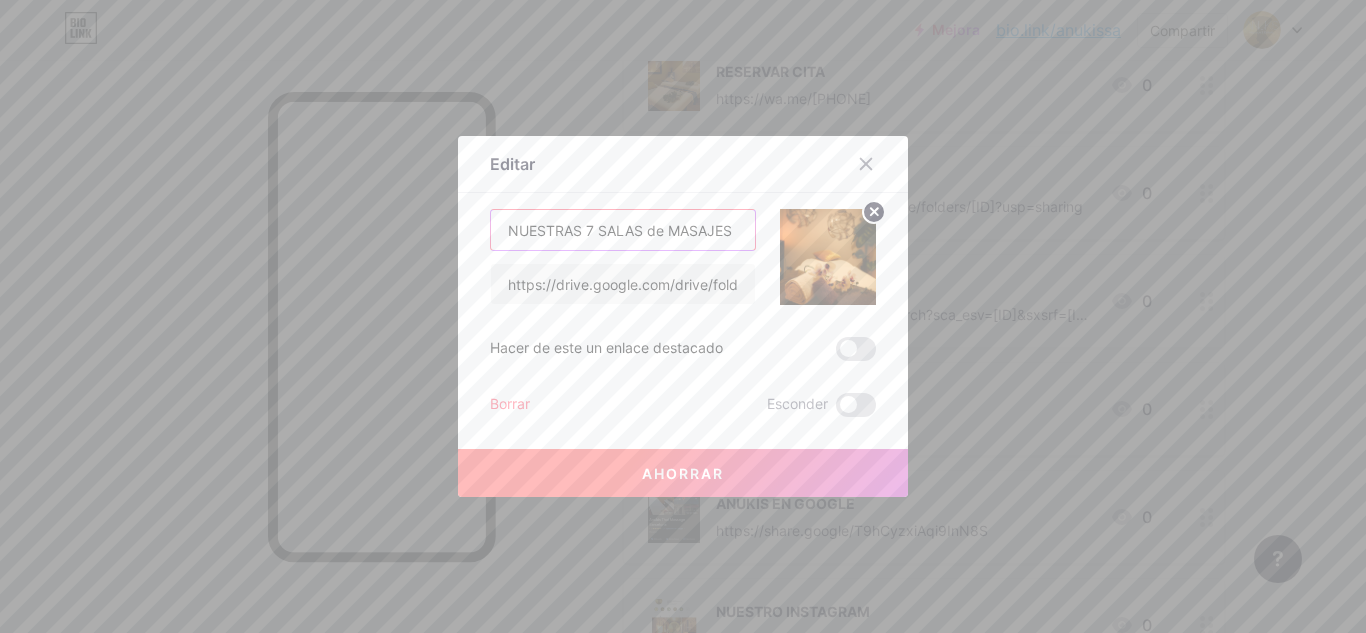 click on "NUESTRAS 7 SALAS de MASAJES" at bounding box center [623, 230] 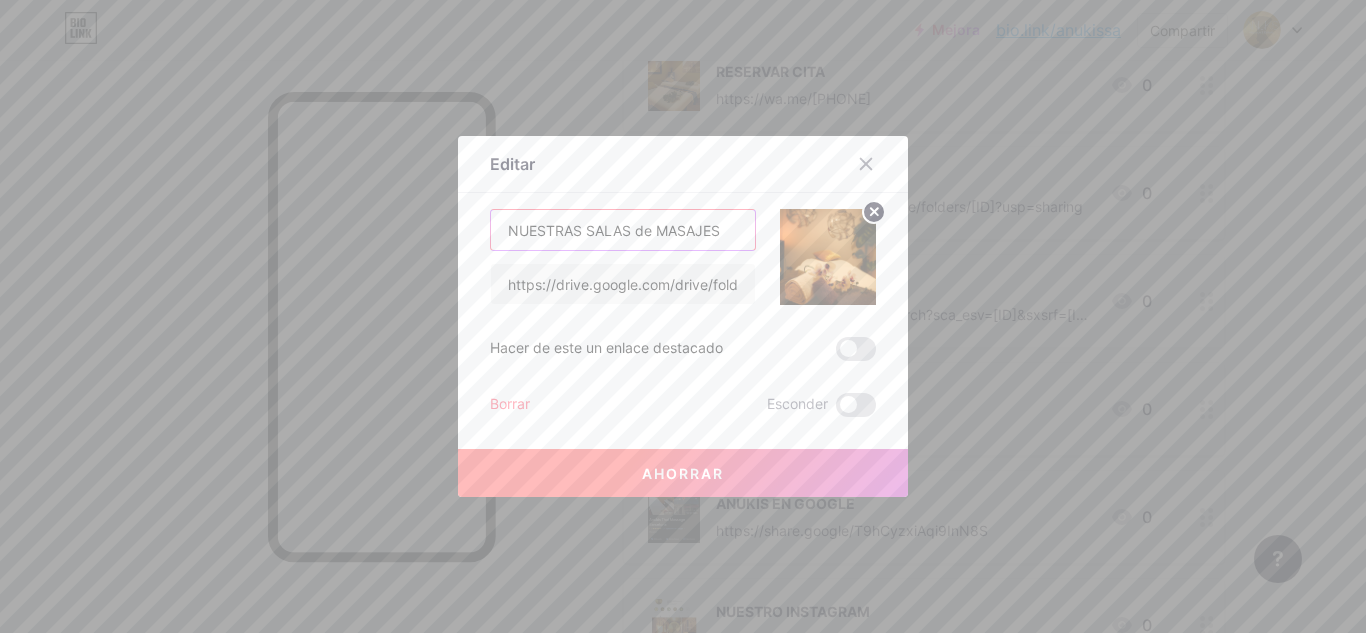 click on "NUESTRAS SALAS de MASAJES" at bounding box center [623, 230] 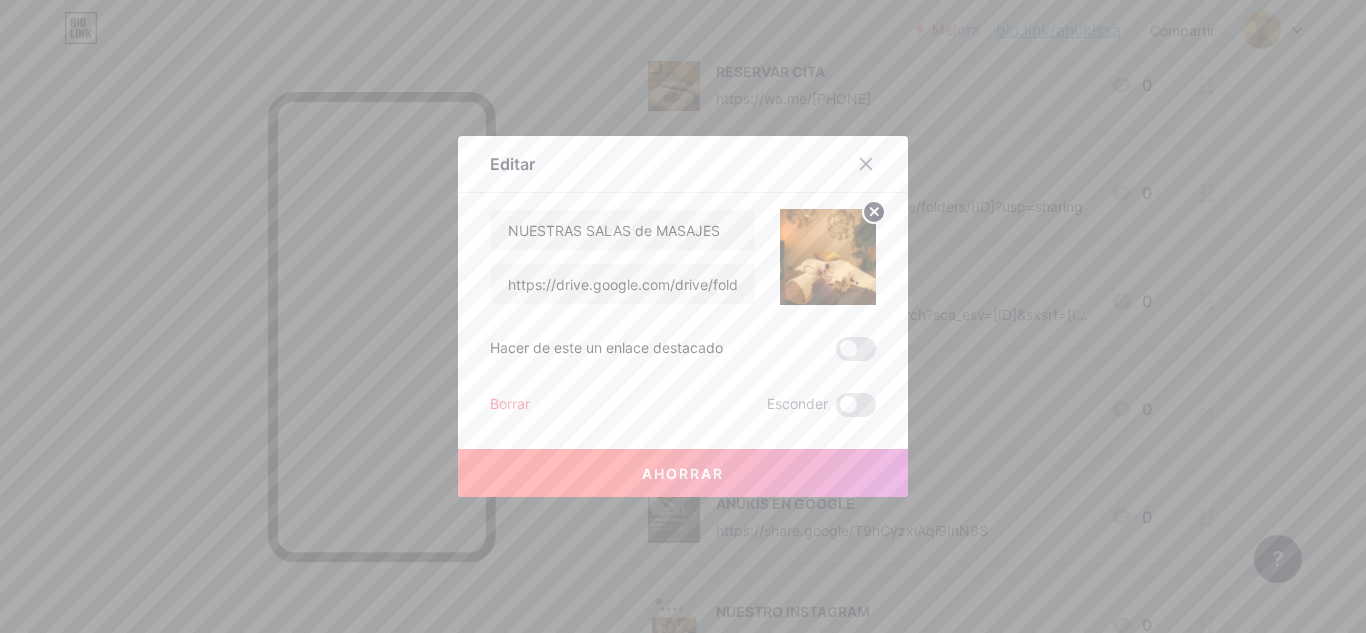 click on "Ahorrar" at bounding box center (683, 473) 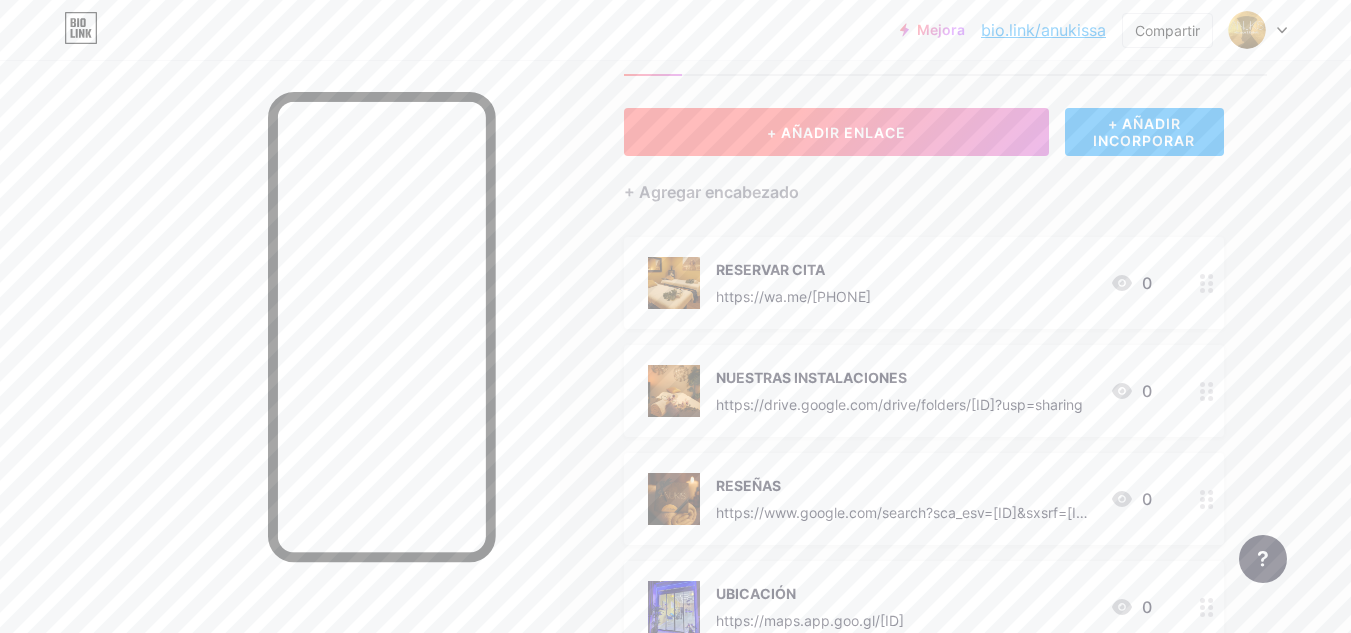 scroll, scrollTop: 0, scrollLeft: 0, axis: both 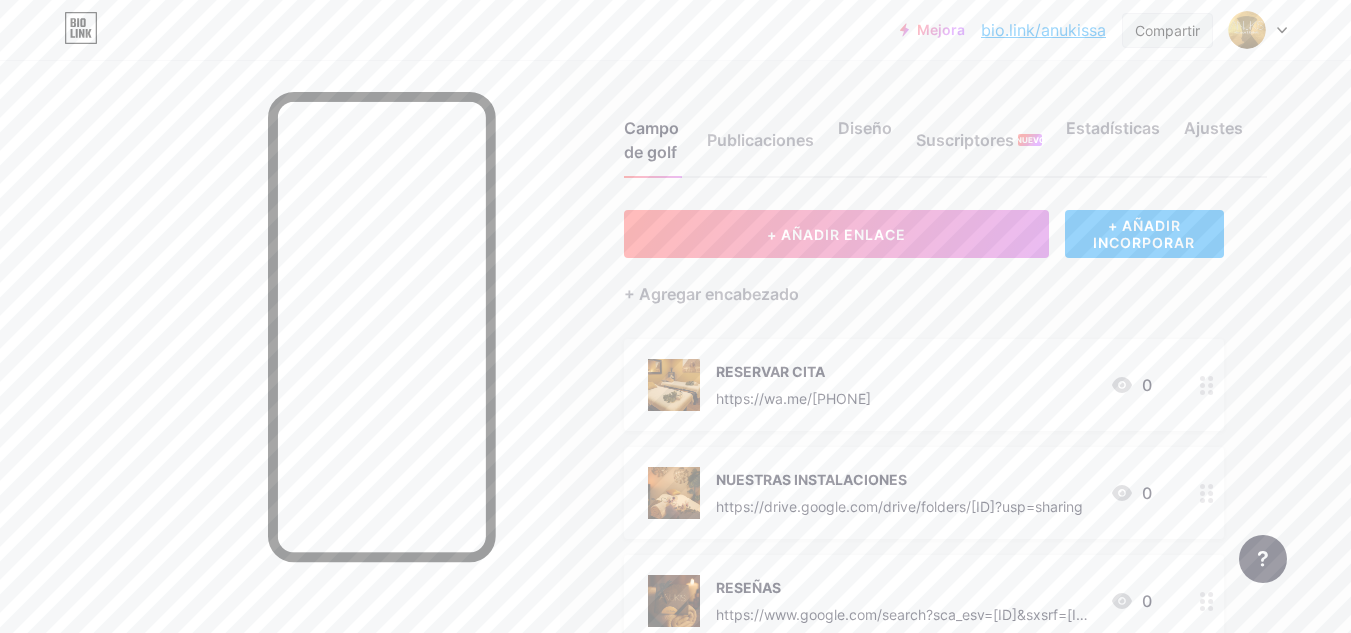 click on "Compartir" at bounding box center (1167, 30) 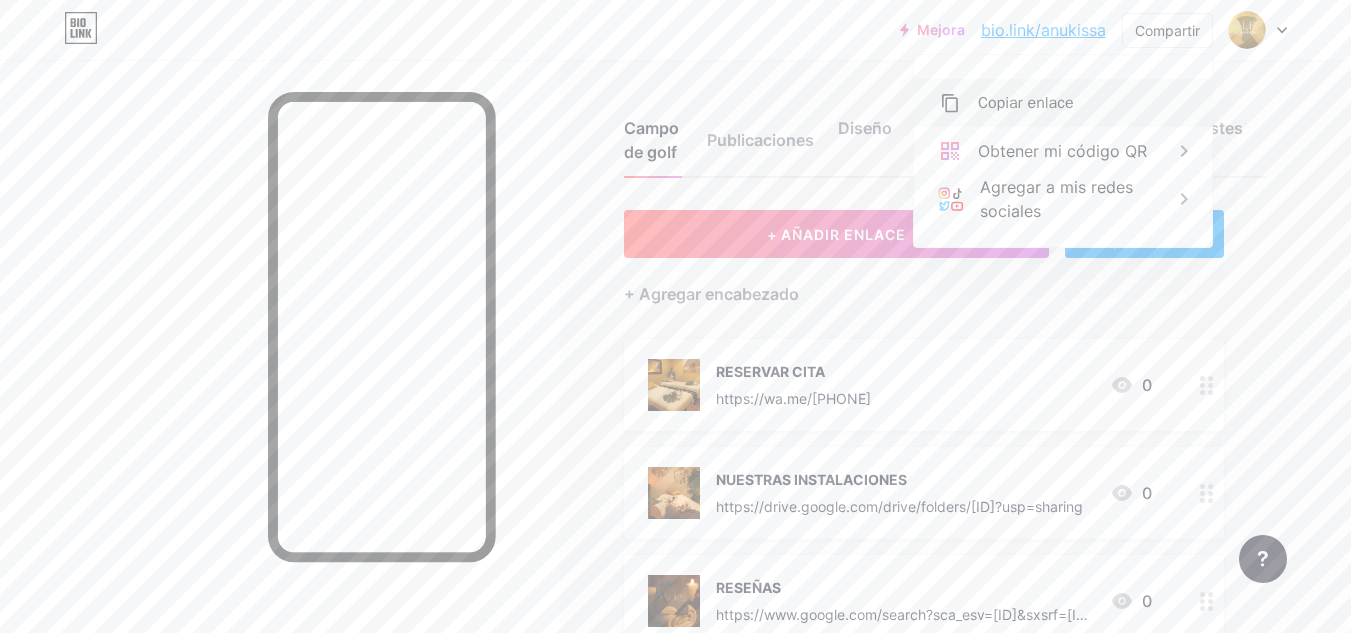 click on "Copiar enlace" at bounding box center [1026, 103] 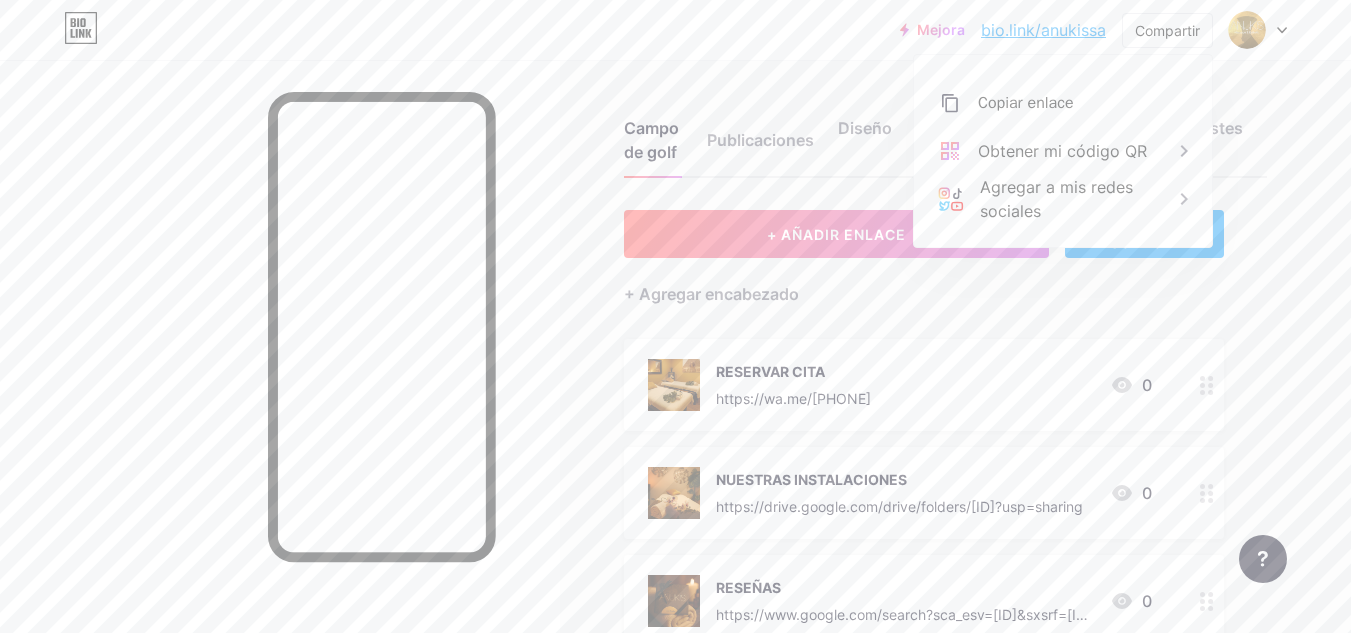 click 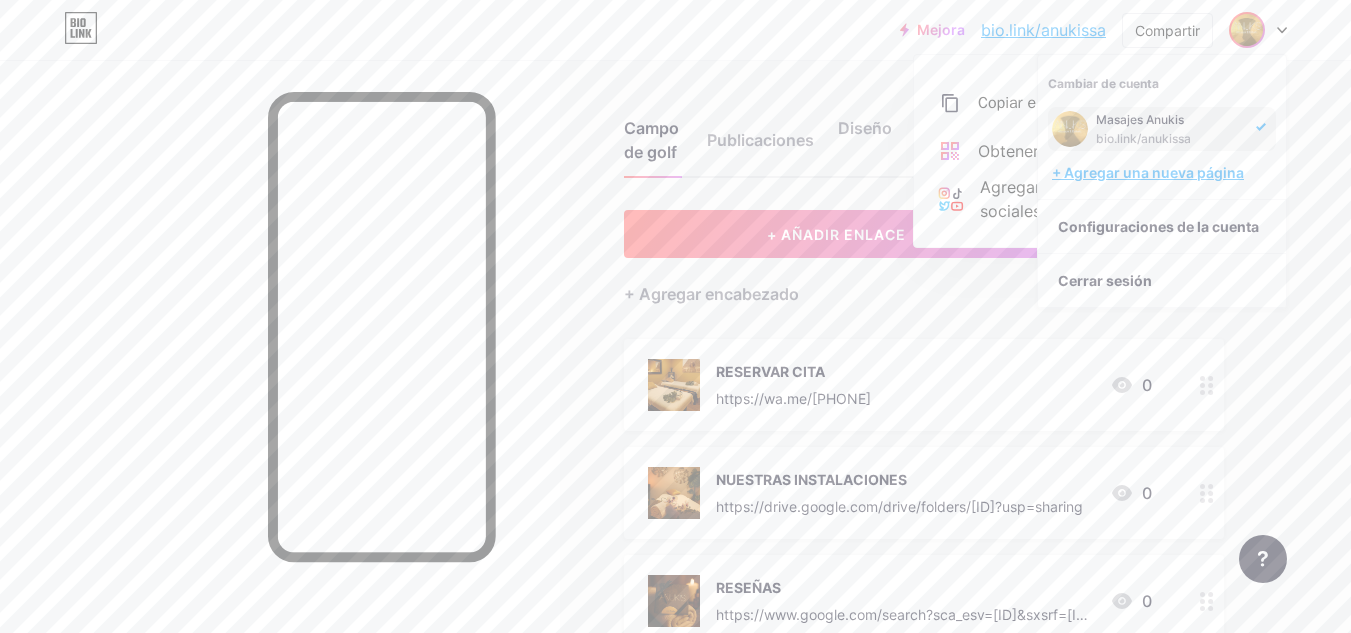 click on "+ Agregar una nueva página" at bounding box center (1148, 172) 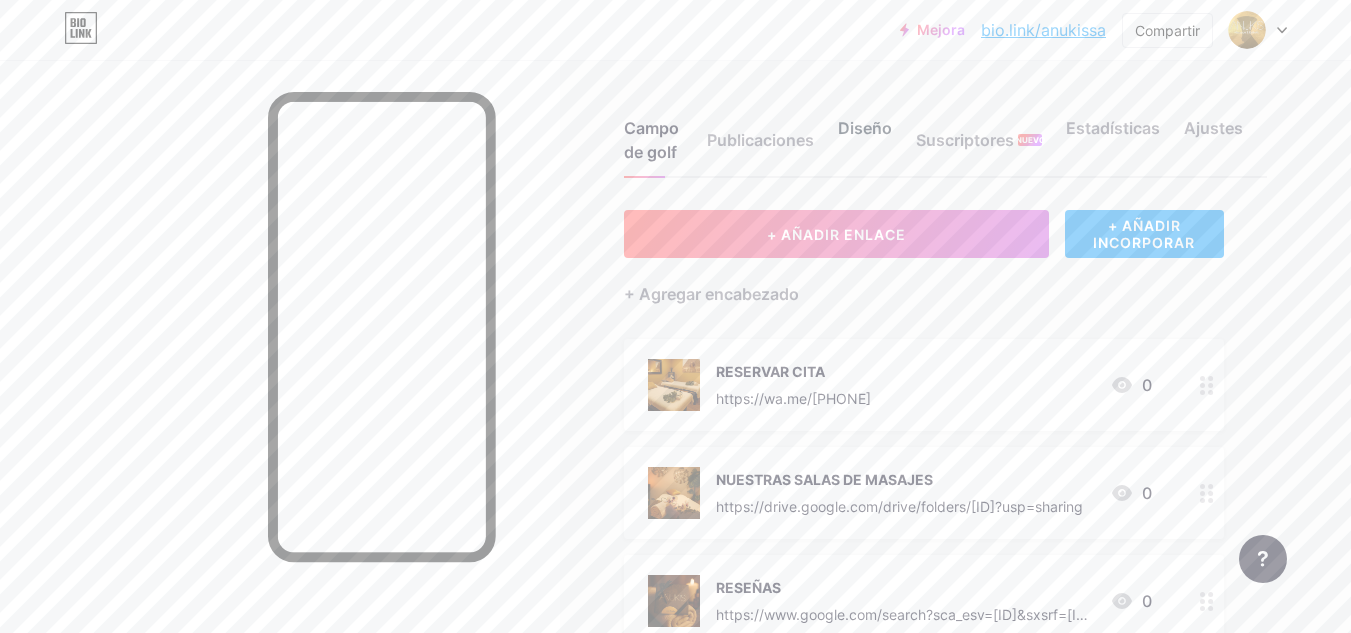 click on "Diseño" at bounding box center (865, 128) 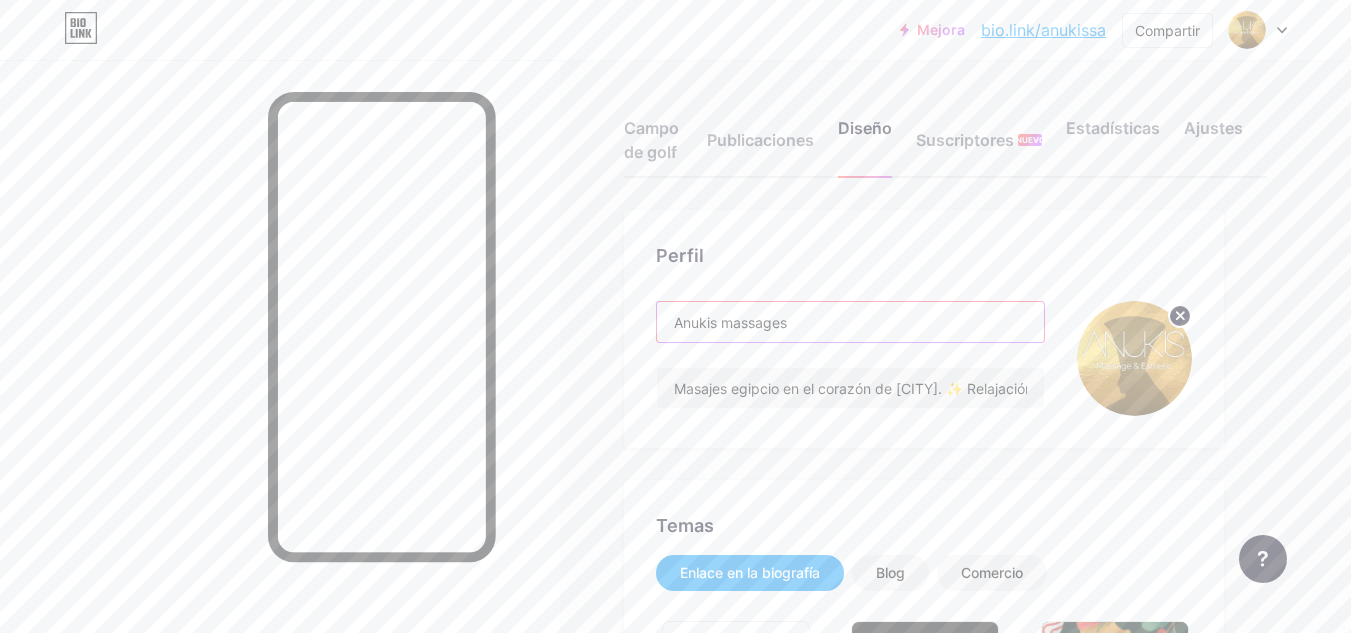 drag, startPoint x: 797, startPoint y: 324, endPoint x: 637, endPoint y: 322, distance: 160.0125 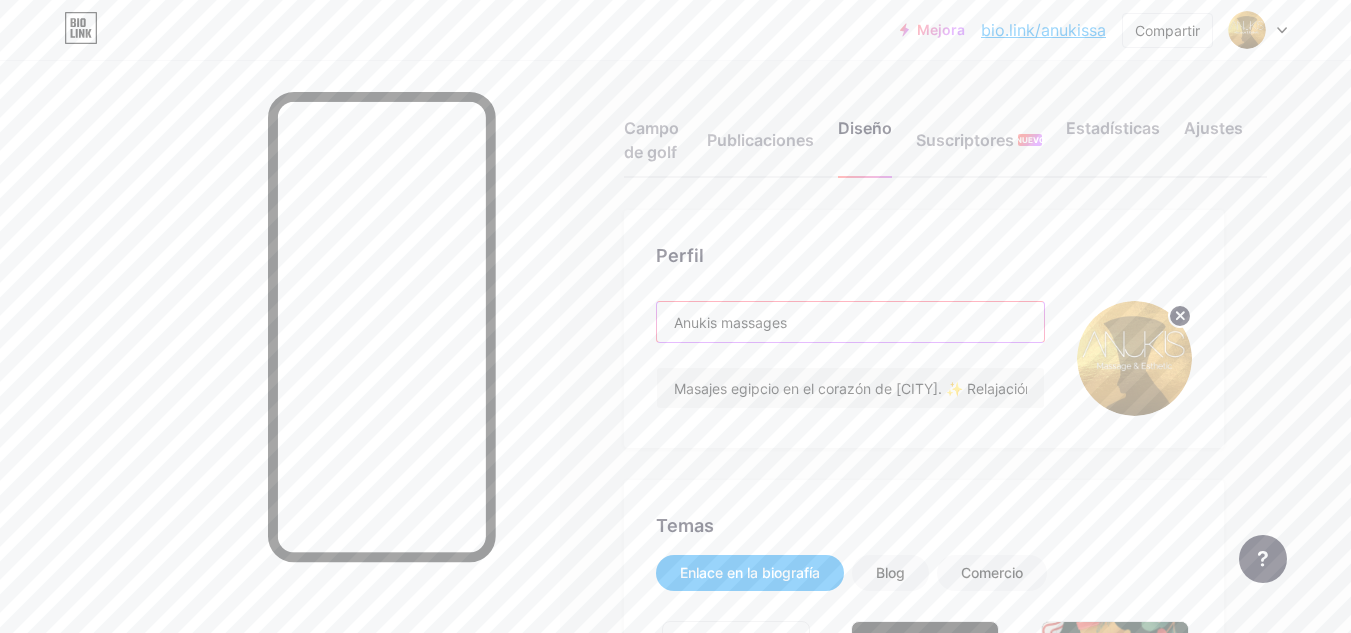 click on "Perfil Anukis massages Masajes egipcio en el corazón de [CITY]. ✨ Relajación, energía y bienestar en un solo lugar." at bounding box center (924, 329) 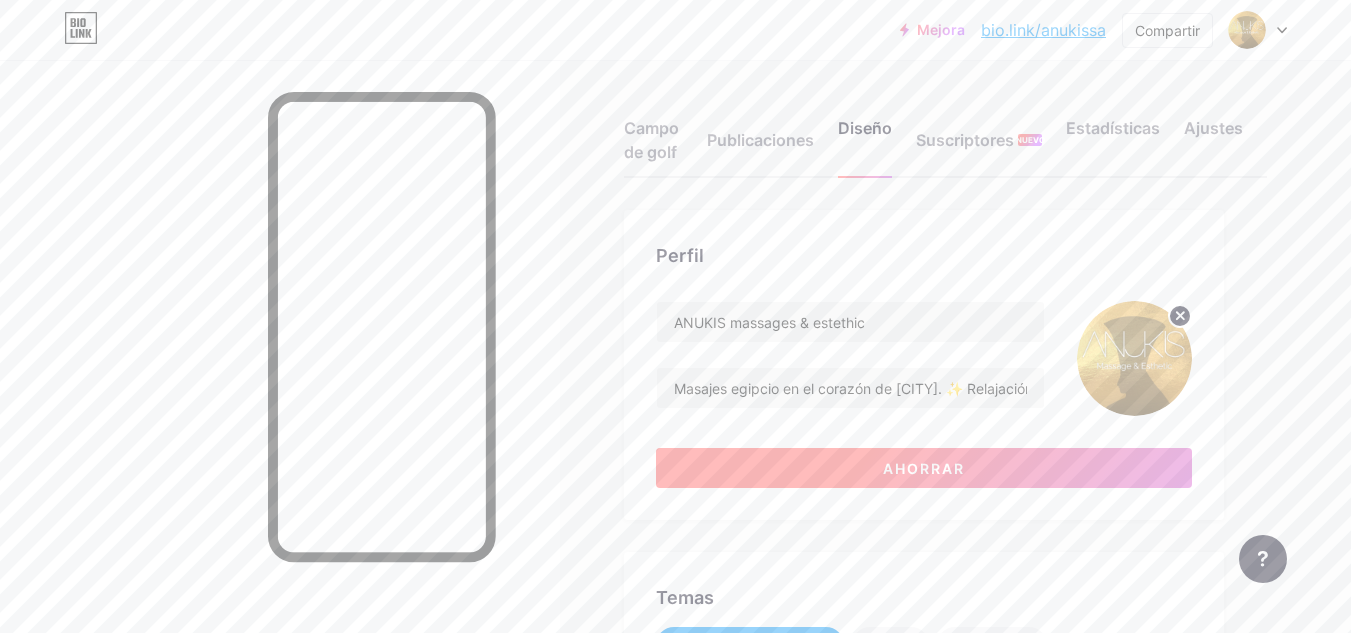 click on "Ahorrar" at bounding box center [924, 468] 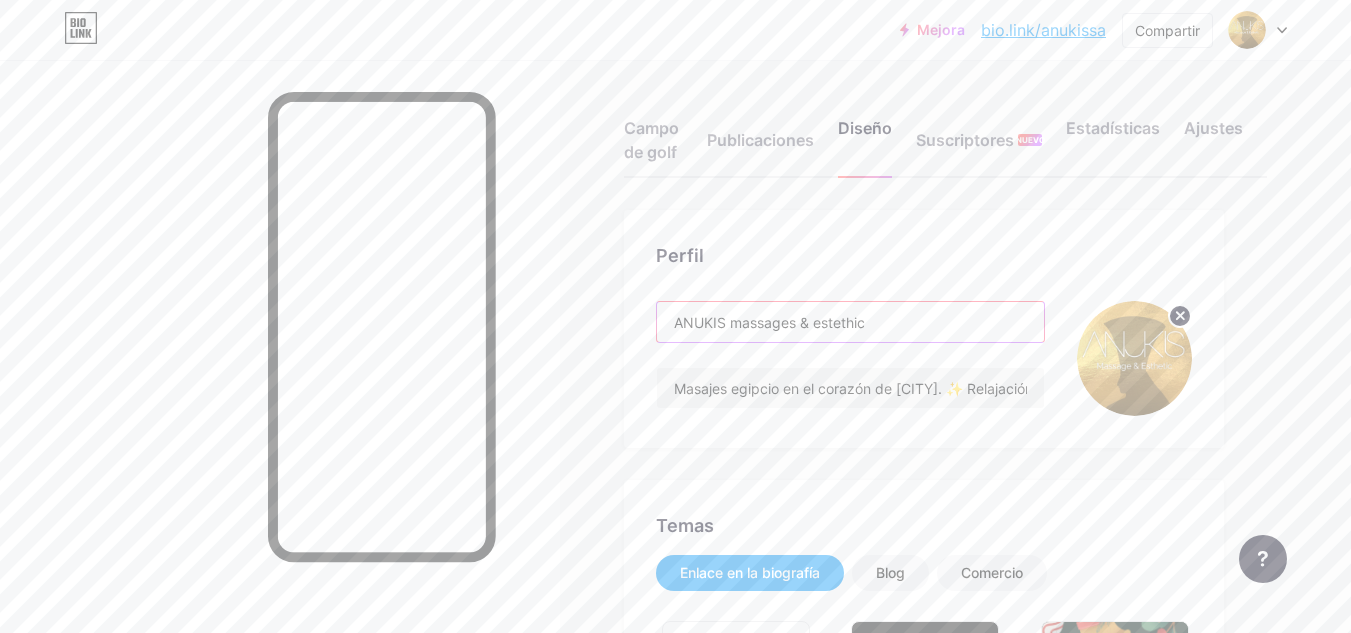 click on "ANUKIS massages & estethic" at bounding box center [850, 322] 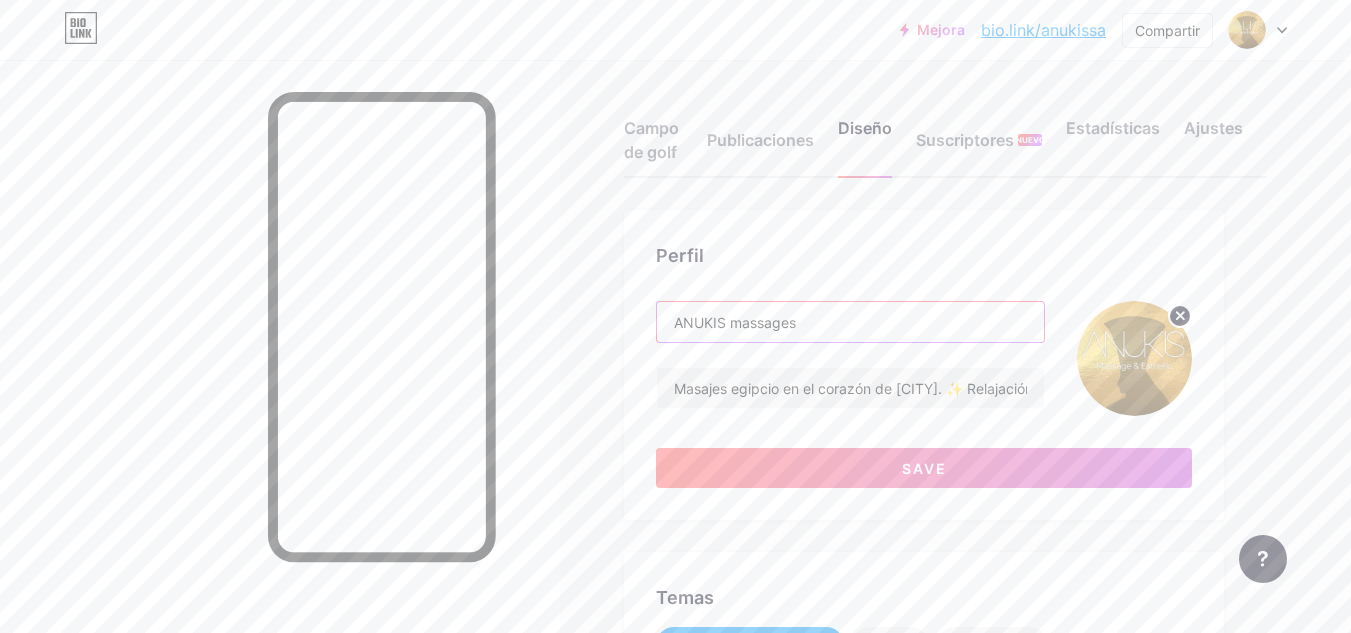 click on "ANUKIS massages" at bounding box center [850, 322] 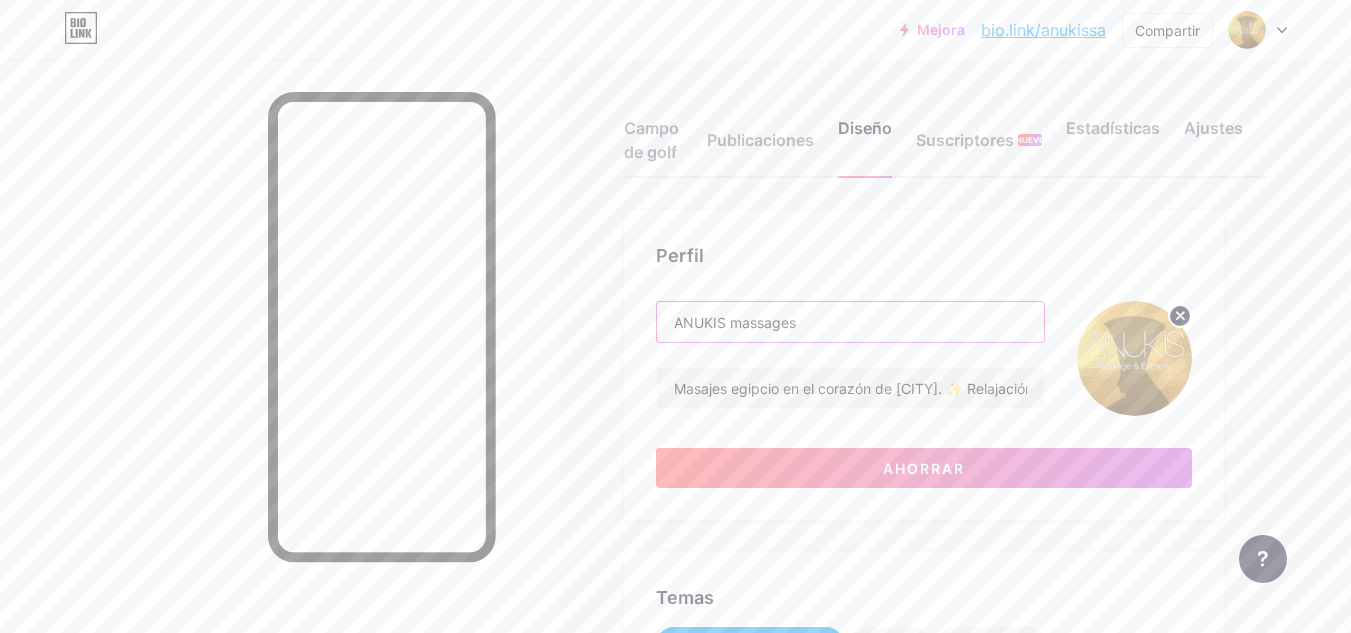 click on "ANUKIS massages" at bounding box center (850, 322) 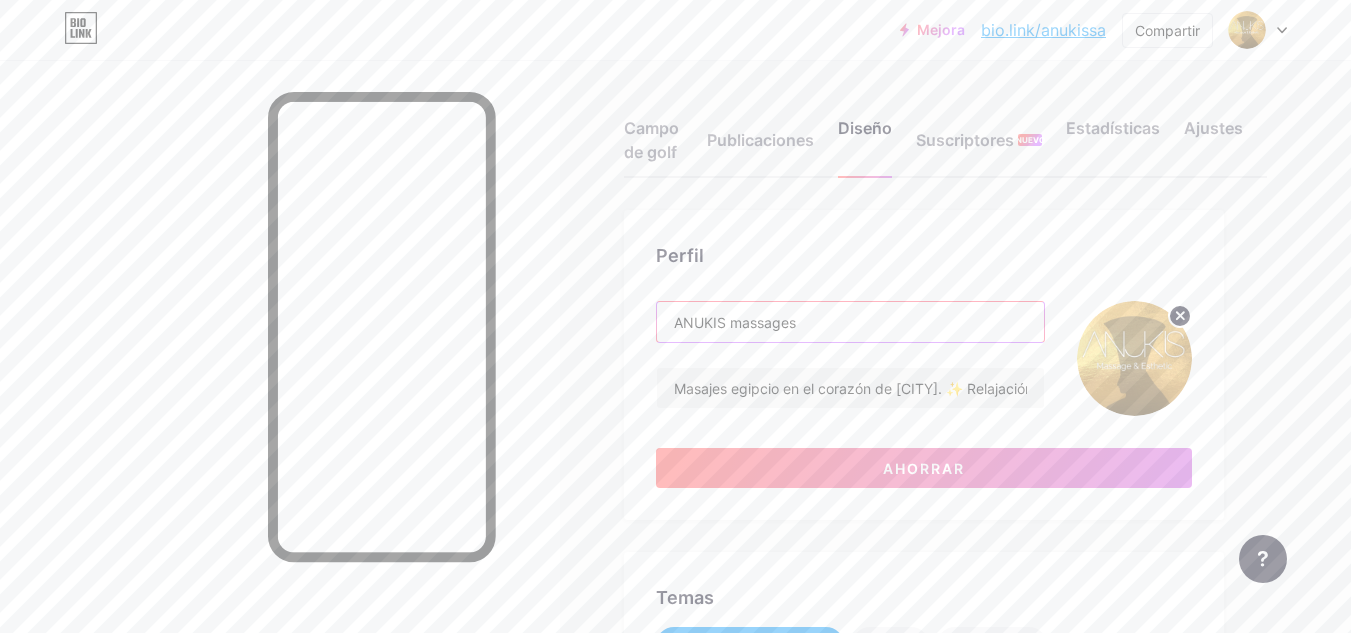 drag, startPoint x: 807, startPoint y: 322, endPoint x: 735, endPoint y: 328, distance: 72.249565 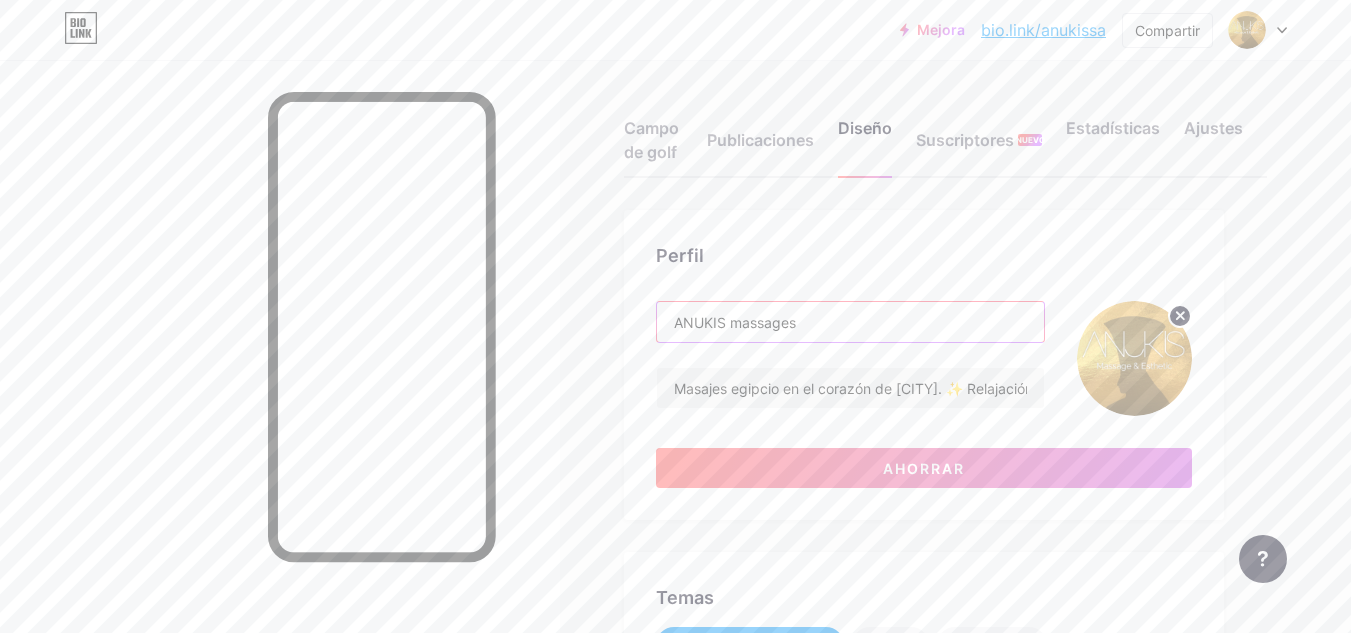 click on "ANUKIS massages" at bounding box center (850, 322) 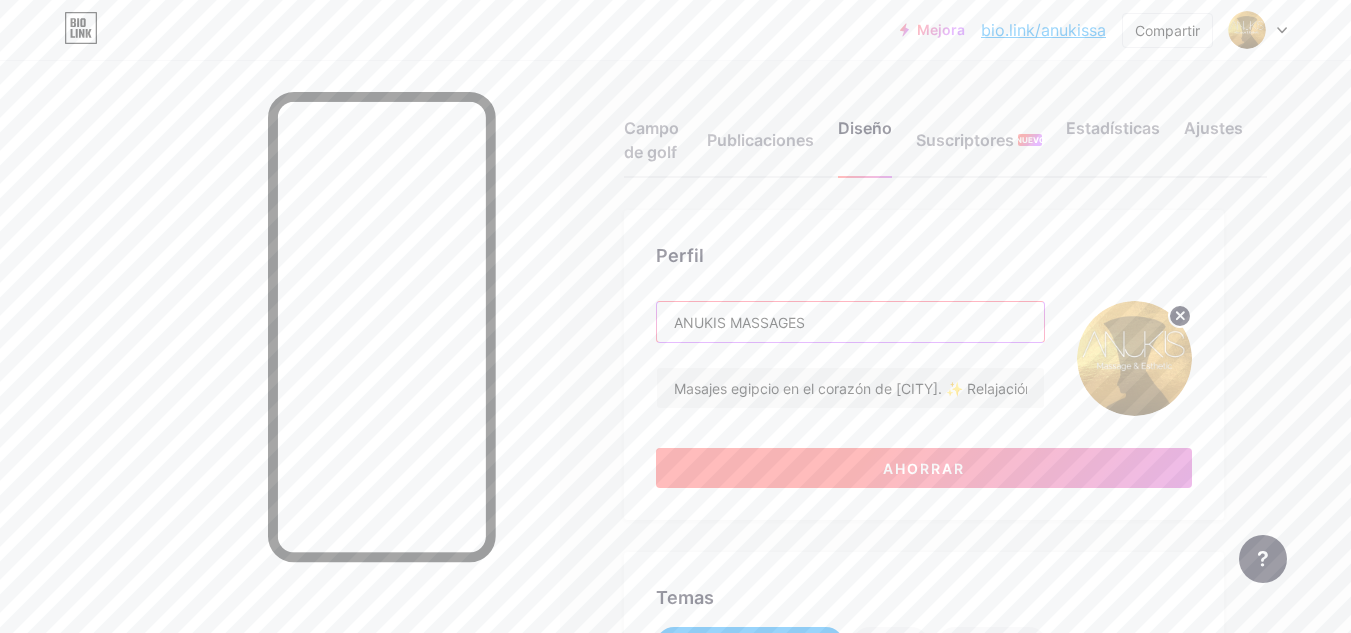 type on "ANUKIS MASSAGES" 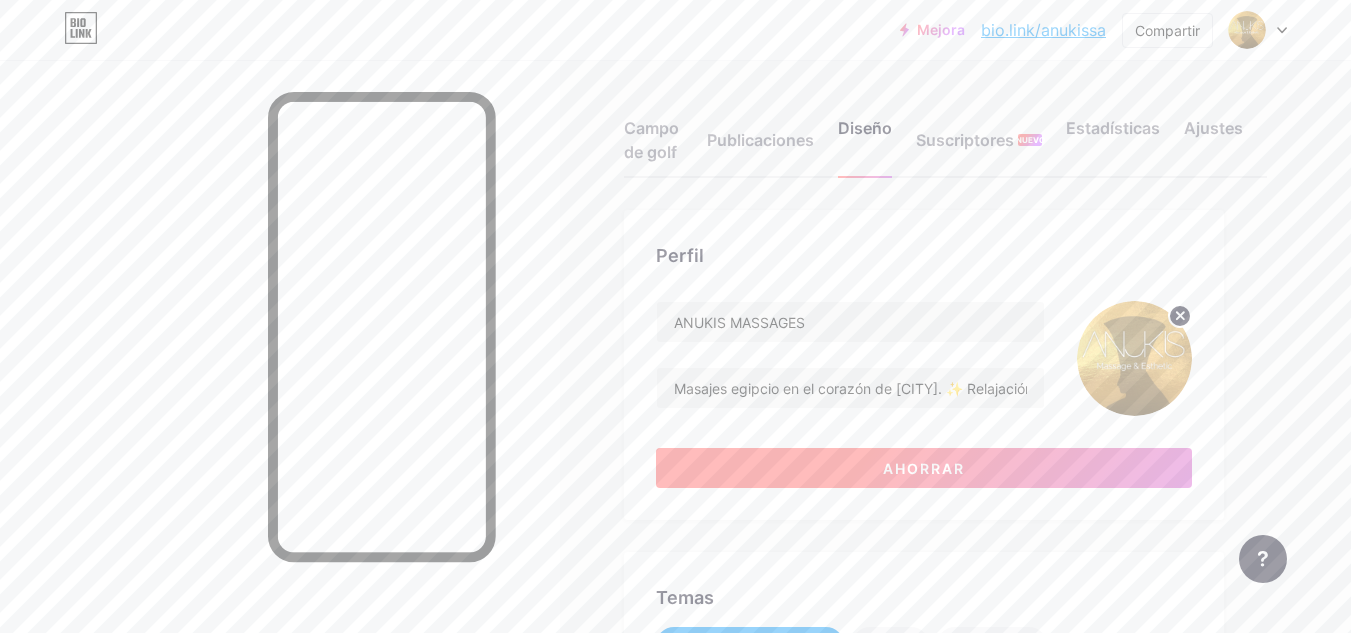 click on "Ahorrar" at bounding box center [924, 468] 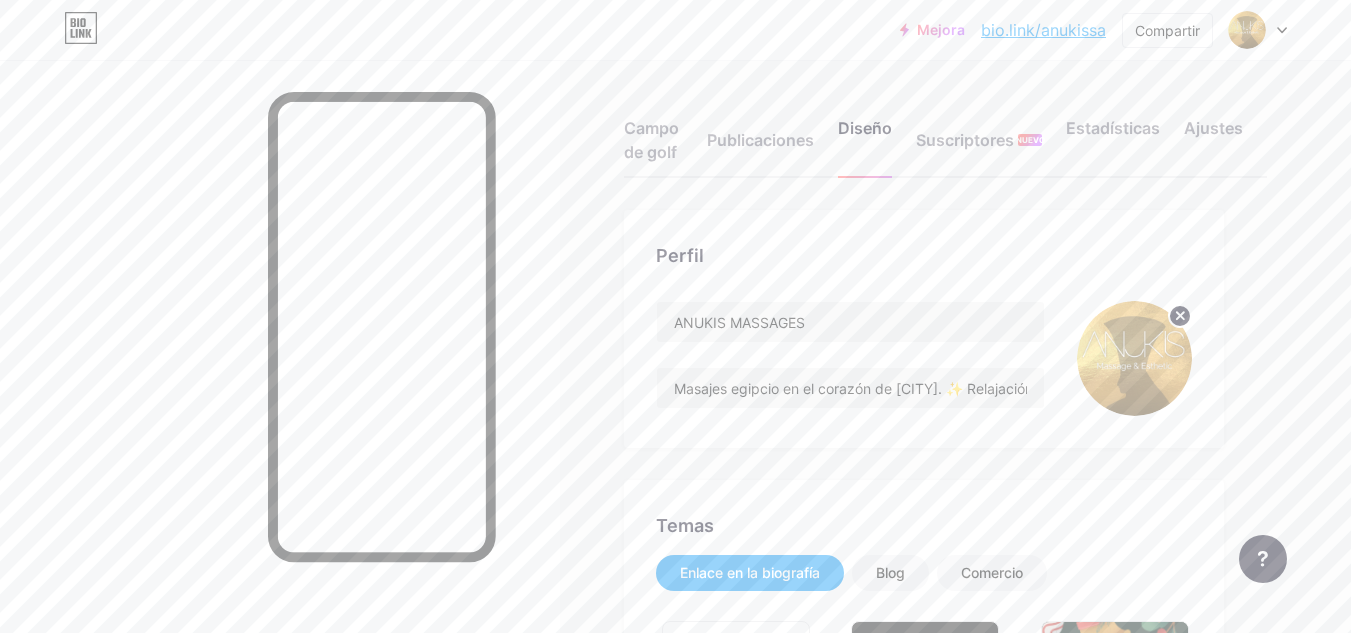 click on "Perfil ANUKIS MASSAGES Masajes egipcio en el corazón de [CITY]. ✨ Relajación, energía y bienestar en un solo lugar. Temas Enlace en la biografía Blog Comercio Basics Carbon Xmas 23 Pride Glitch Winter · Live Glassy · Live Chameleon · Live Rainy Night · Live Neon · Live Summer Retro Strawberry · Live Desert Sunny Autumn Leaf Clear Sky Blush Unicorn Minimal Cloudy Shadow Create your own Cambios guardados Posición para mostrar redes sociales Arriba Abajo Desactivar la marca Bio Link Ocultará la marca Bio Link de la página de inicio. Mostrar el botón Compartir" at bounding box center [675, 1749] 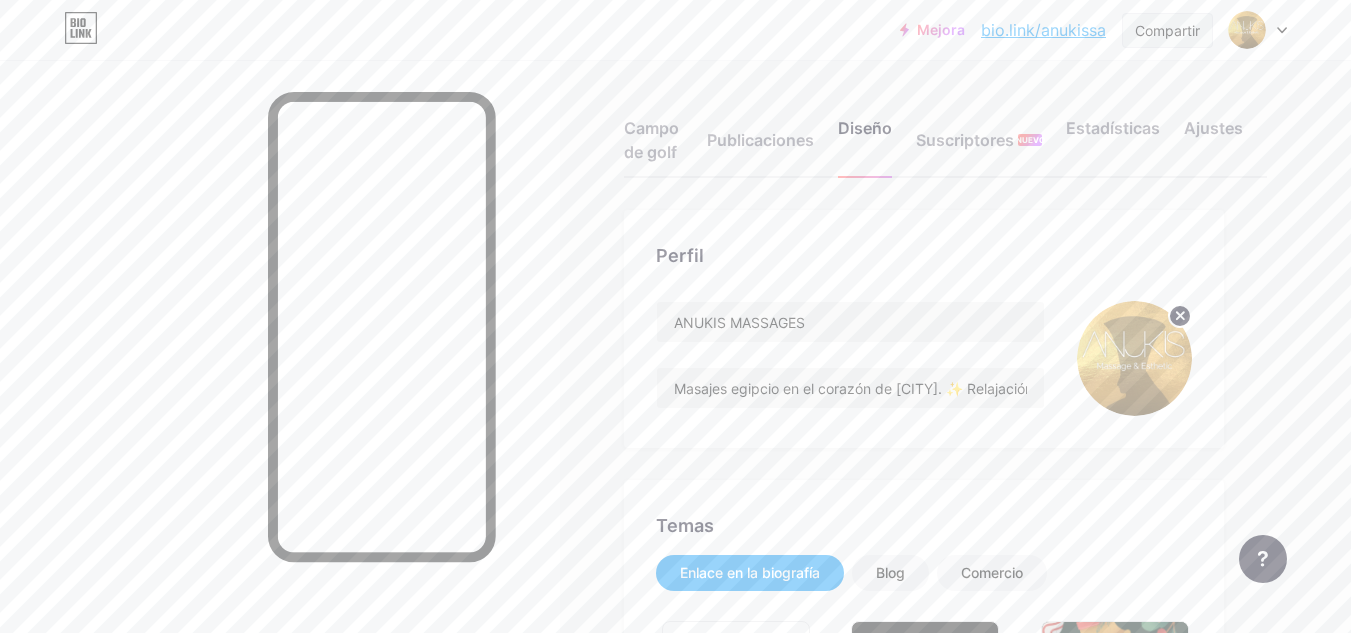 click on "Compartir" at bounding box center [1167, 30] 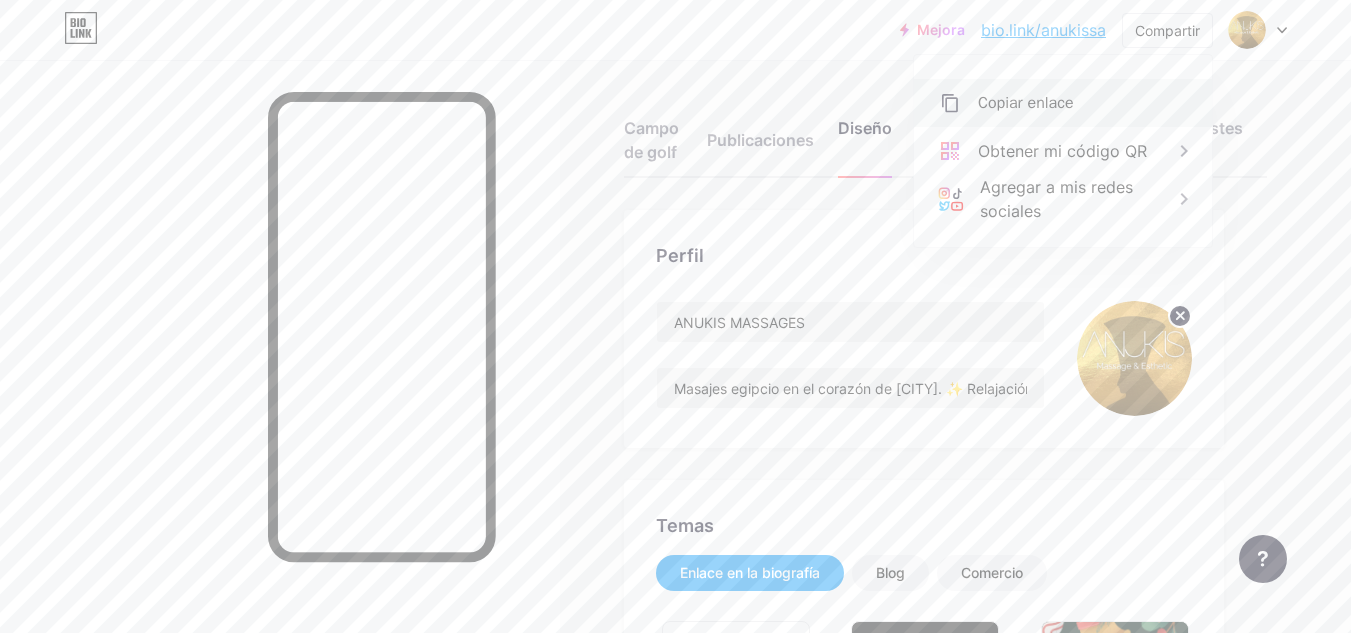 click on "Copiar enlace" at bounding box center [1026, 103] 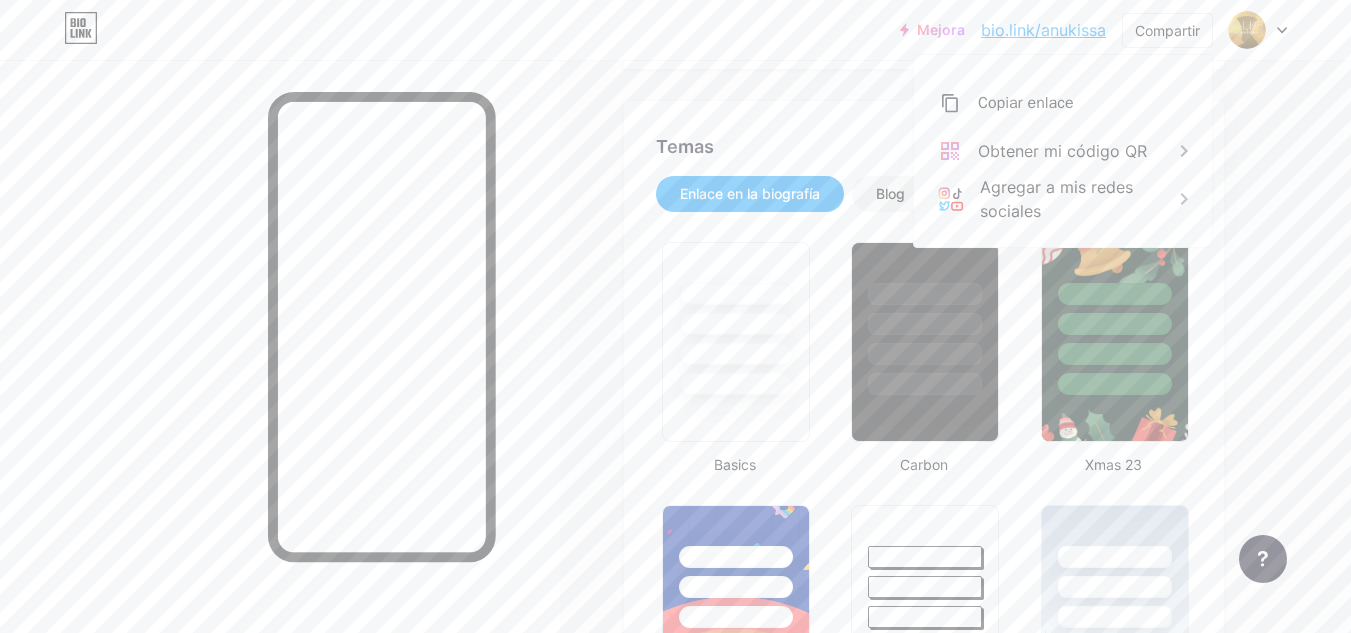 scroll, scrollTop: 400, scrollLeft: 0, axis: vertical 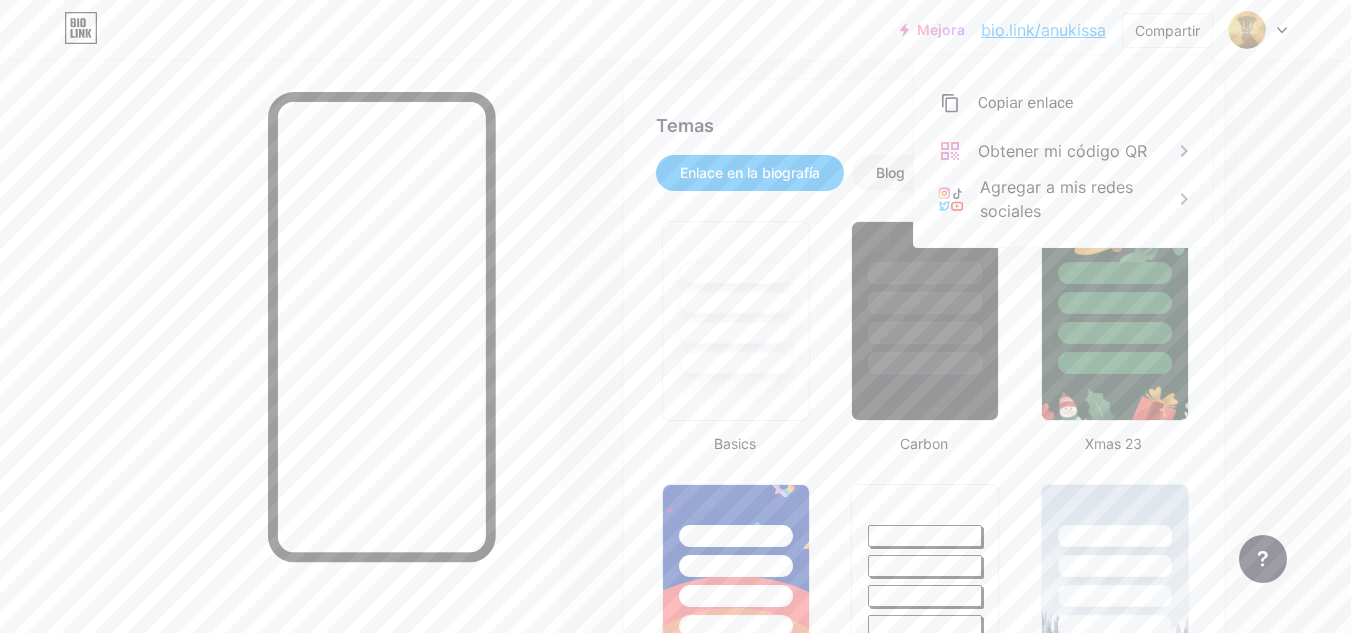 click at bounding box center (280, 376) 